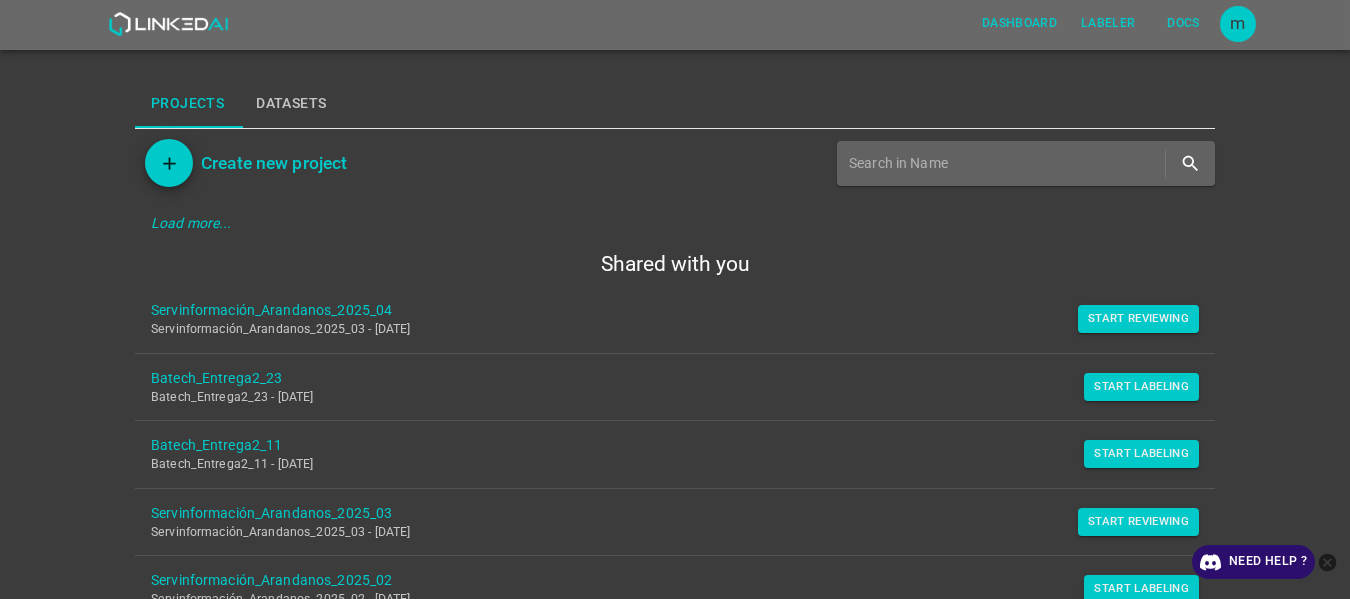 scroll, scrollTop: 0, scrollLeft: 0, axis: both 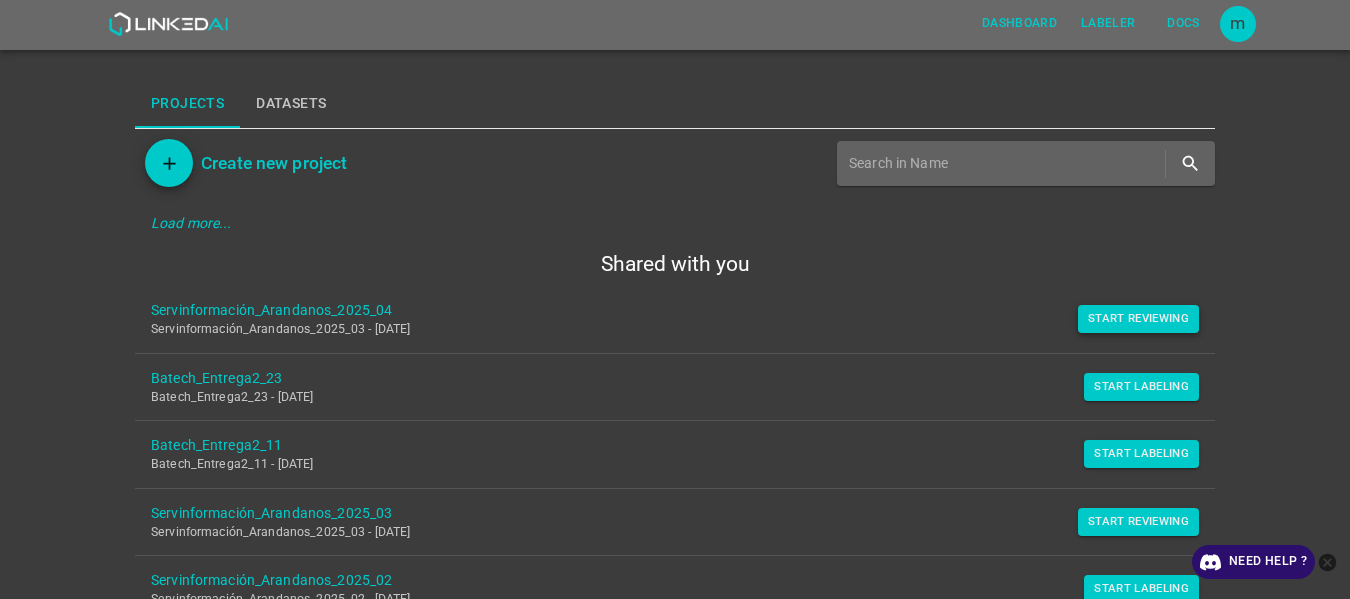 click on "Start Reviewing" at bounding box center [1138, 319] 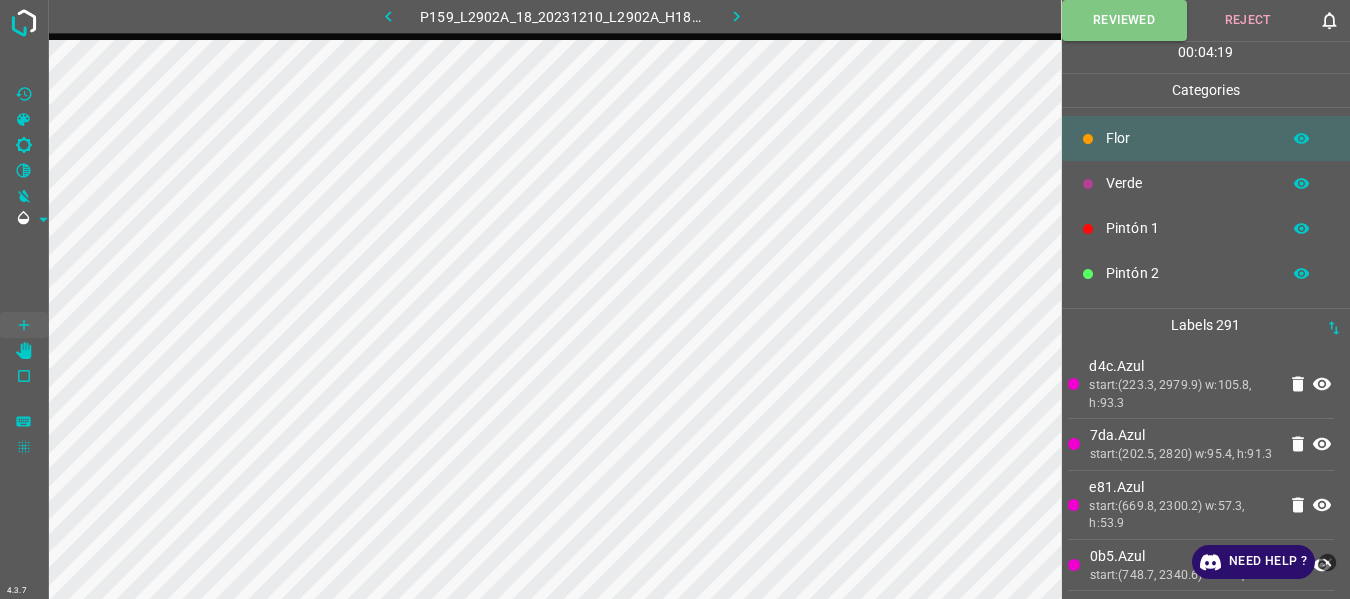 click 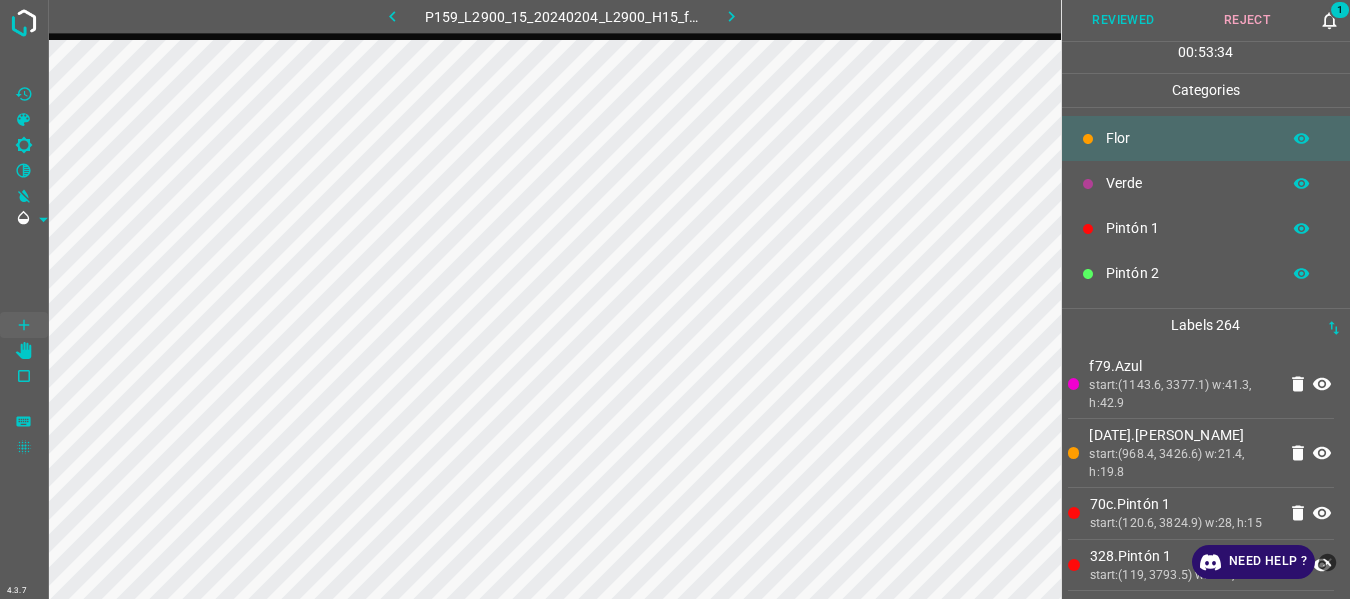 click 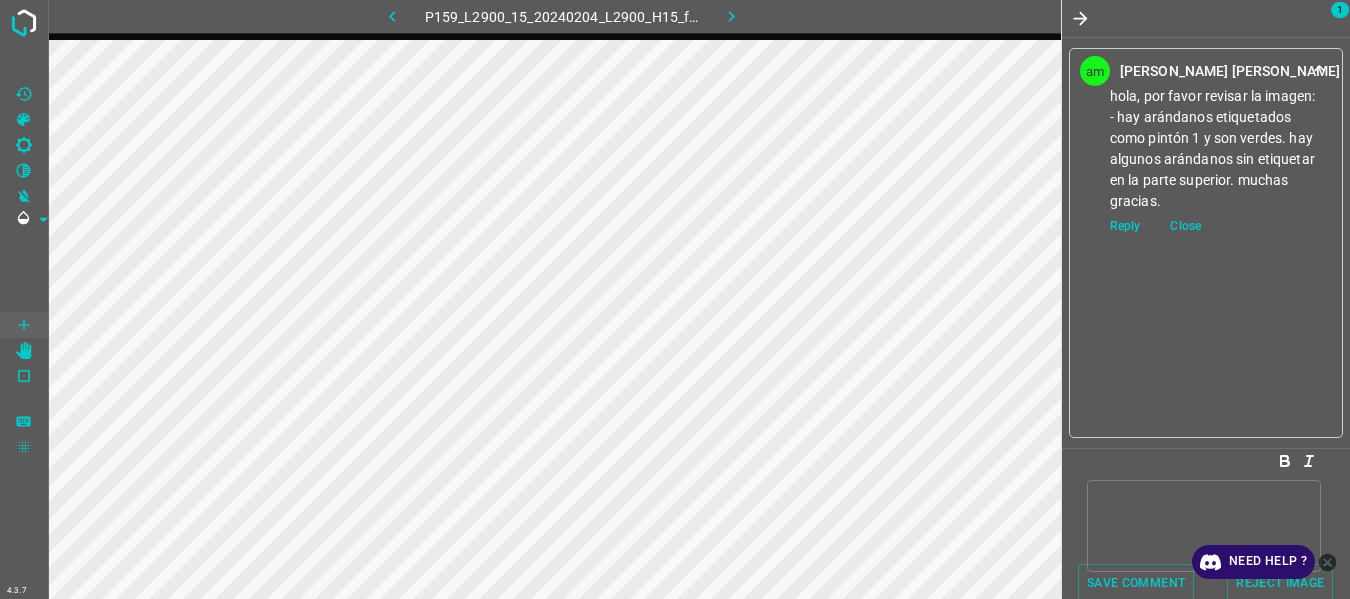click 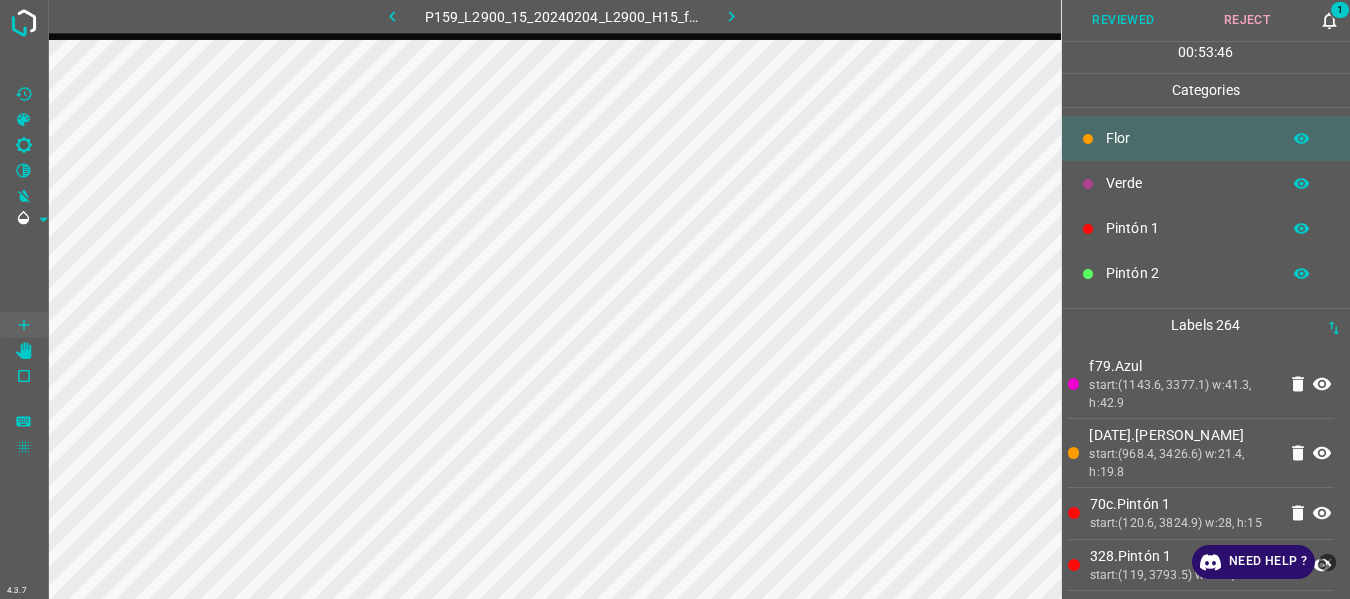 click on "Reject" at bounding box center (1247, 20) 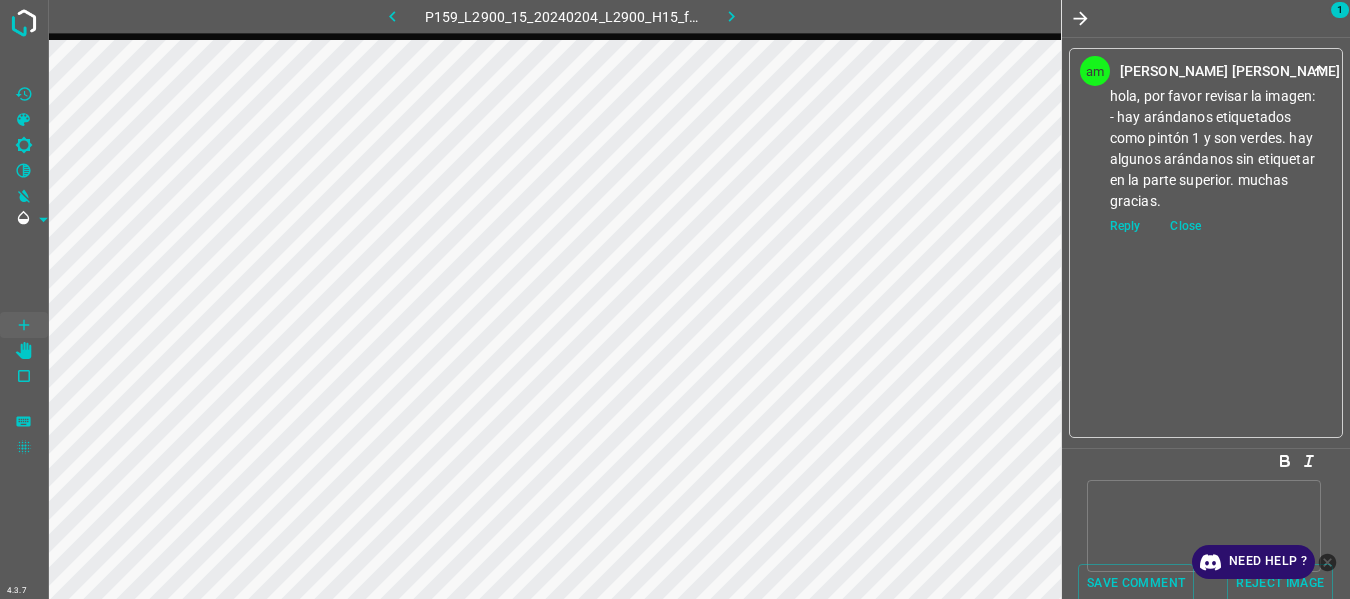 click 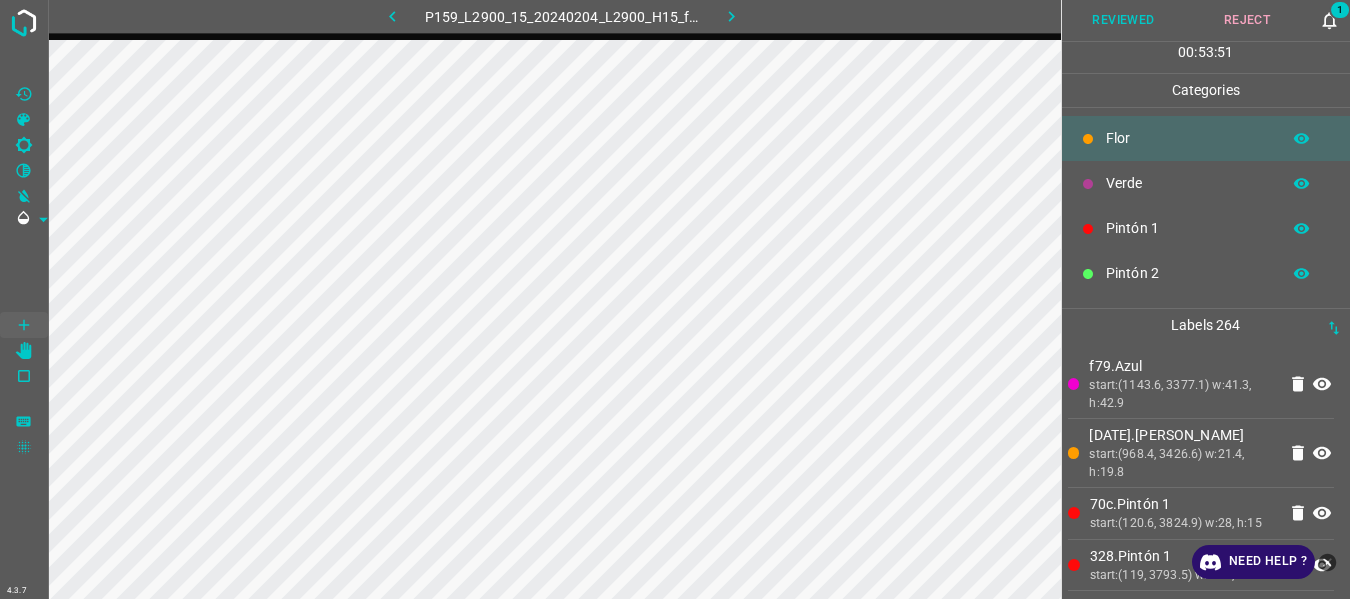 click 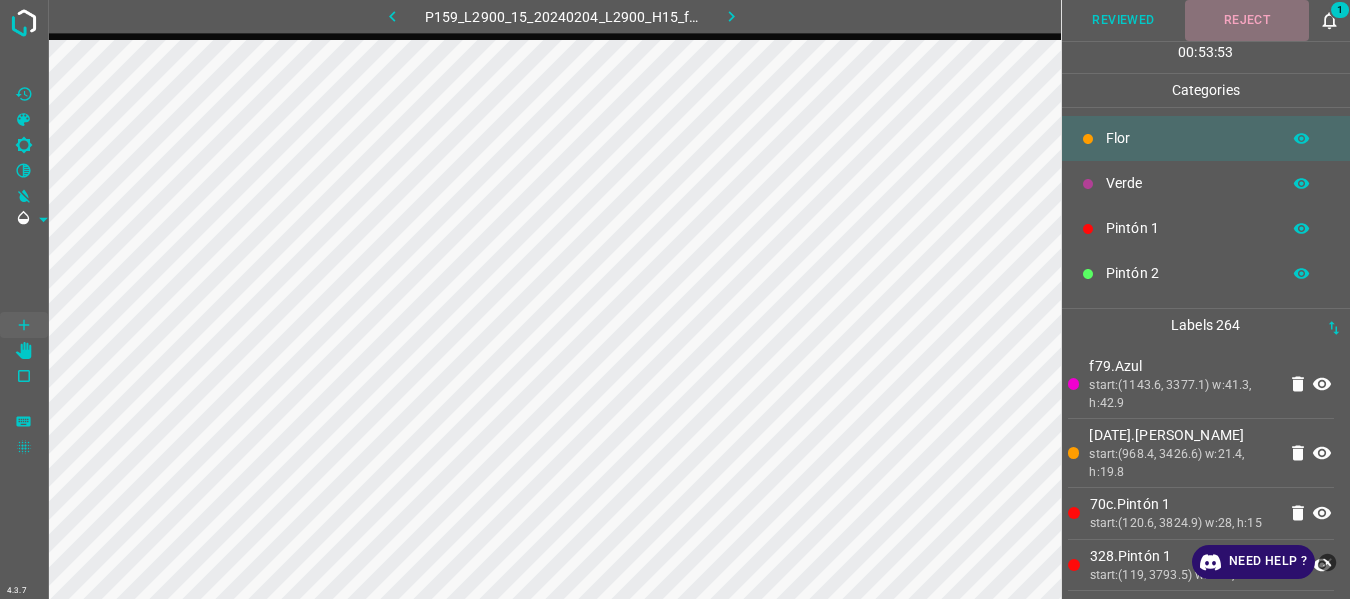 click on "Reject" at bounding box center (1247, 20) 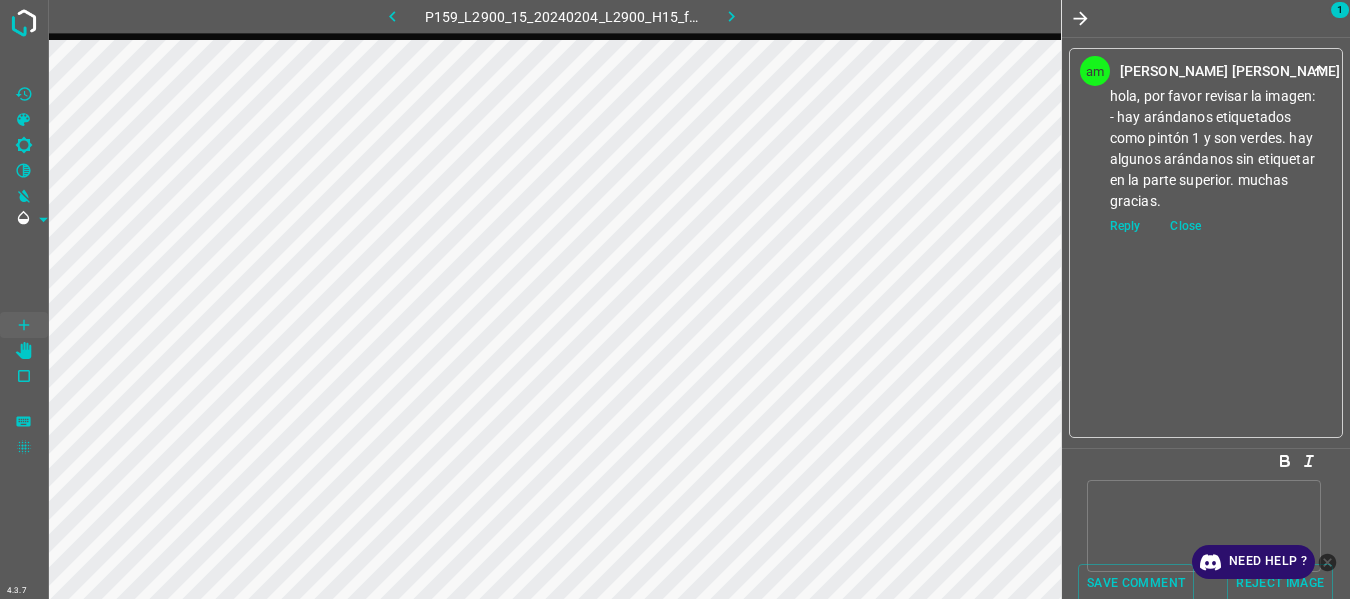 click 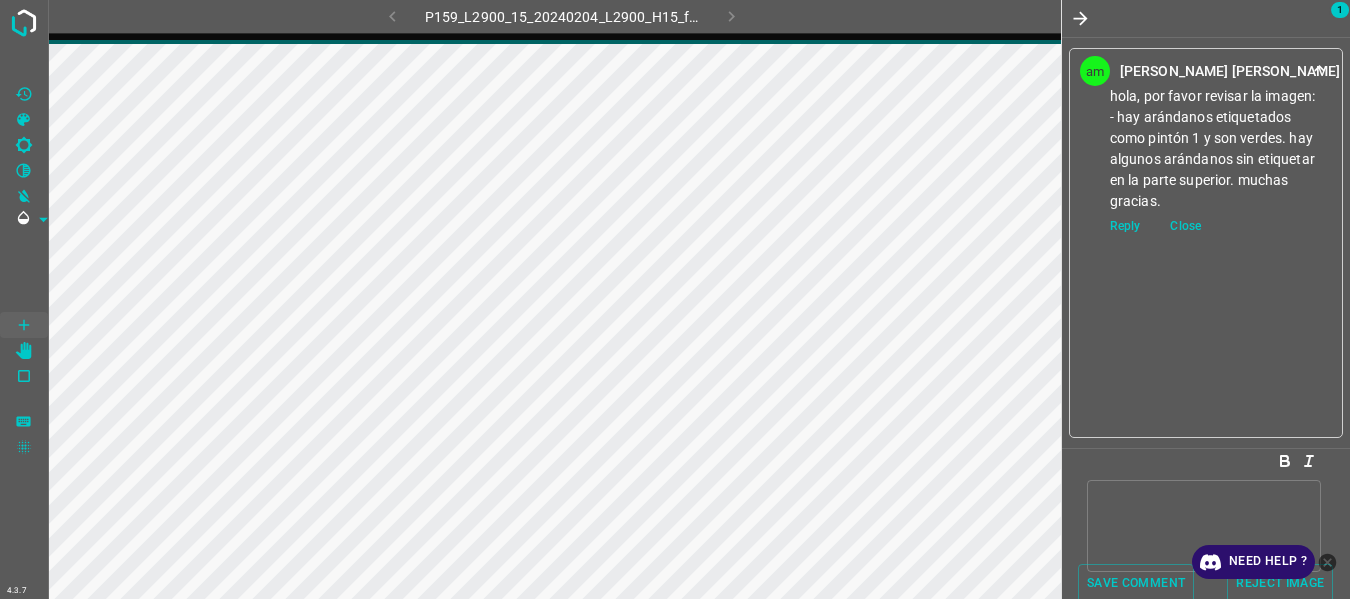 click 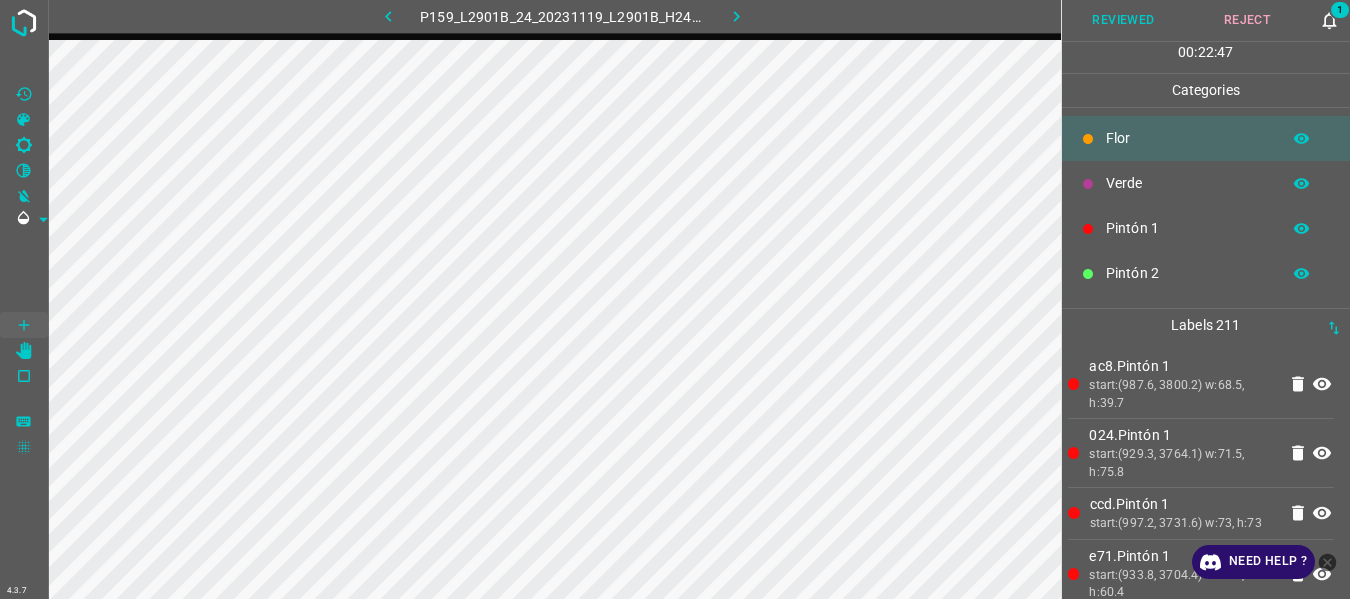 click on "Reject" at bounding box center [1247, 20] 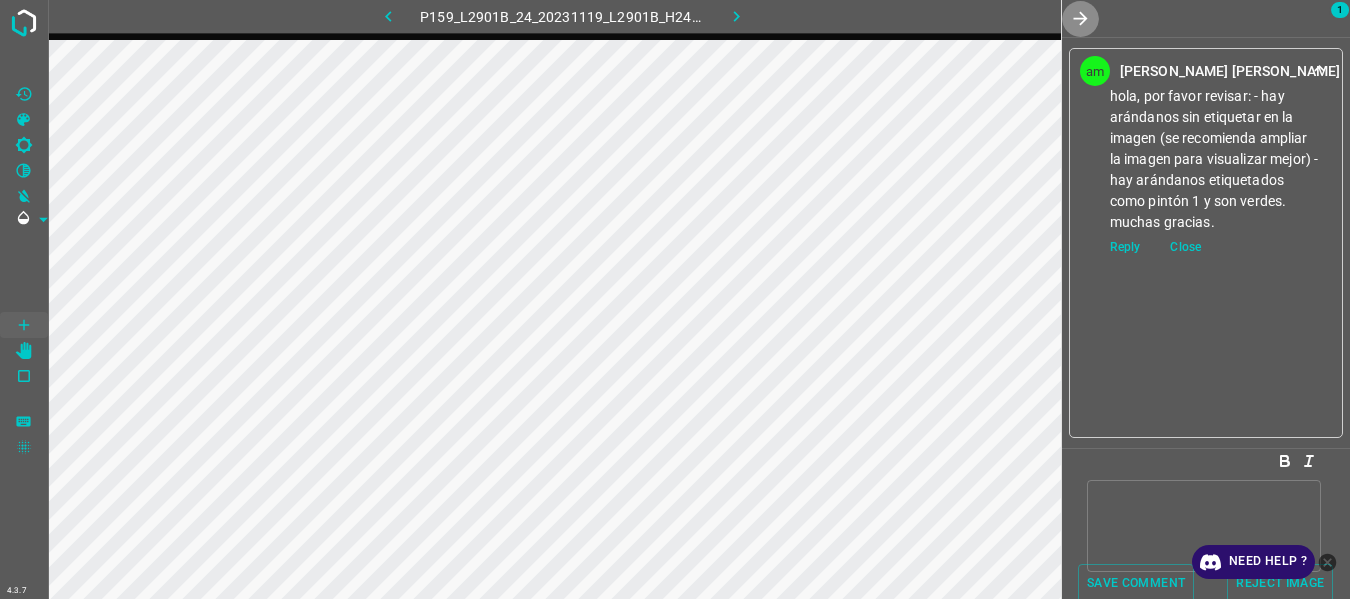 click 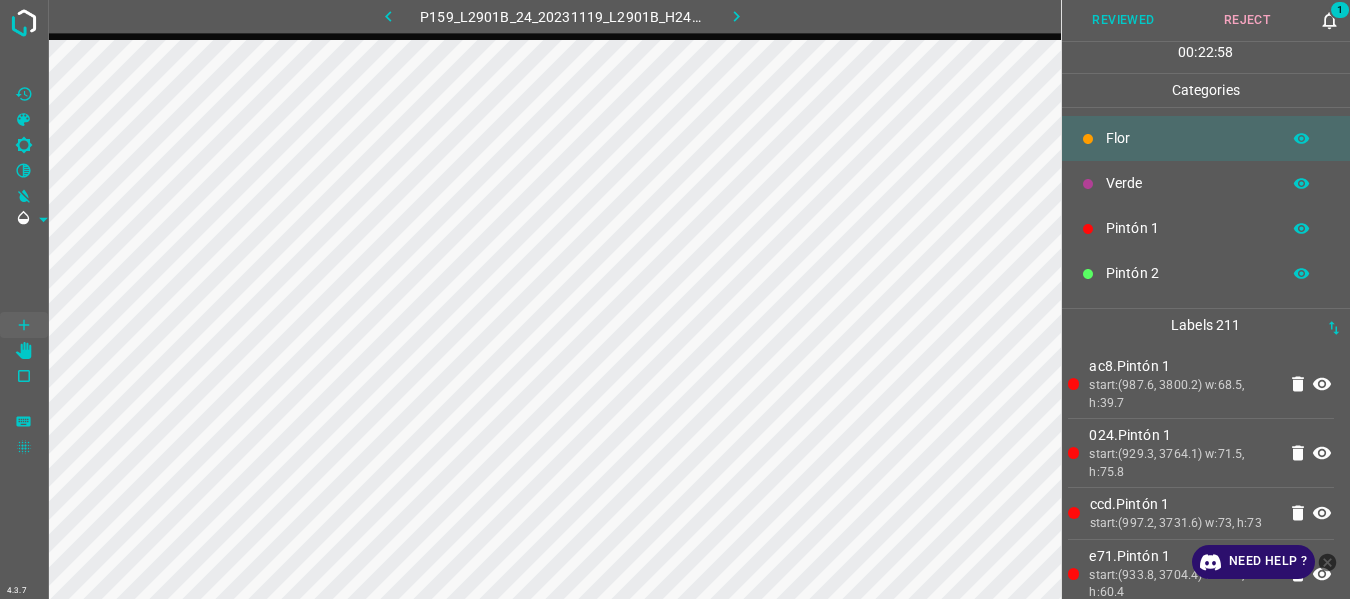 click 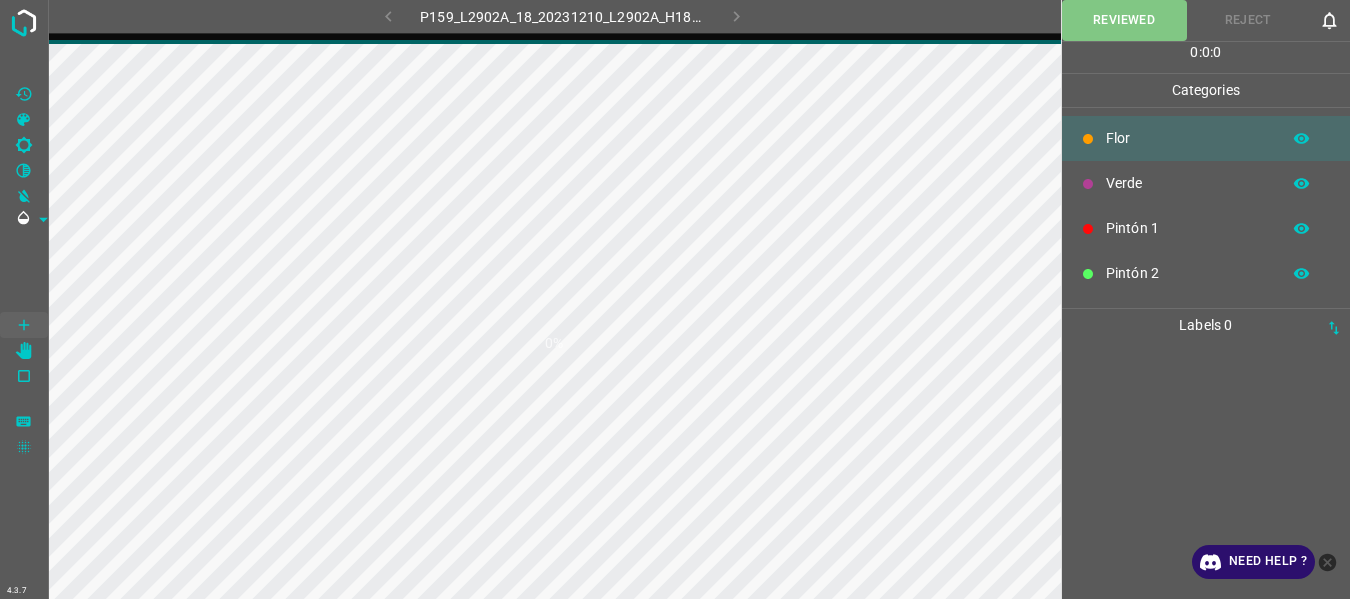 scroll, scrollTop: 0, scrollLeft: 0, axis: both 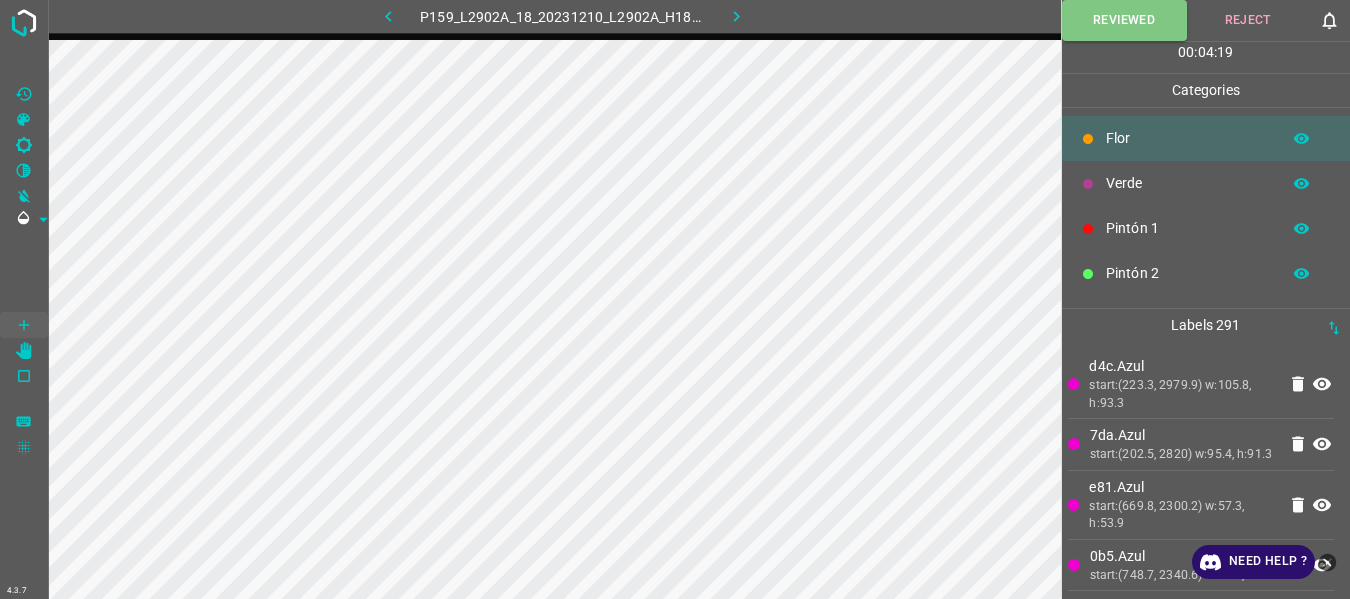 click 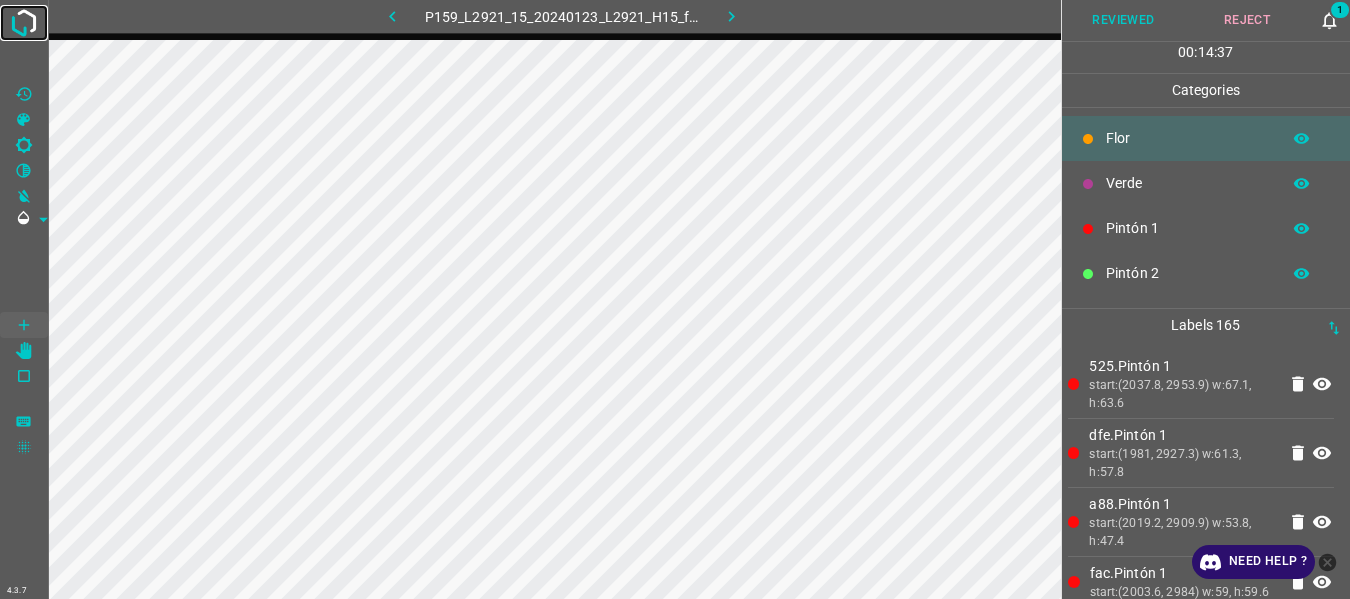 click at bounding box center [24, 23] 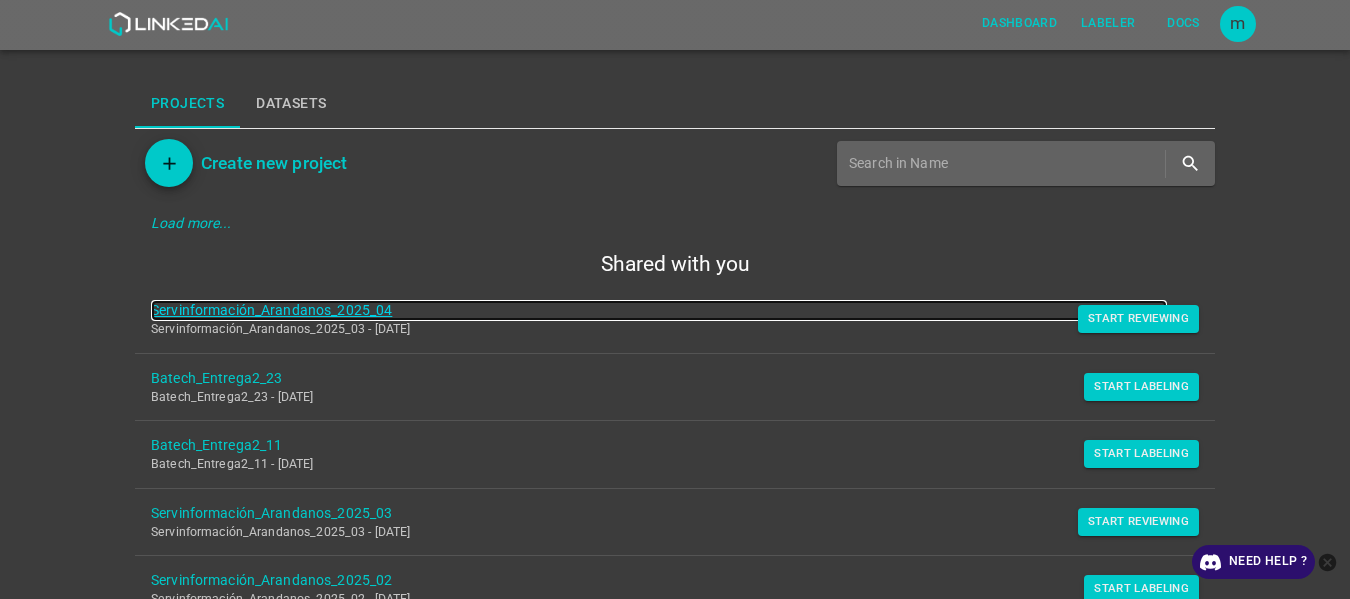 click on "Servinformación_Arandanos_2025_04" at bounding box center (659, 310) 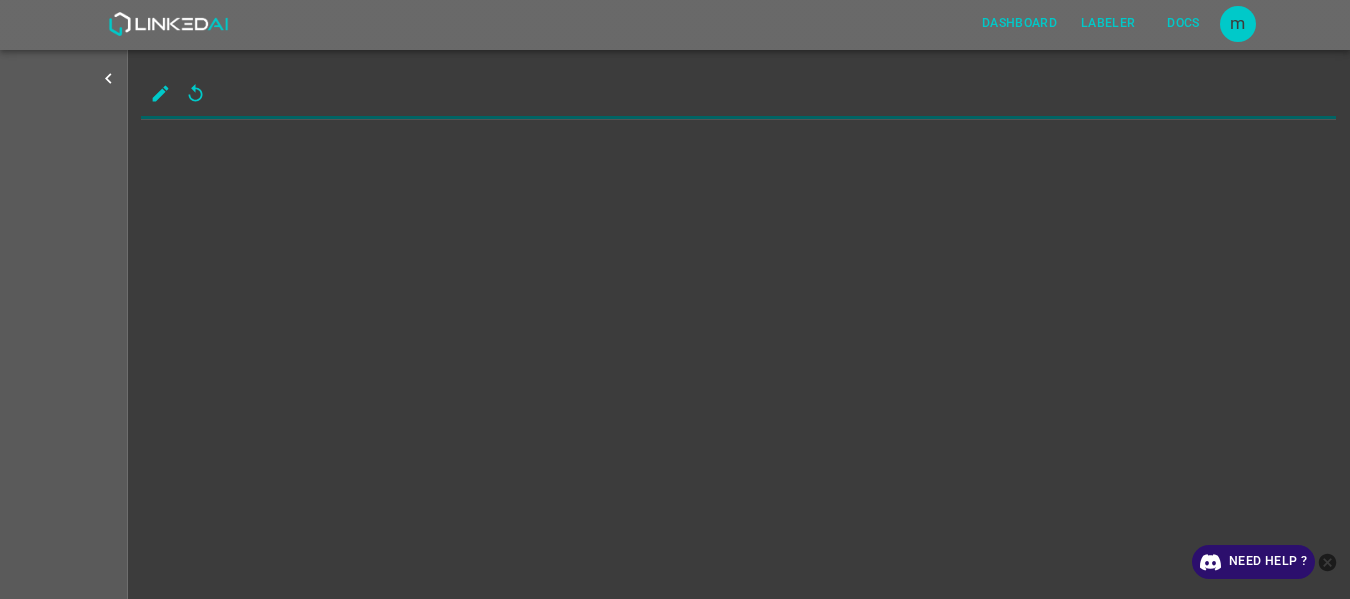 scroll, scrollTop: 0, scrollLeft: 0, axis: both 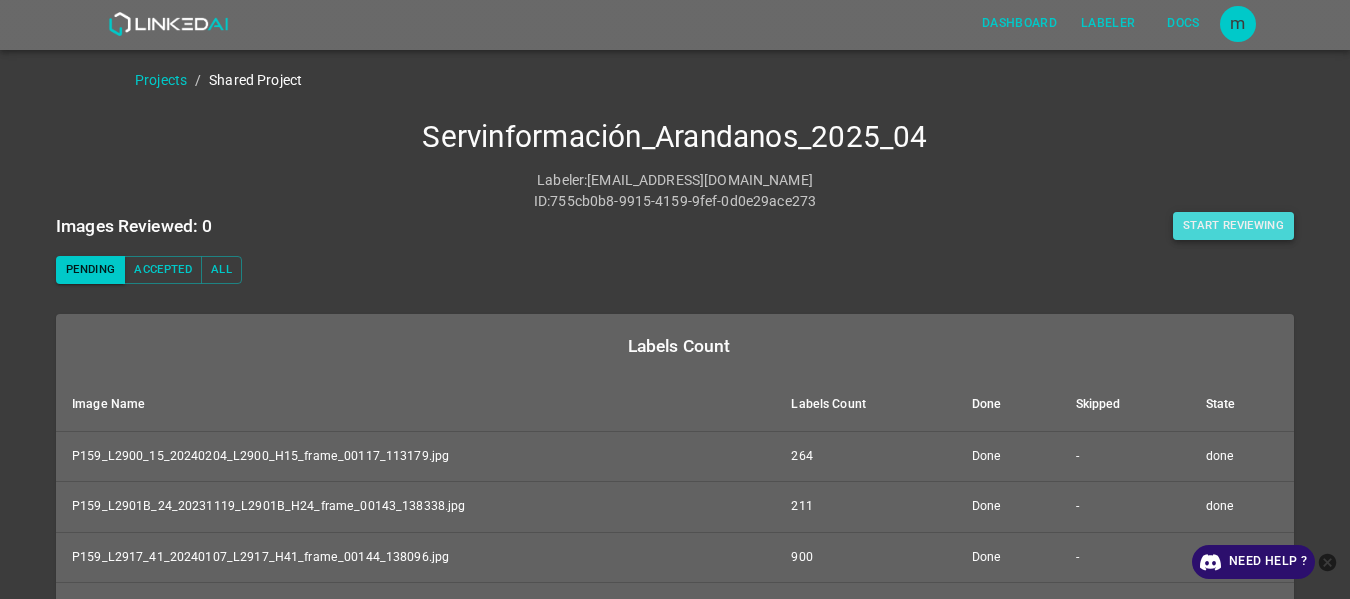 click on "Start Reviewing" at bounding box center [1233, 226] 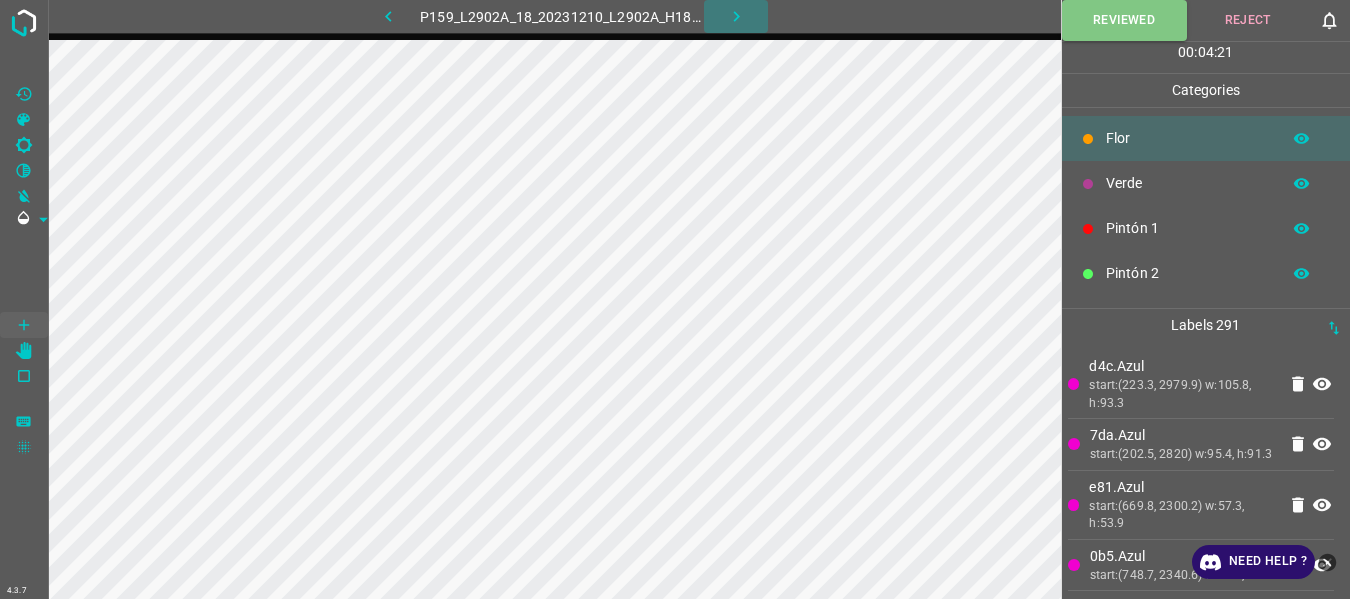 click 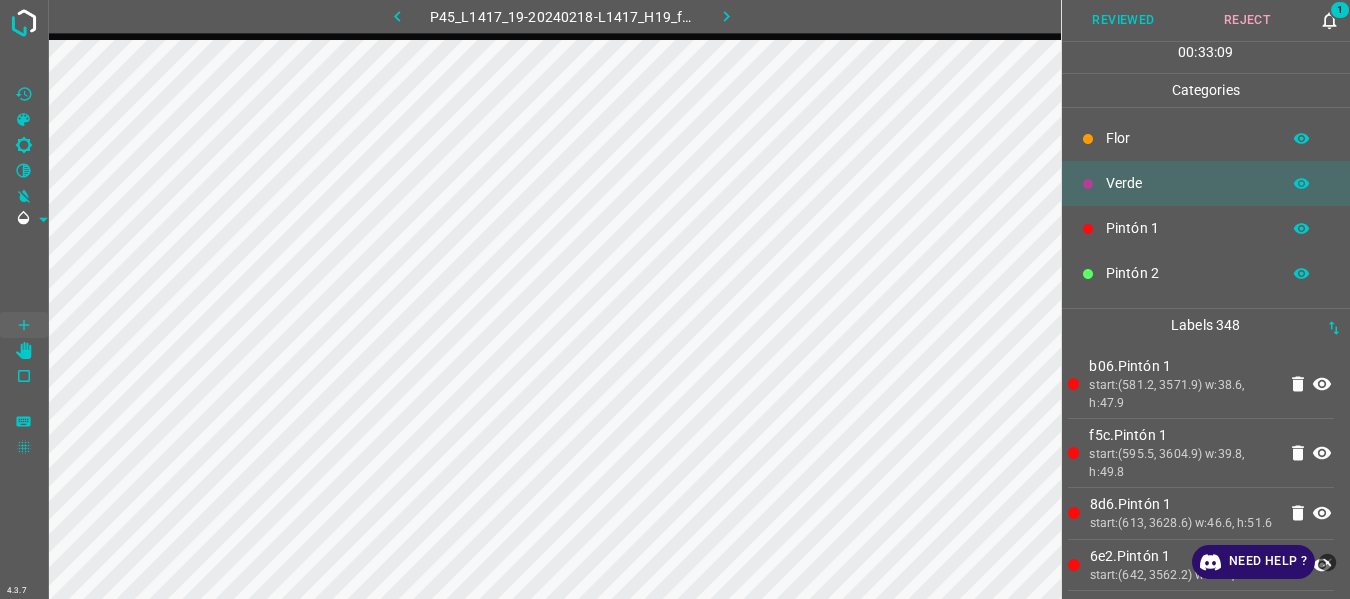 click 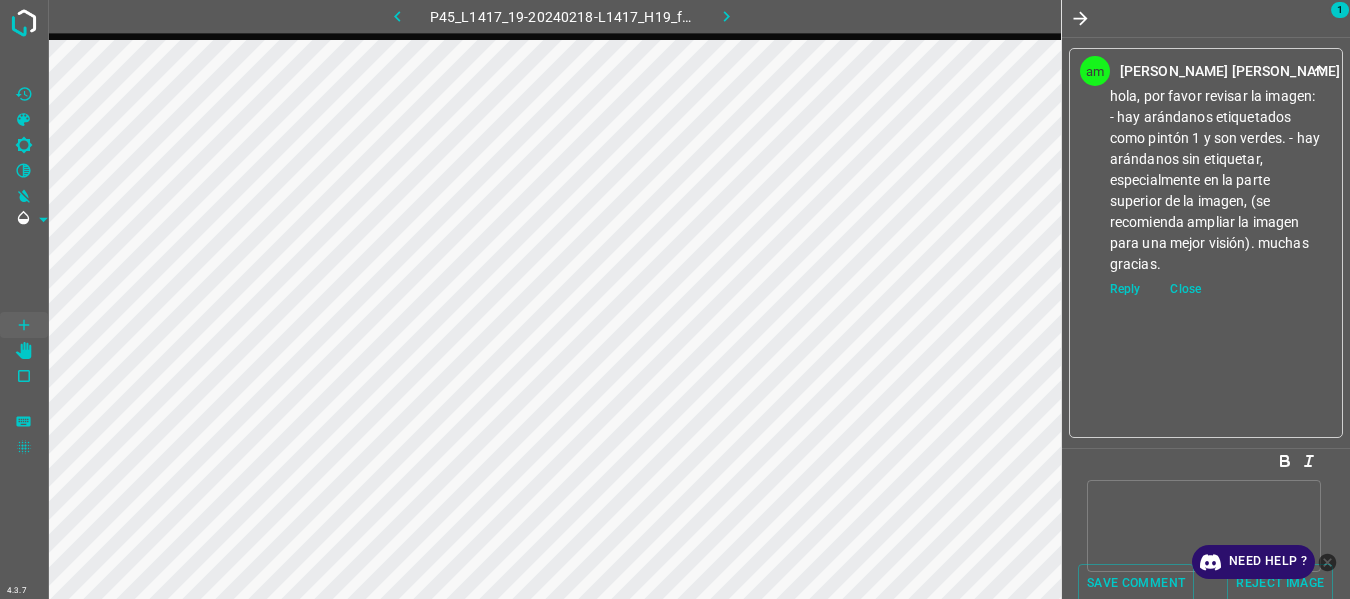 click at bounding box center (1080, 18) 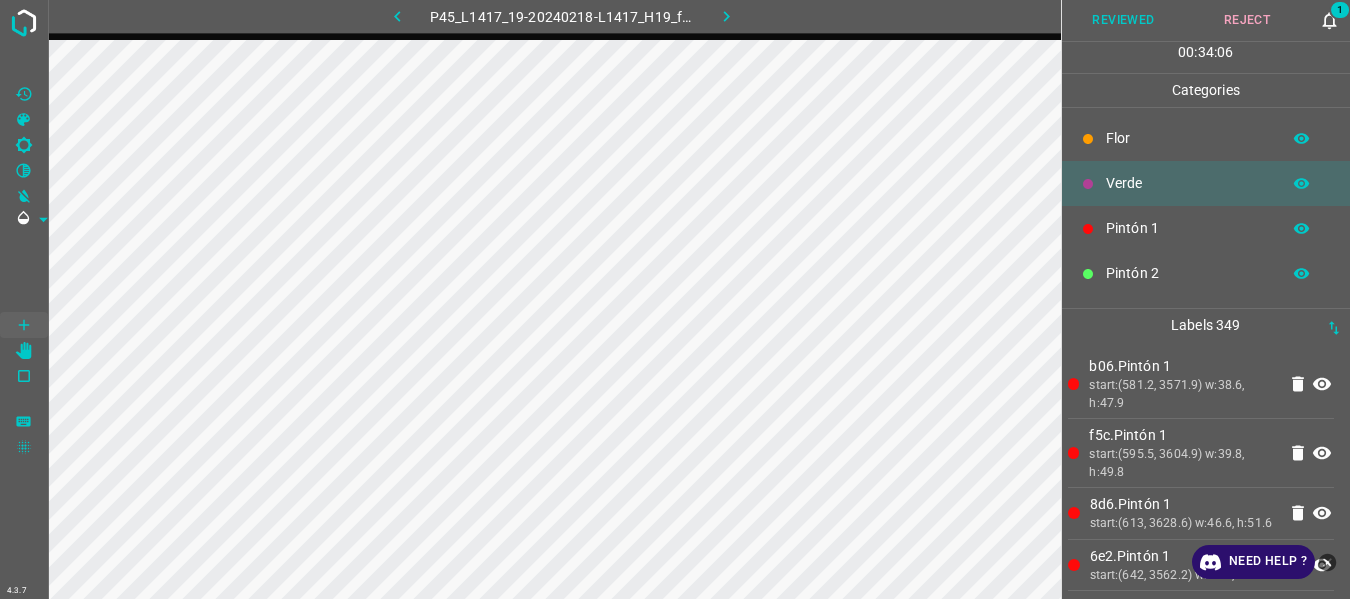 click on "Flor" at bounding box center [1188, 138] 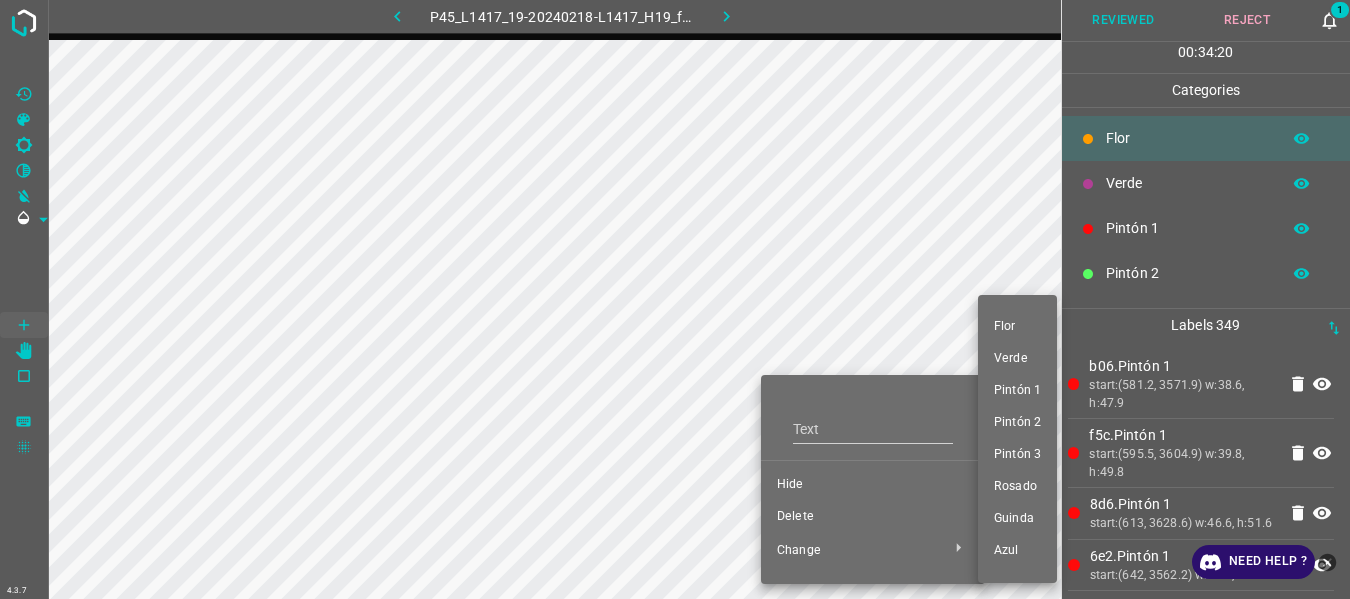 click on "Flor" at bounding box center (1017, 327) 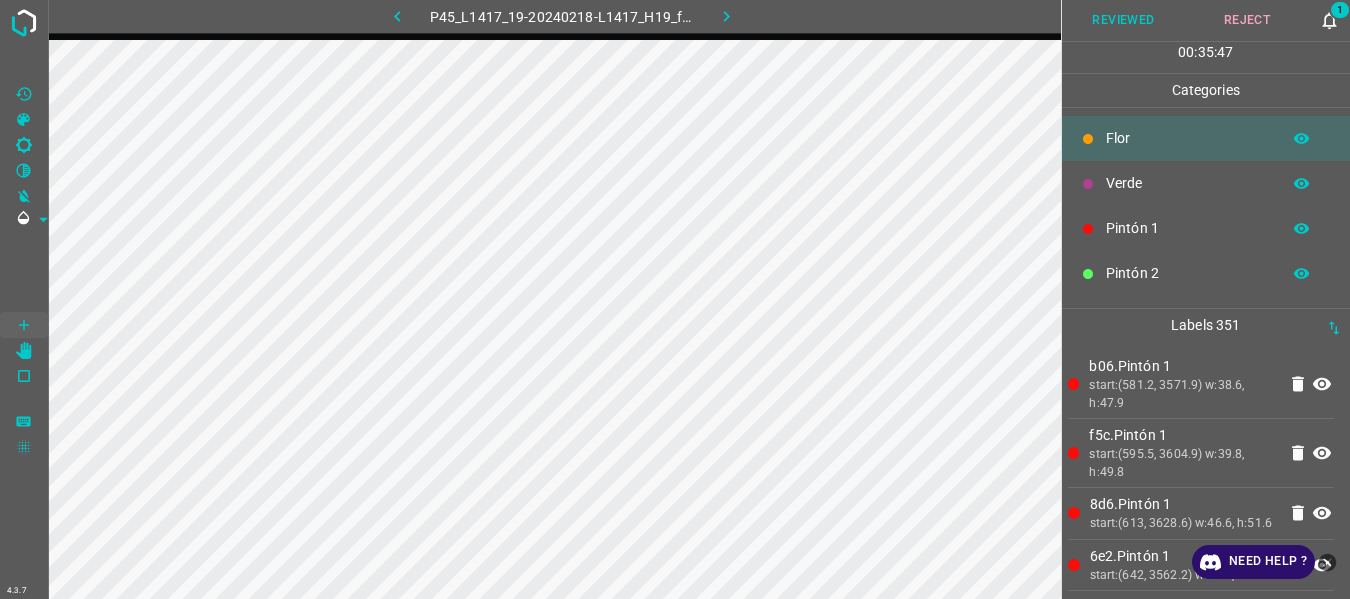 click 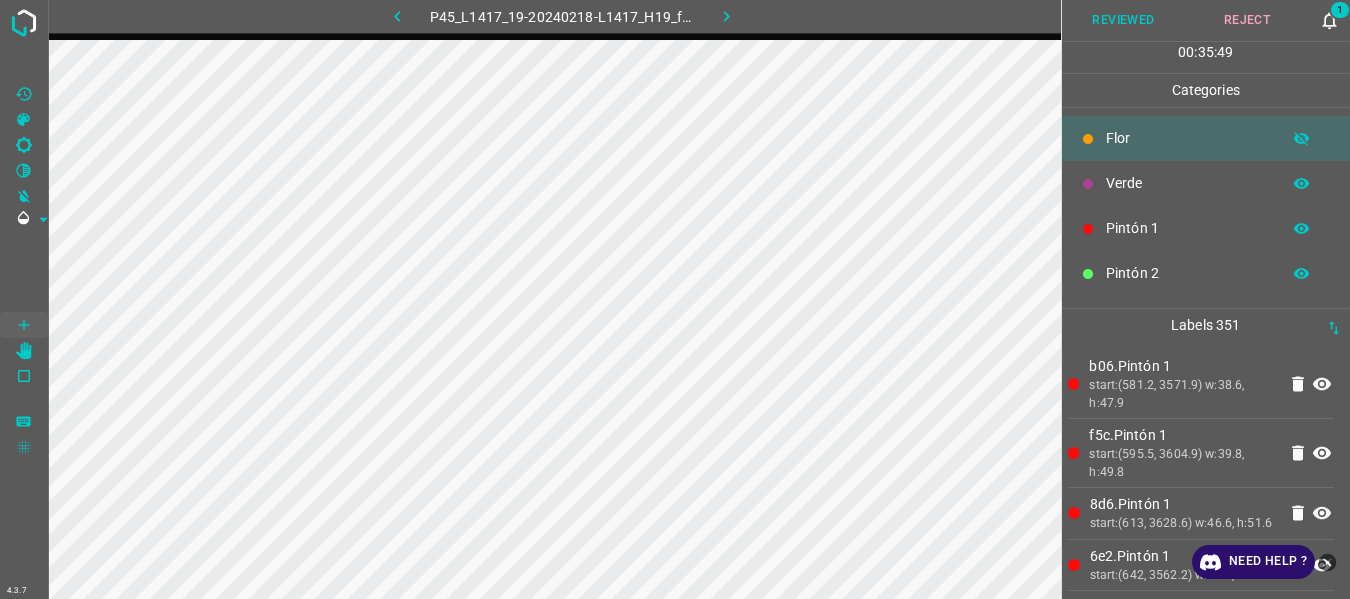 click 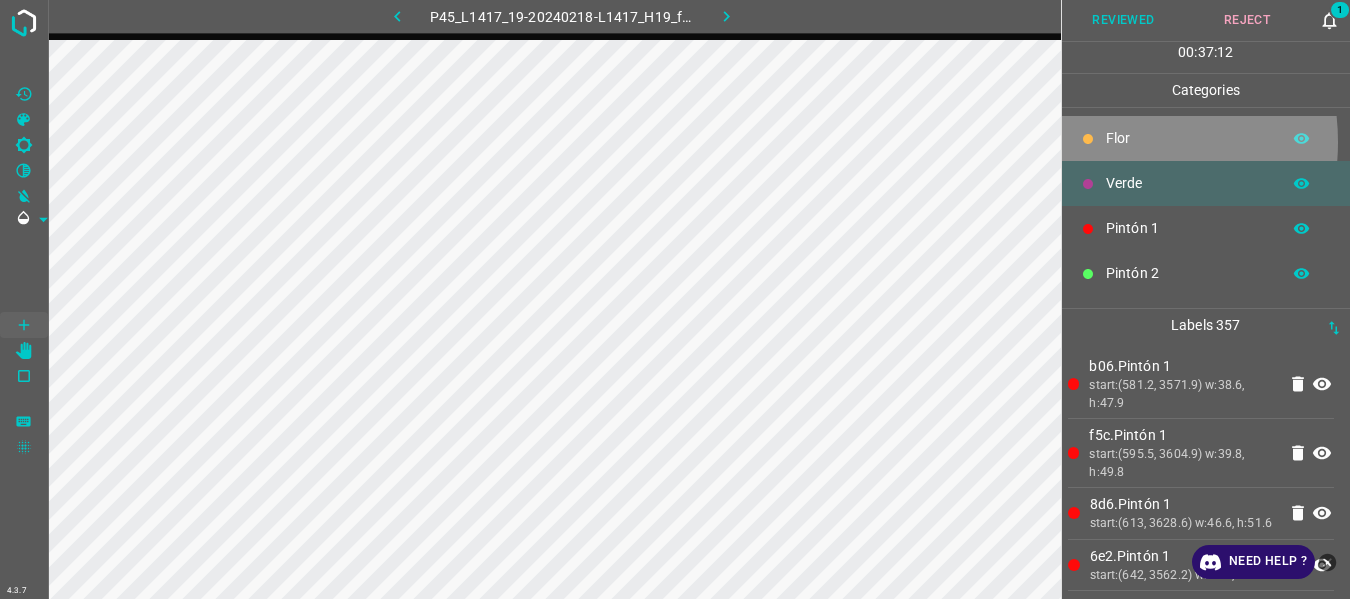 click on "Flor" at bounding box center [1206, 138] 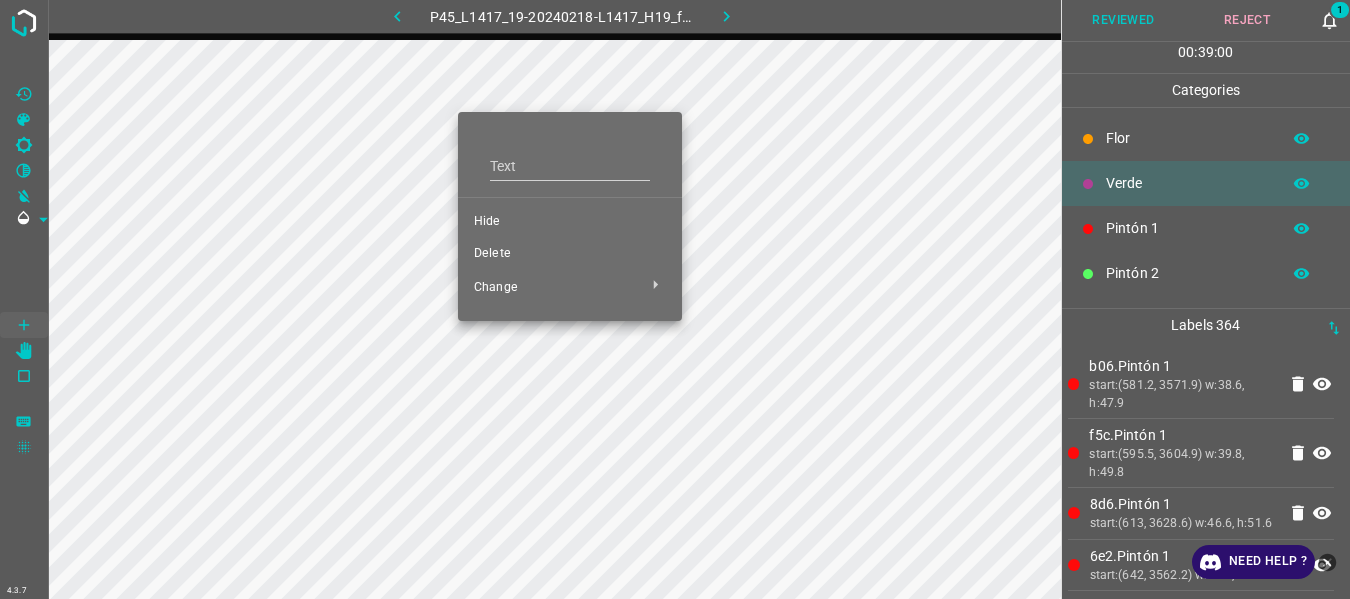 click on "Delete" at bounding box center (570, 254) 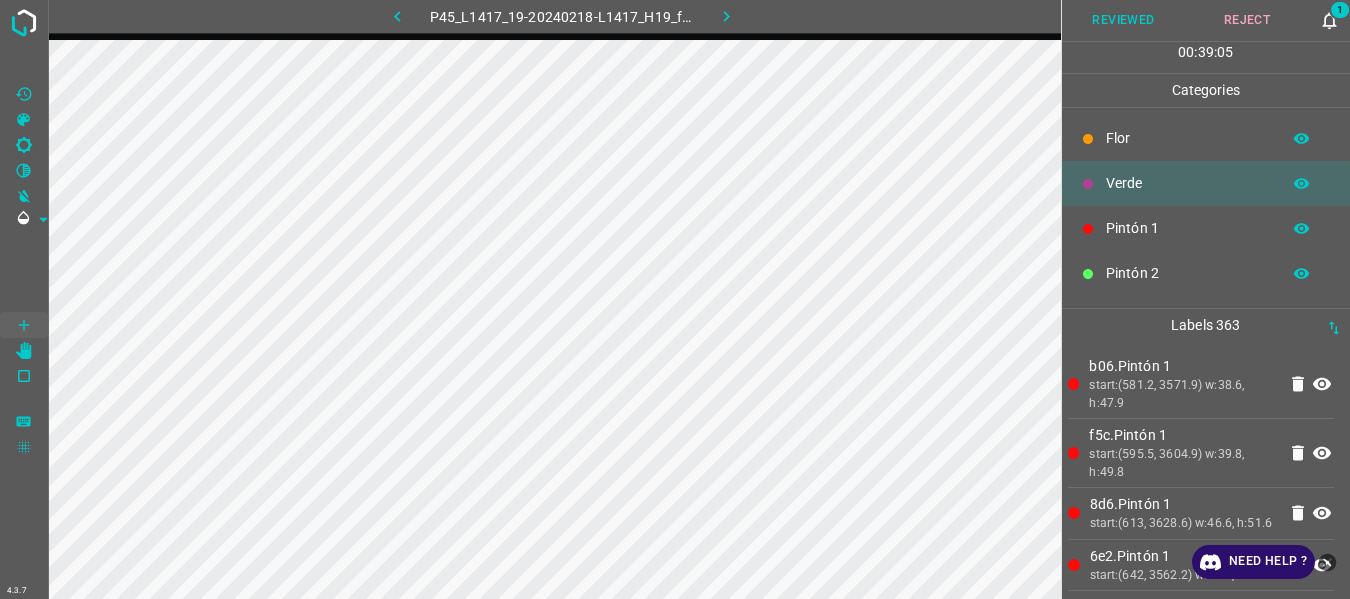 click on "Flor" at bounding box center (1188, 138) 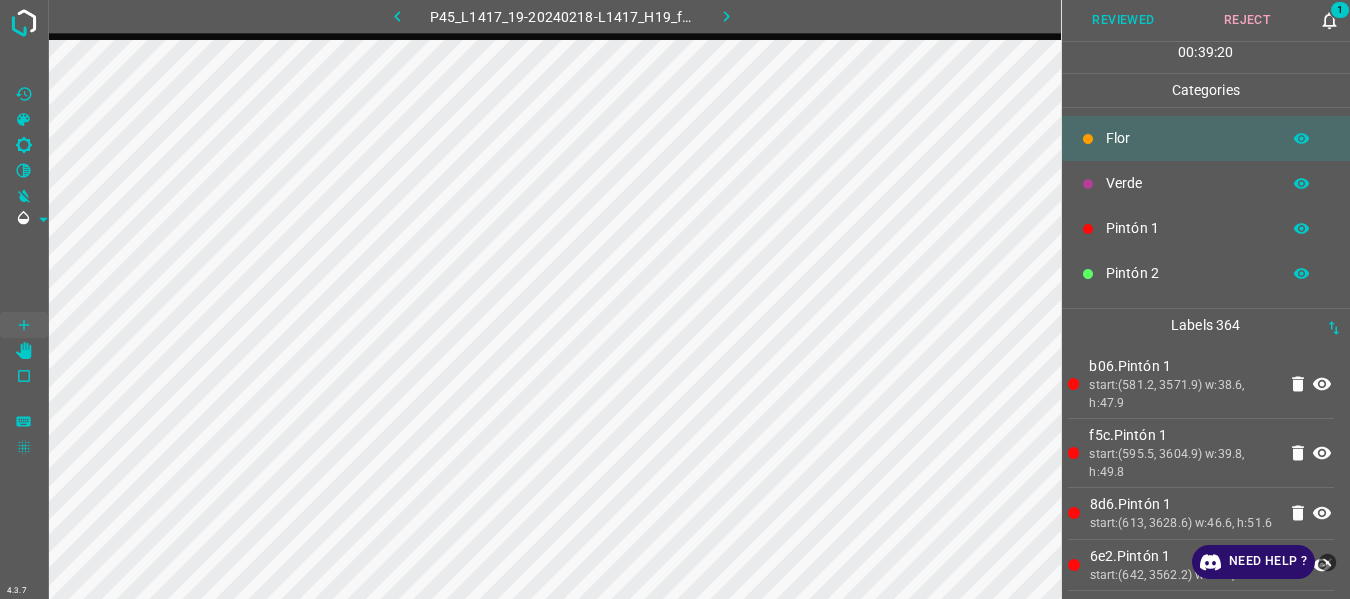 click on "Verde" at bounding box center [1188, 183] 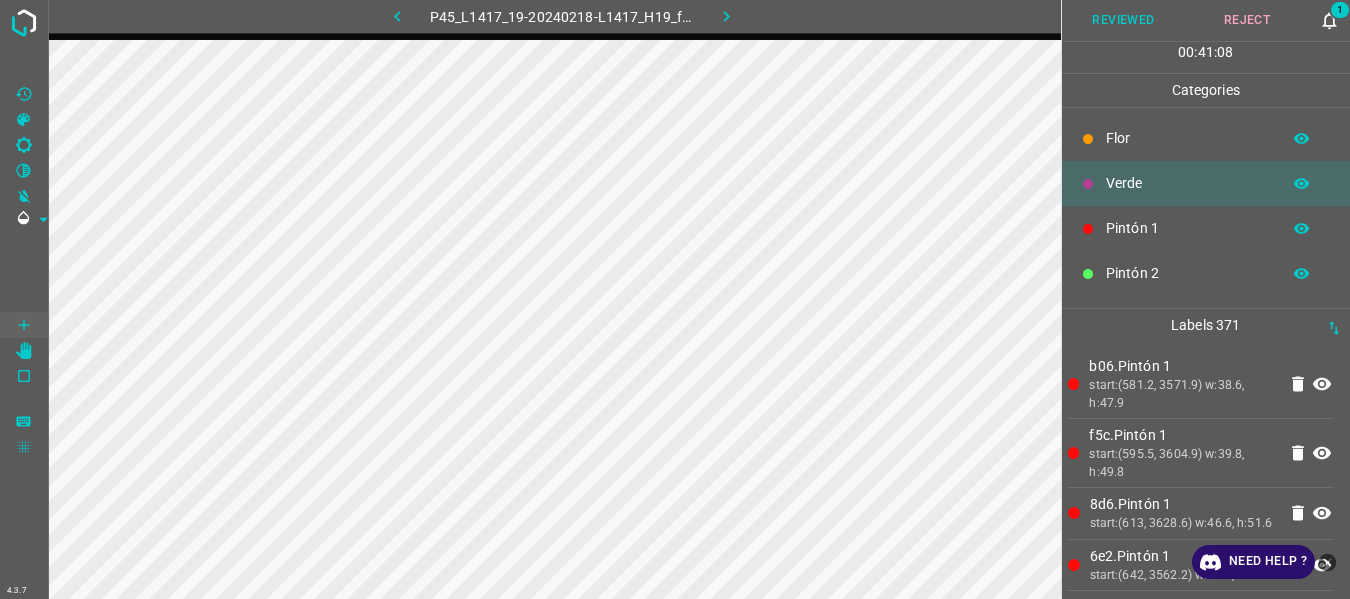 click 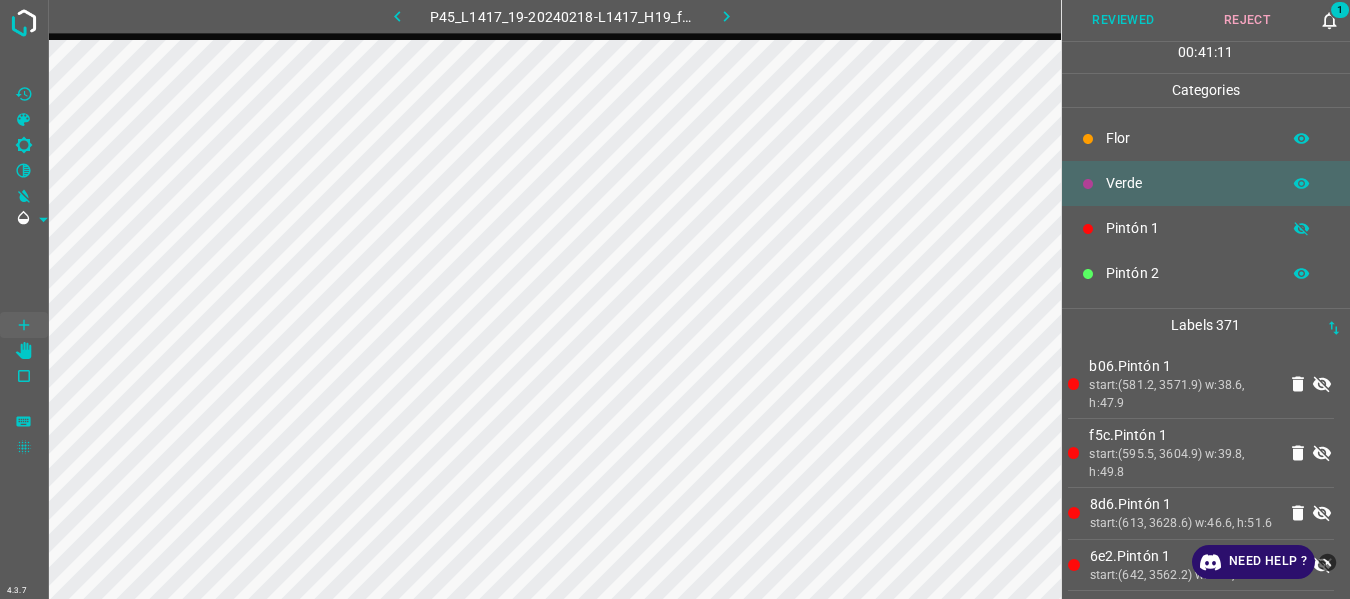 click 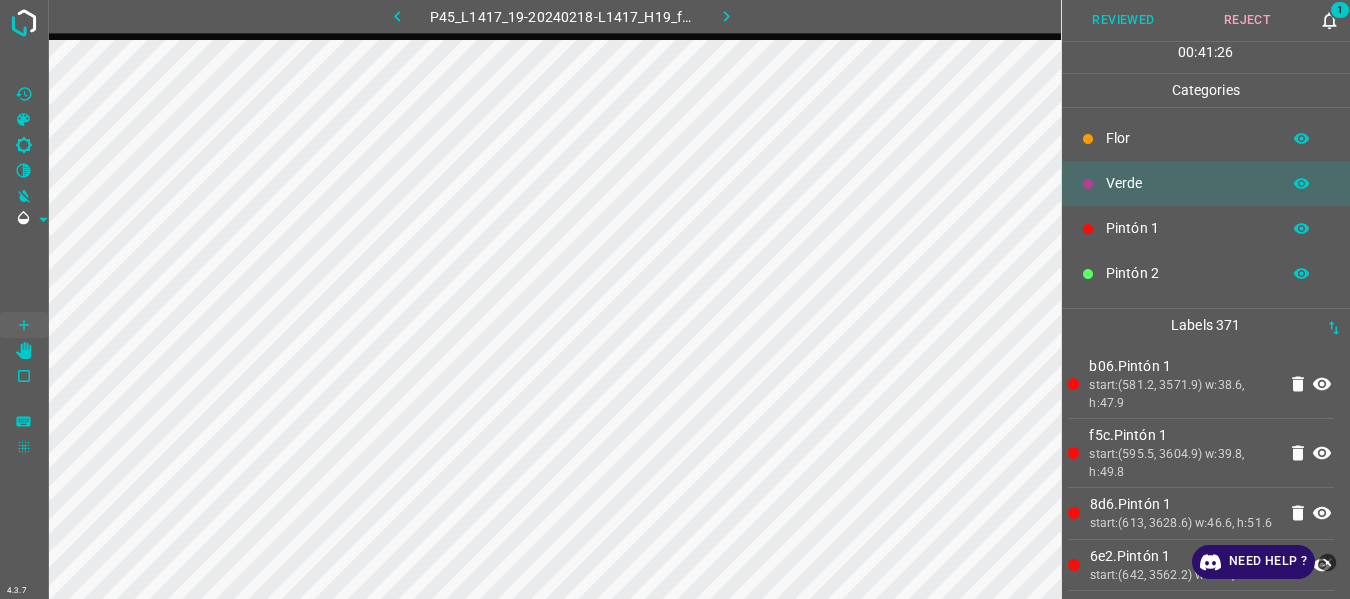 click on "Flor" at bounding box center [1188, 138] 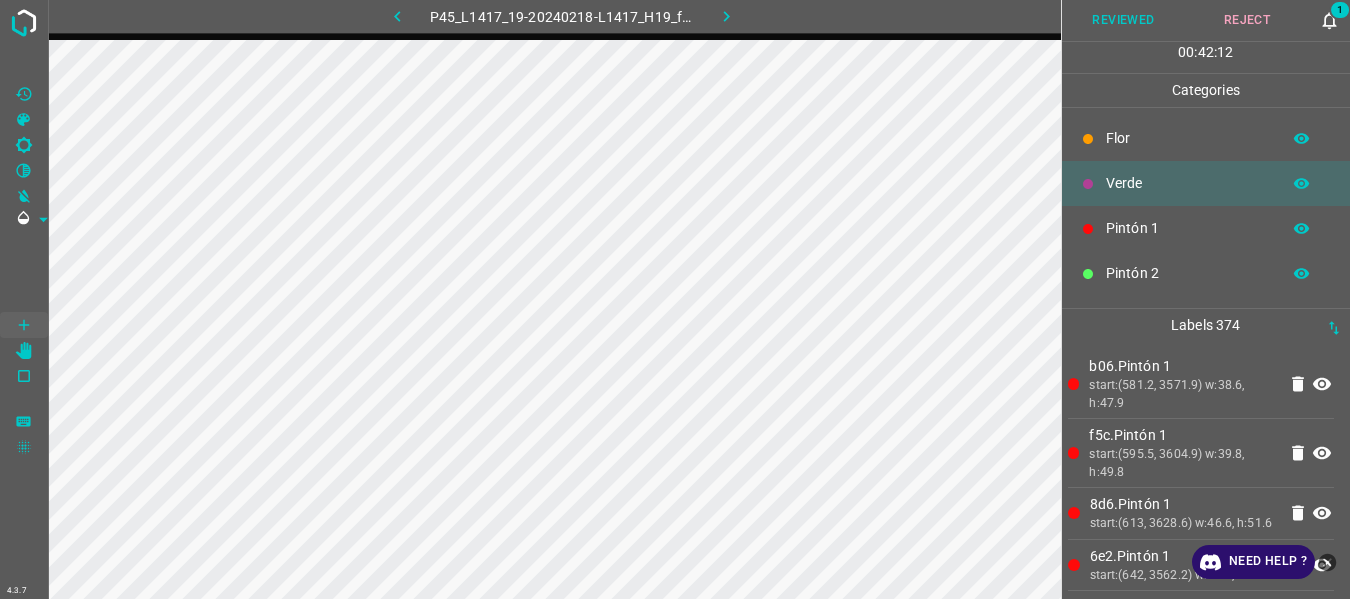 click on "Flor" at bounding box center (1206, 138) 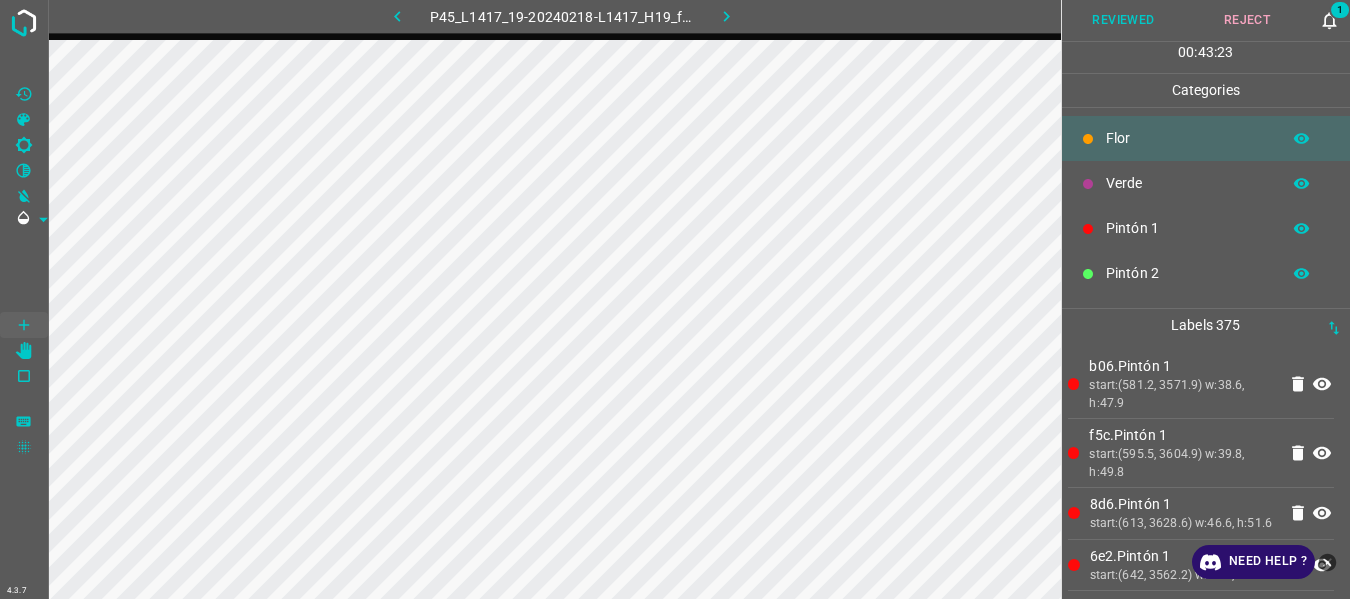 click on "Reviewed" at bounding box center [1124, 20] 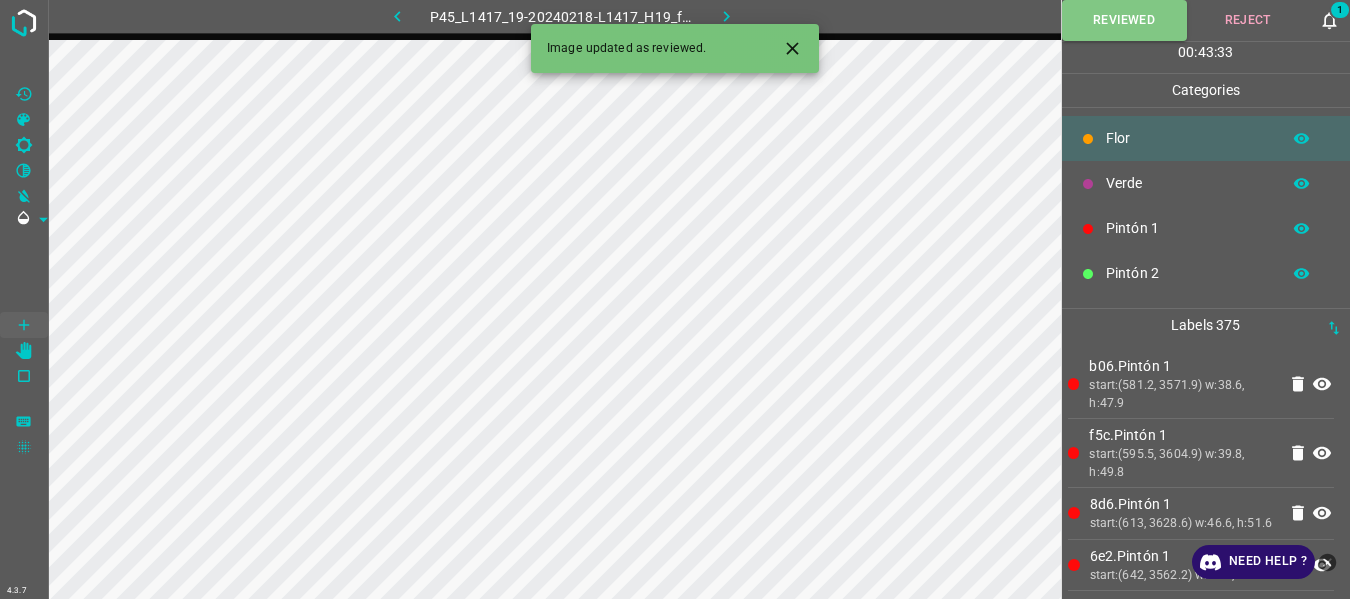 click 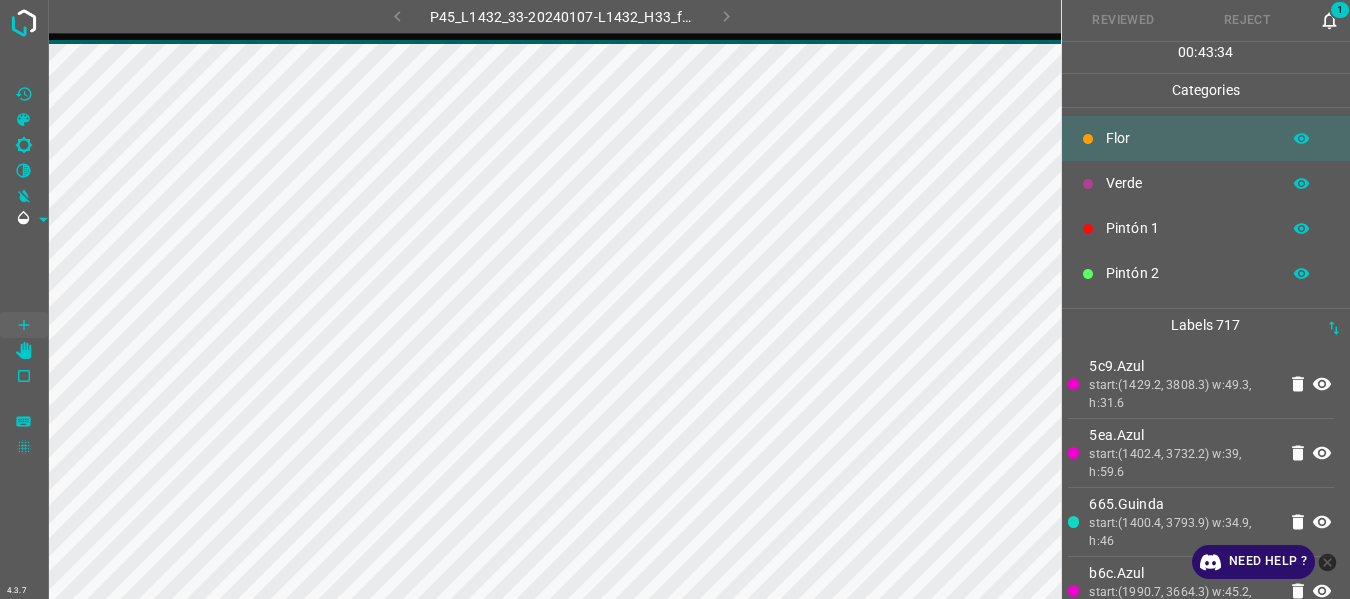 click 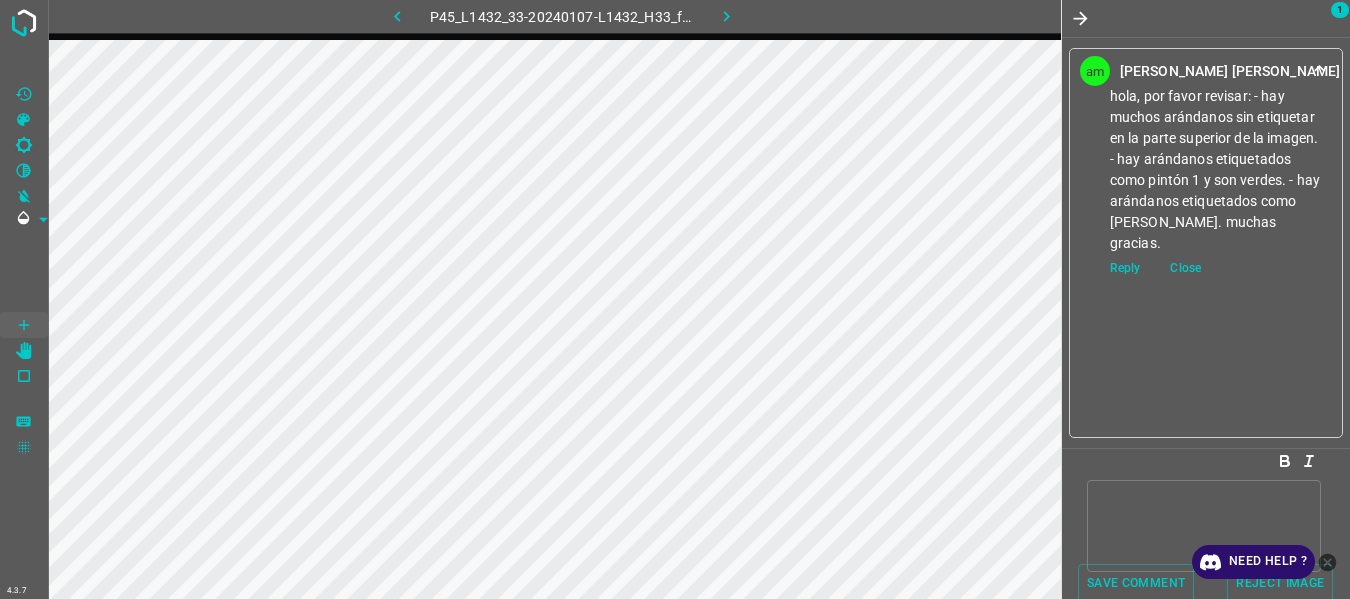 click at bounding box center [1080, 18] 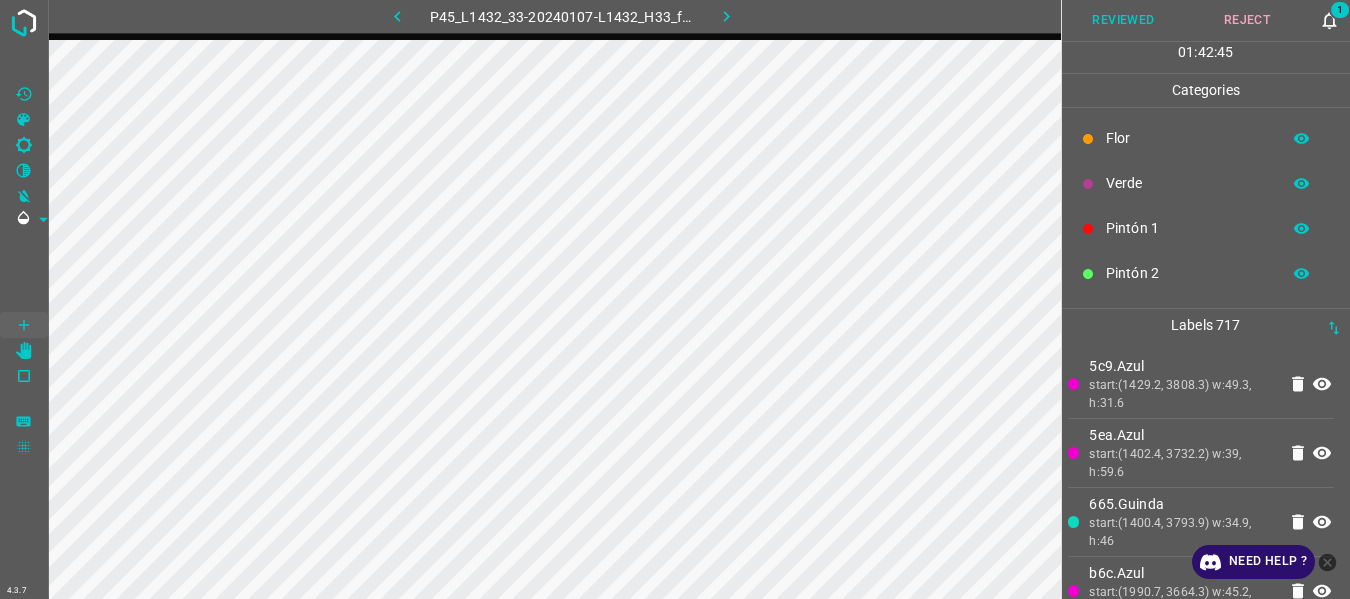 click 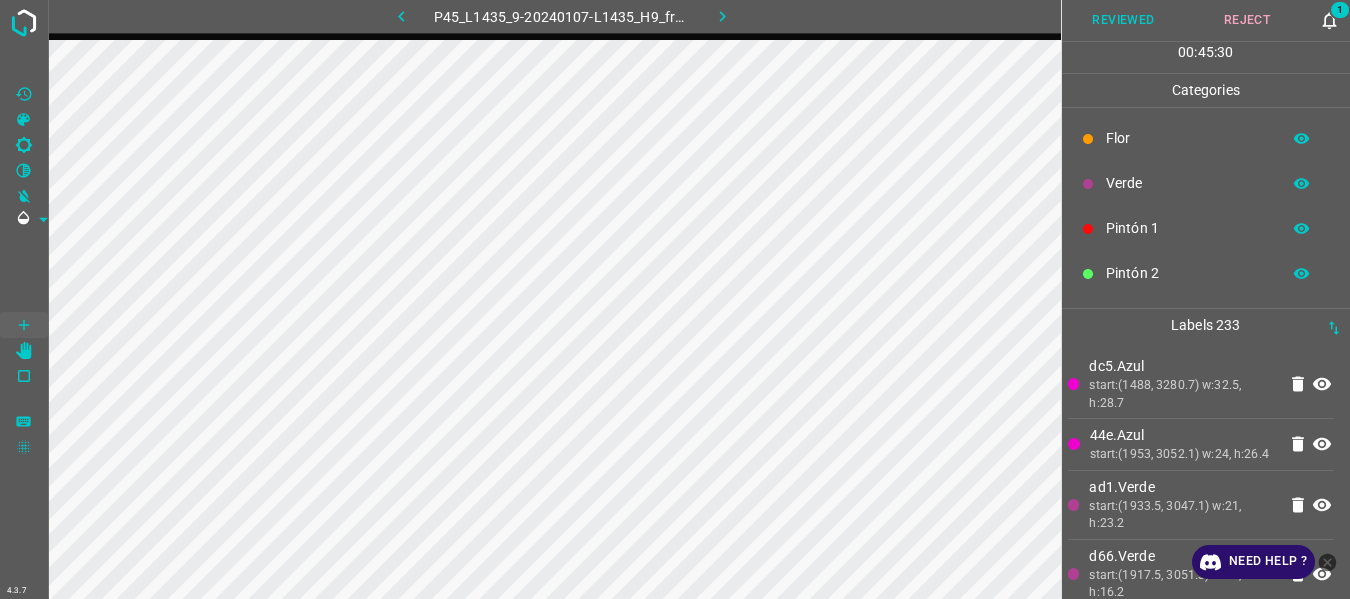 click 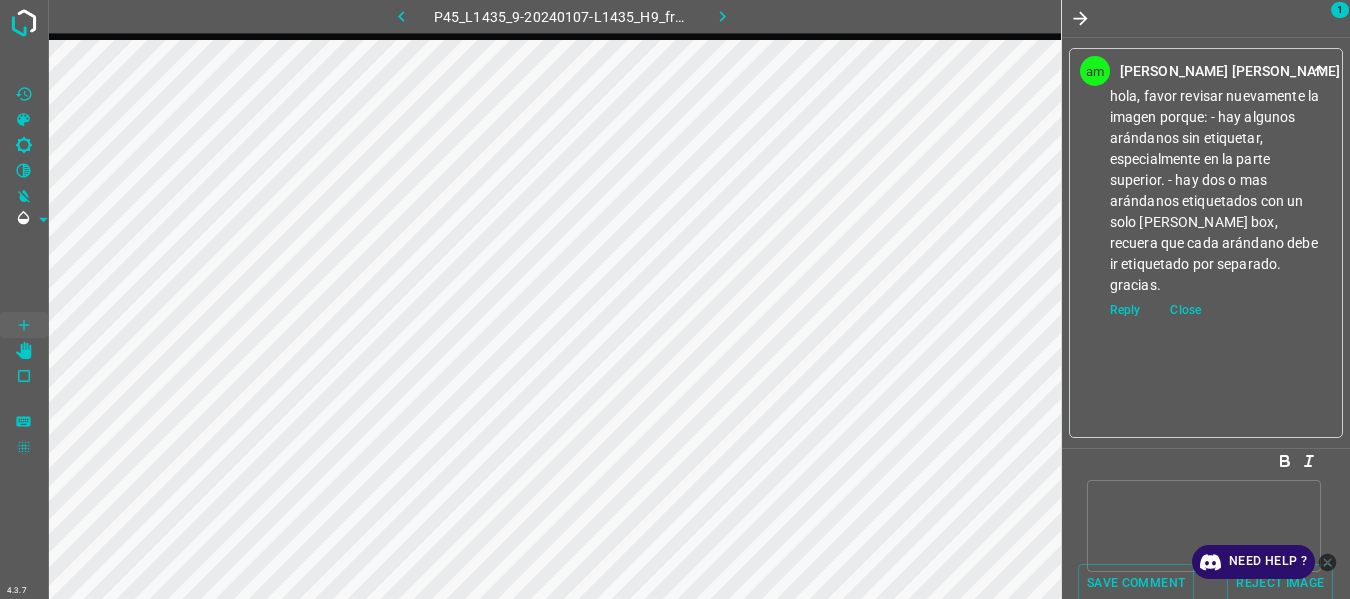 click 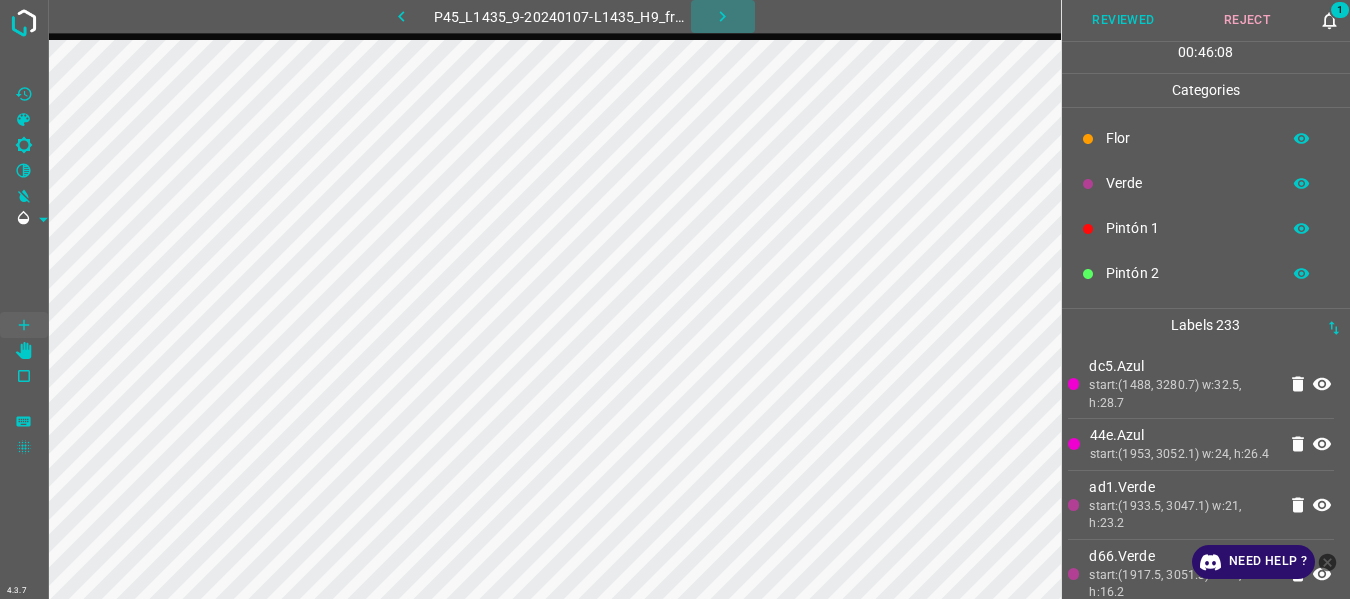 click 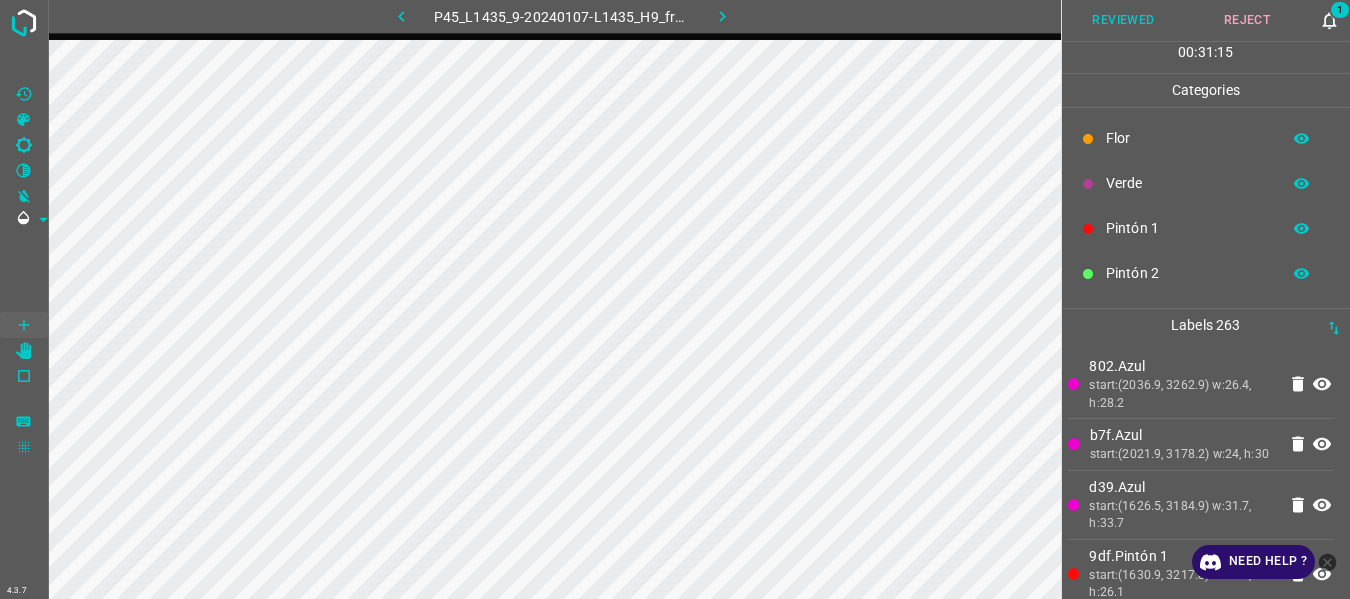 click 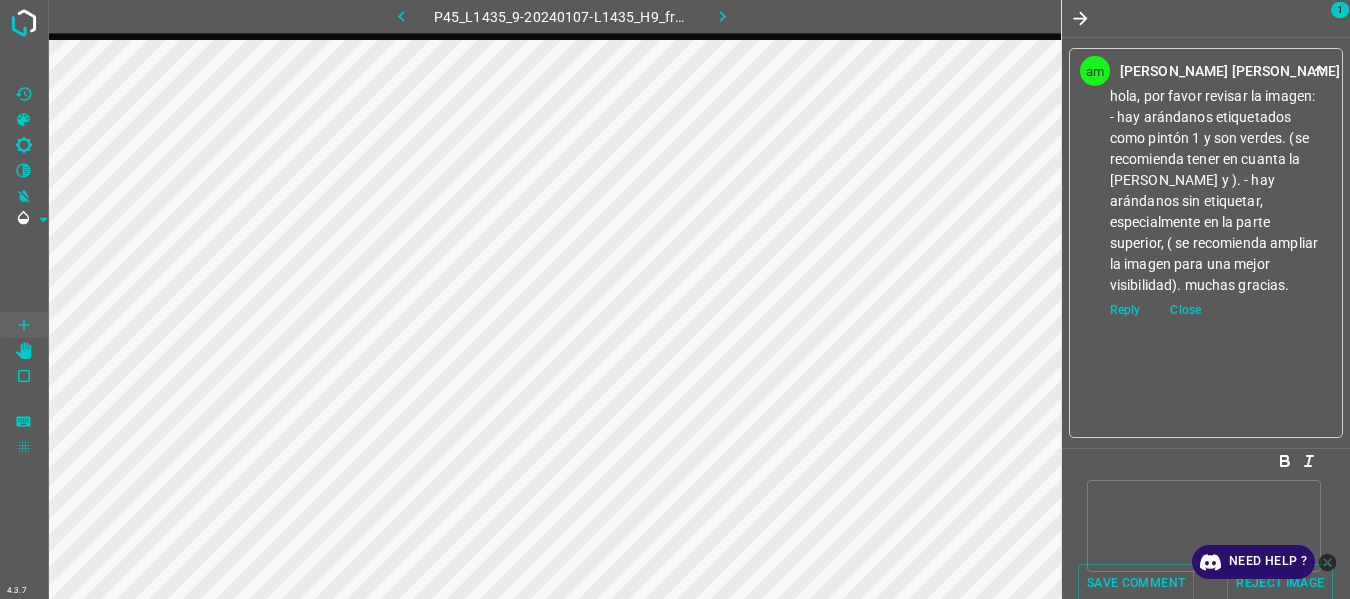 click 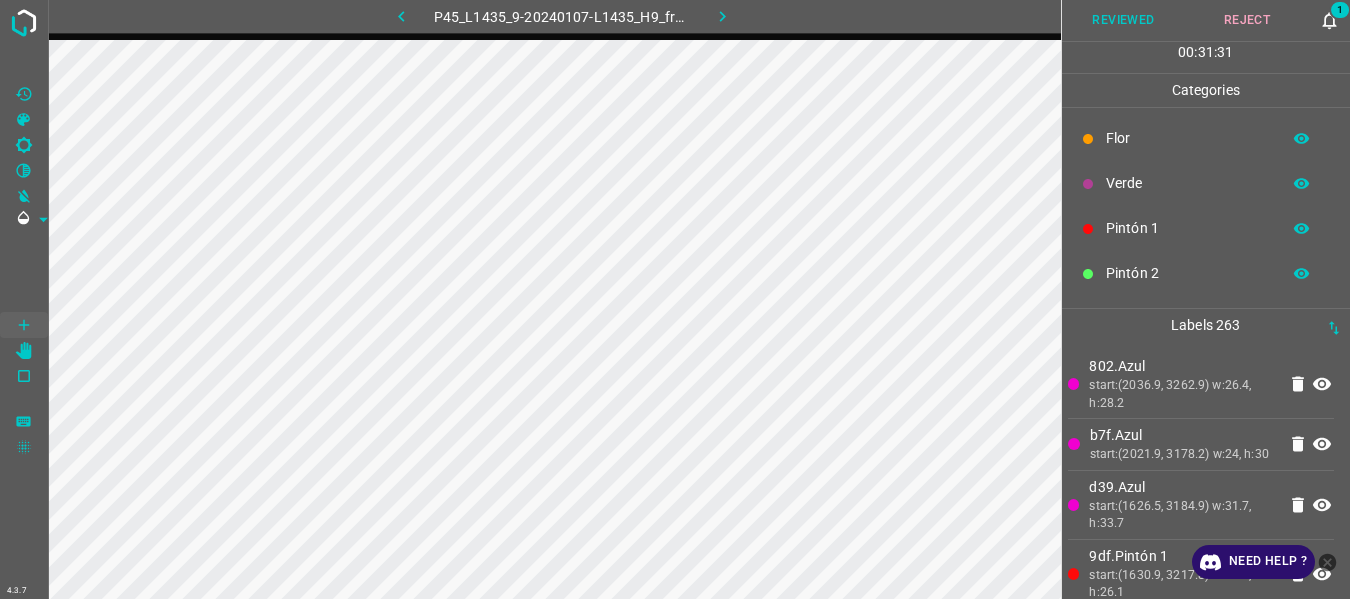 click 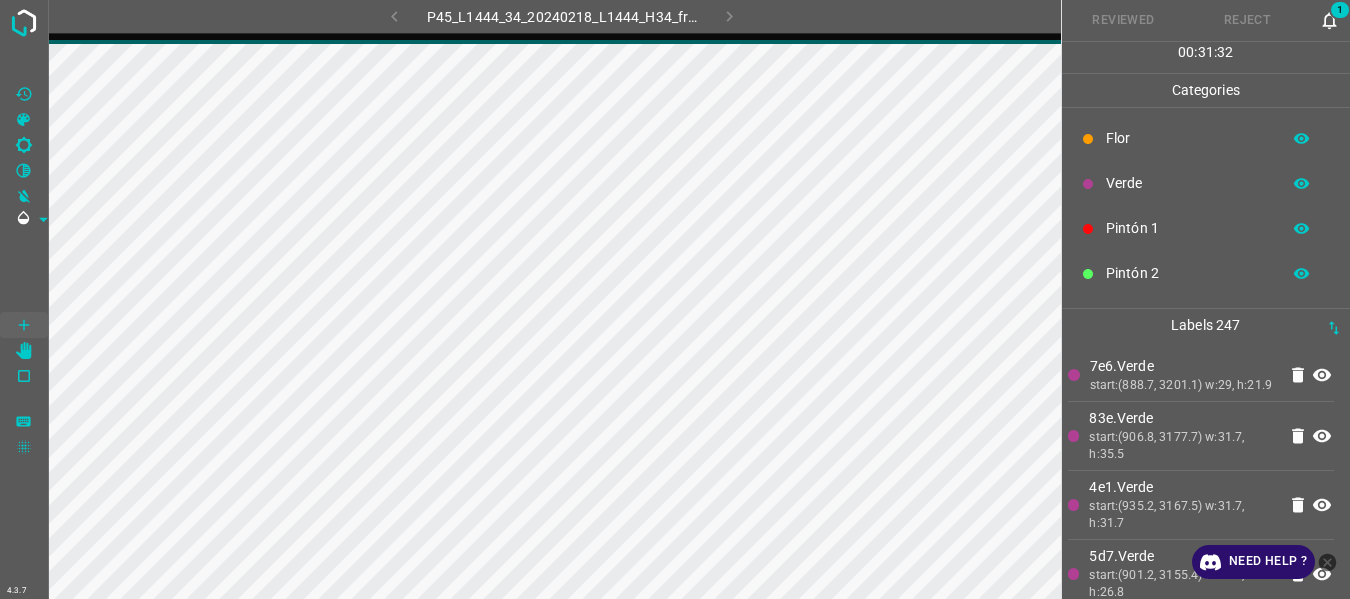 click 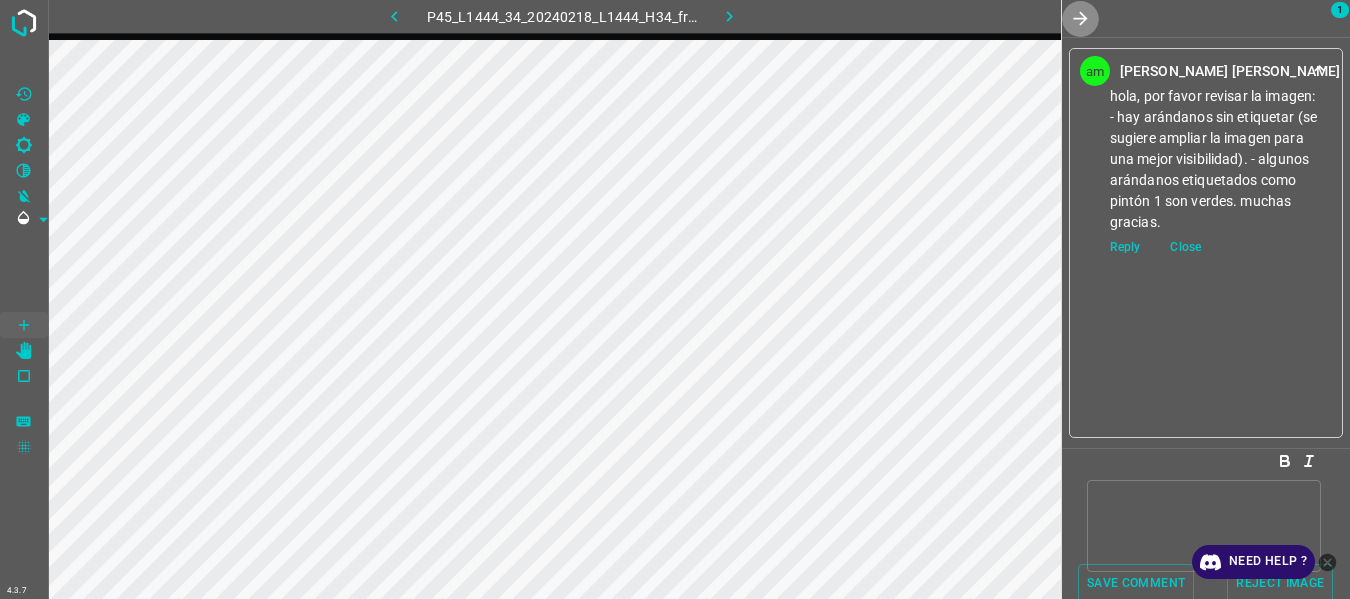 click at bounding box center (1080, 18) 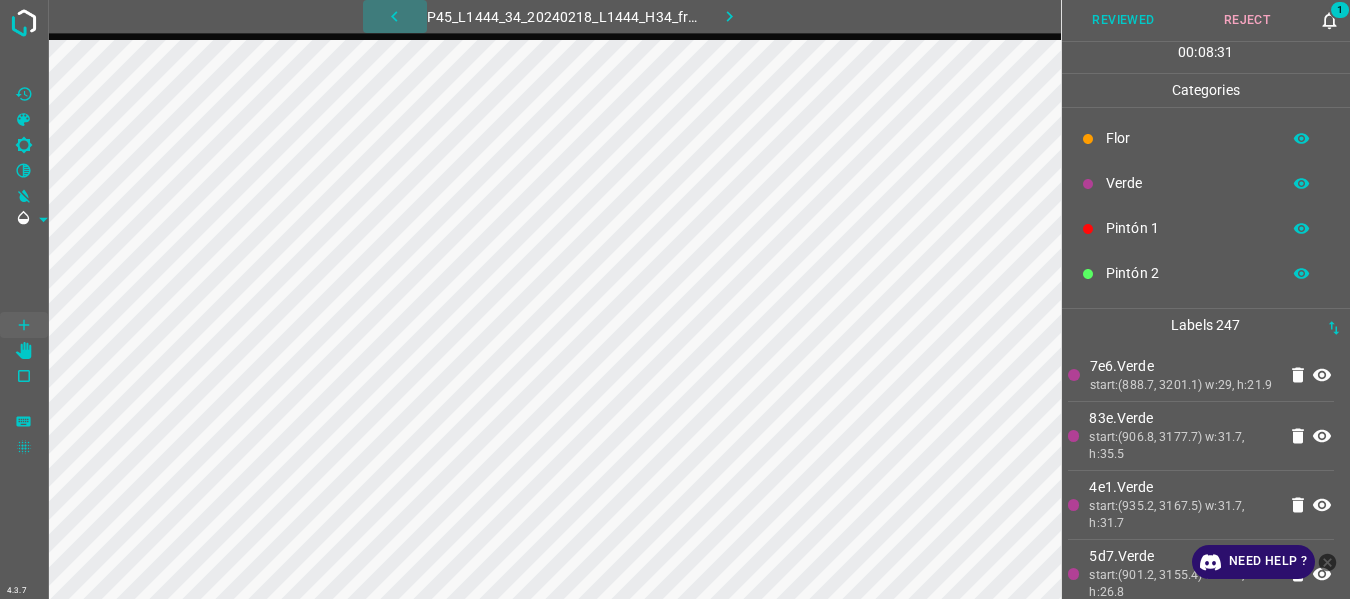 click 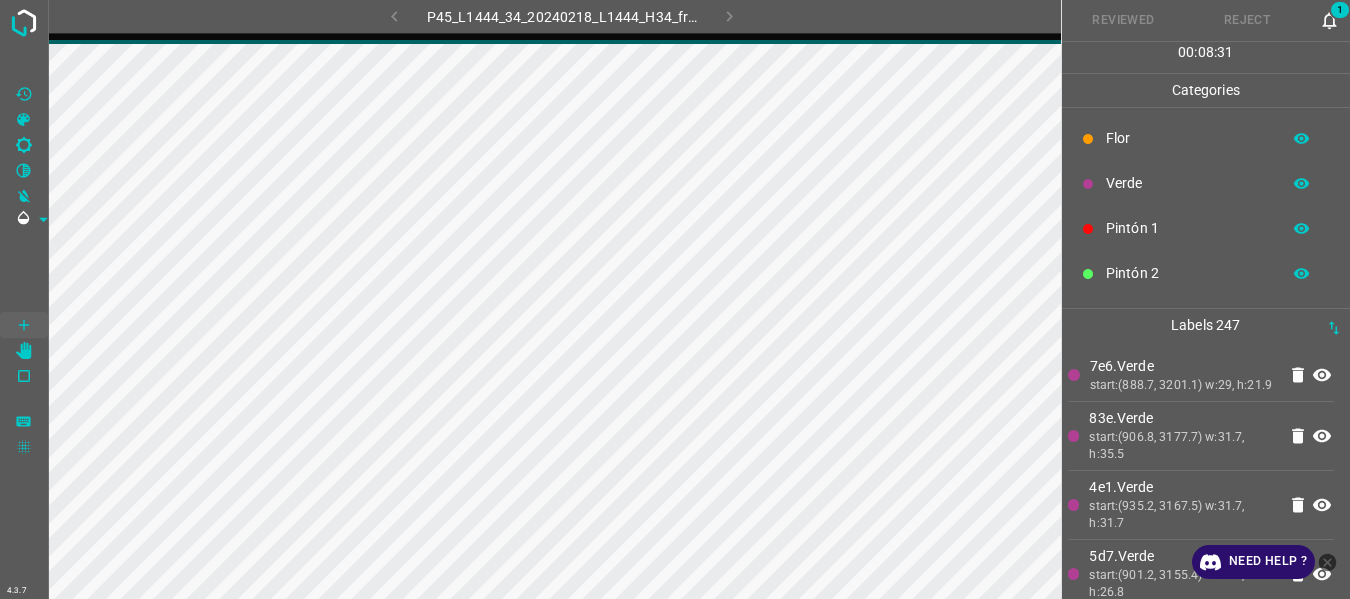 click on "P45_L1444_34_20240218_L1444_H34_frame_00117_113179.jpg" at bounding box center (562, 16) 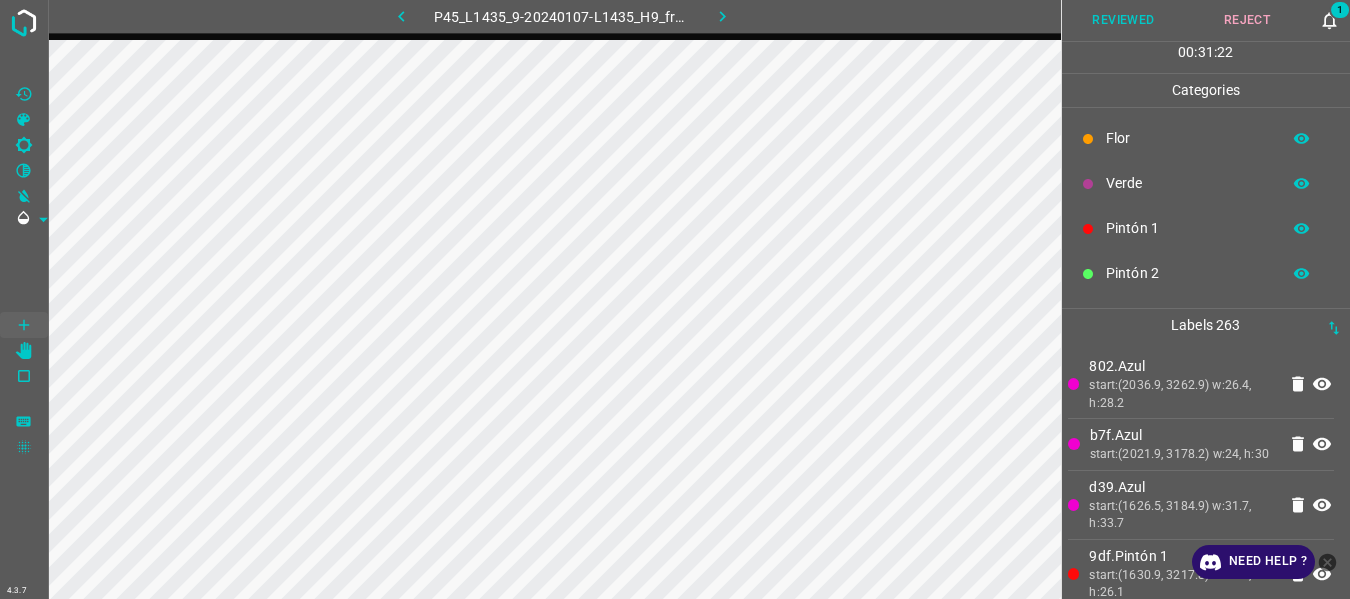 click 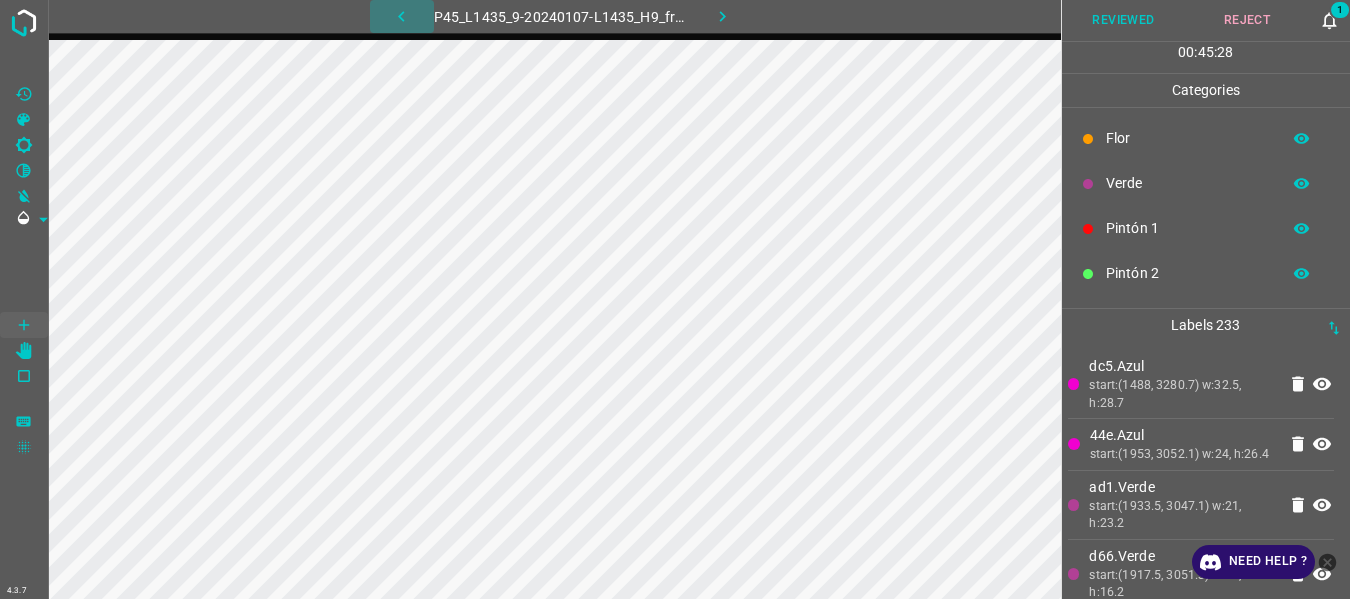 click 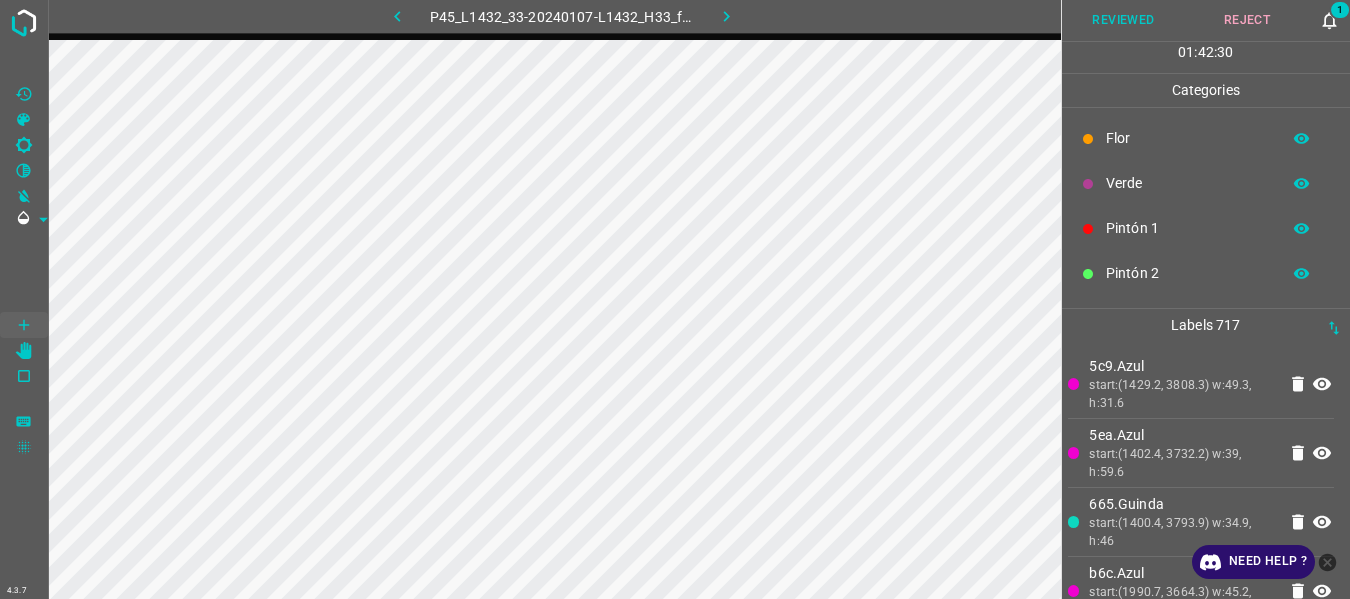 click 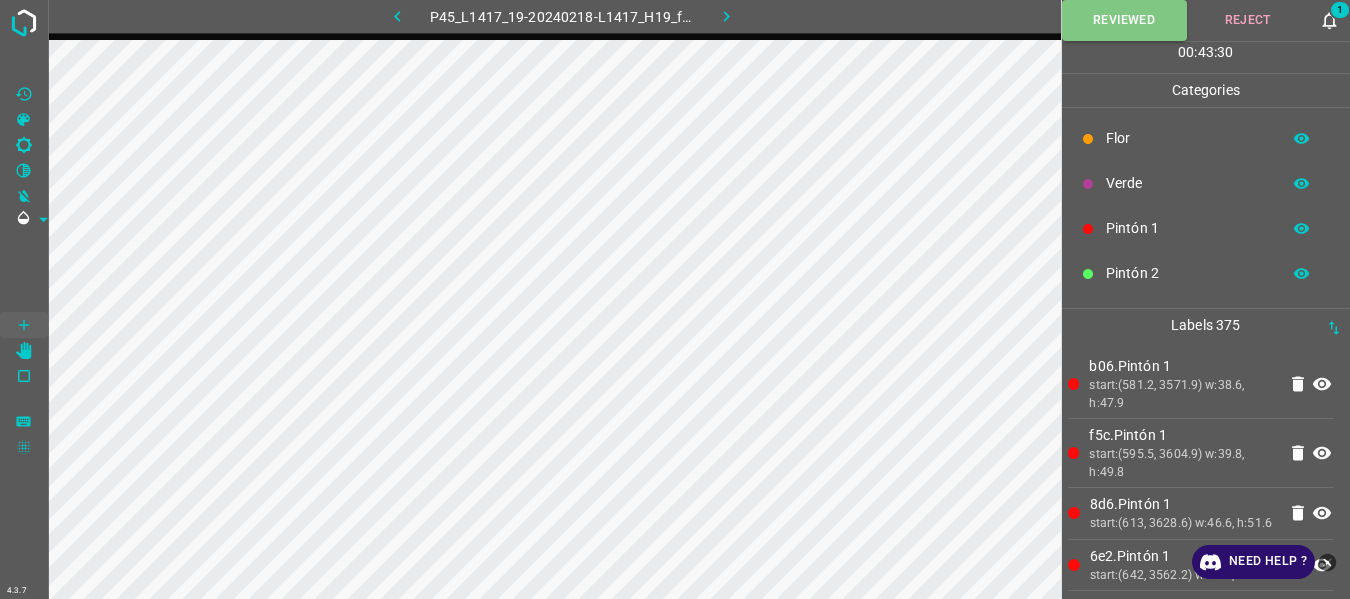 click 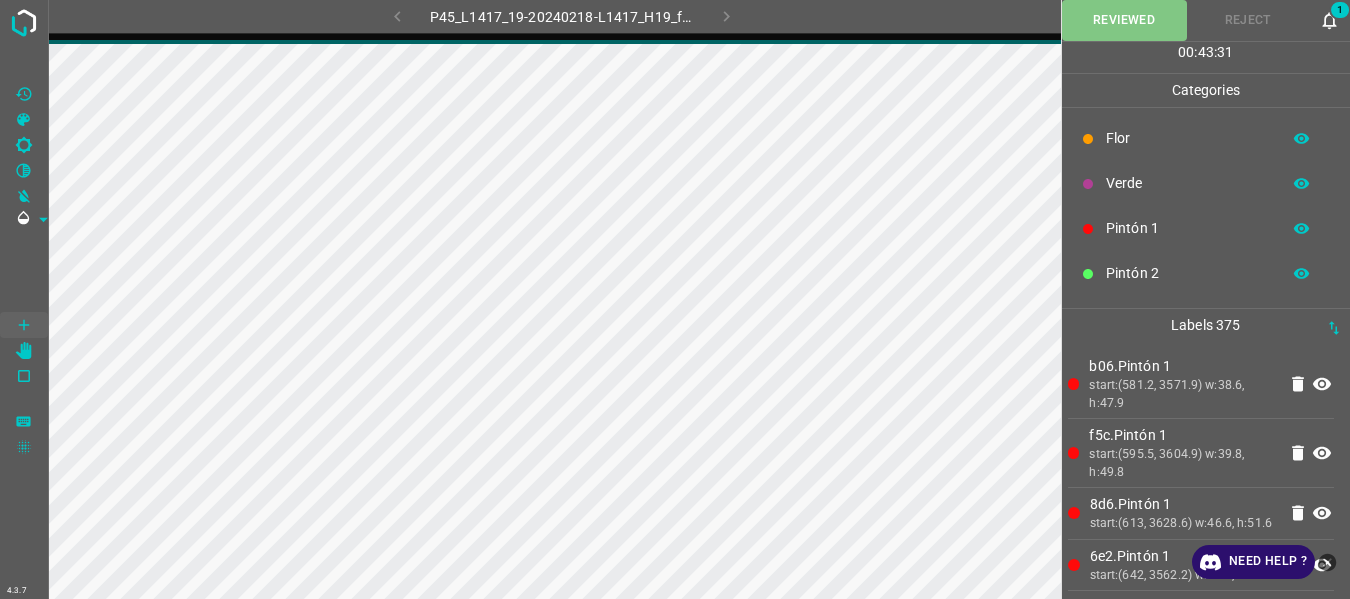 click on "P45_L1417_19-20240218-L1417_H19_frame_00019_18184.jpg" at bounding box center [562, 16] 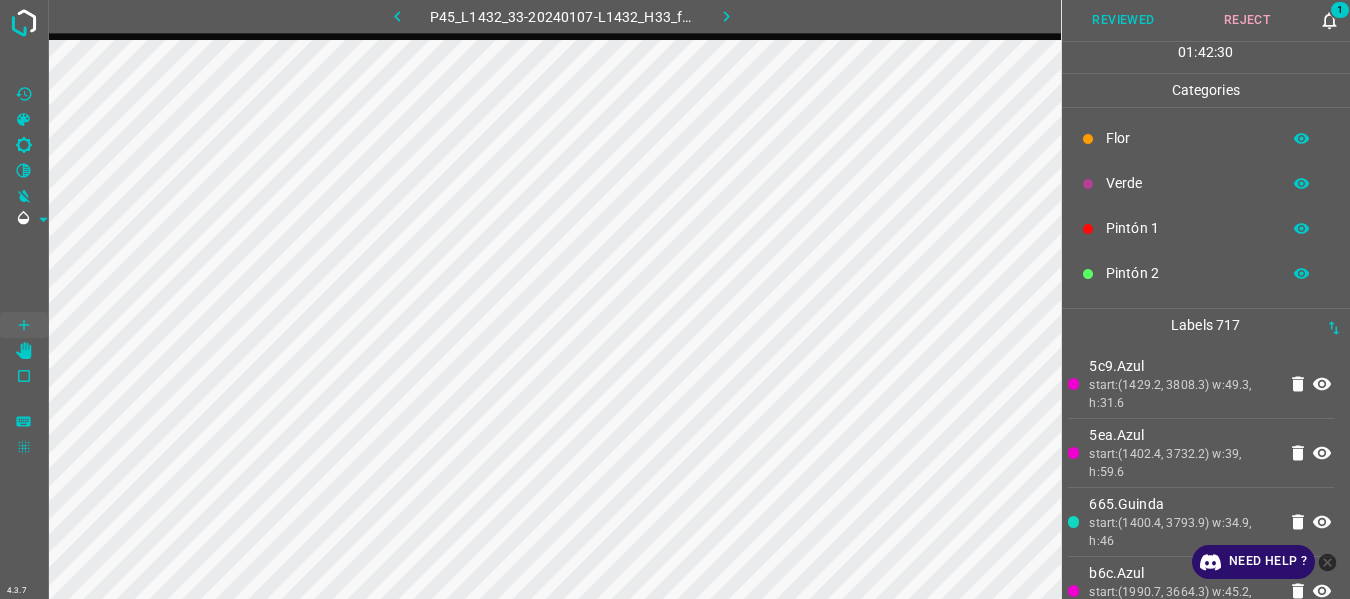 click 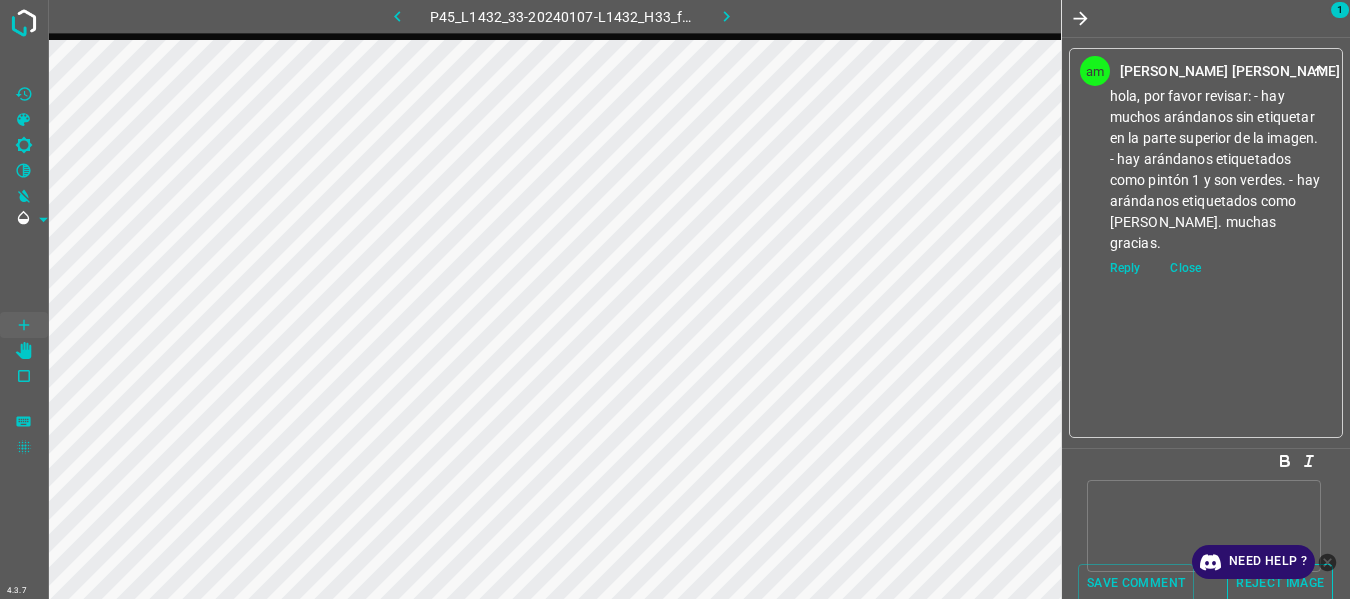 click on "Reject Image" at bounding box center [1280, 583] 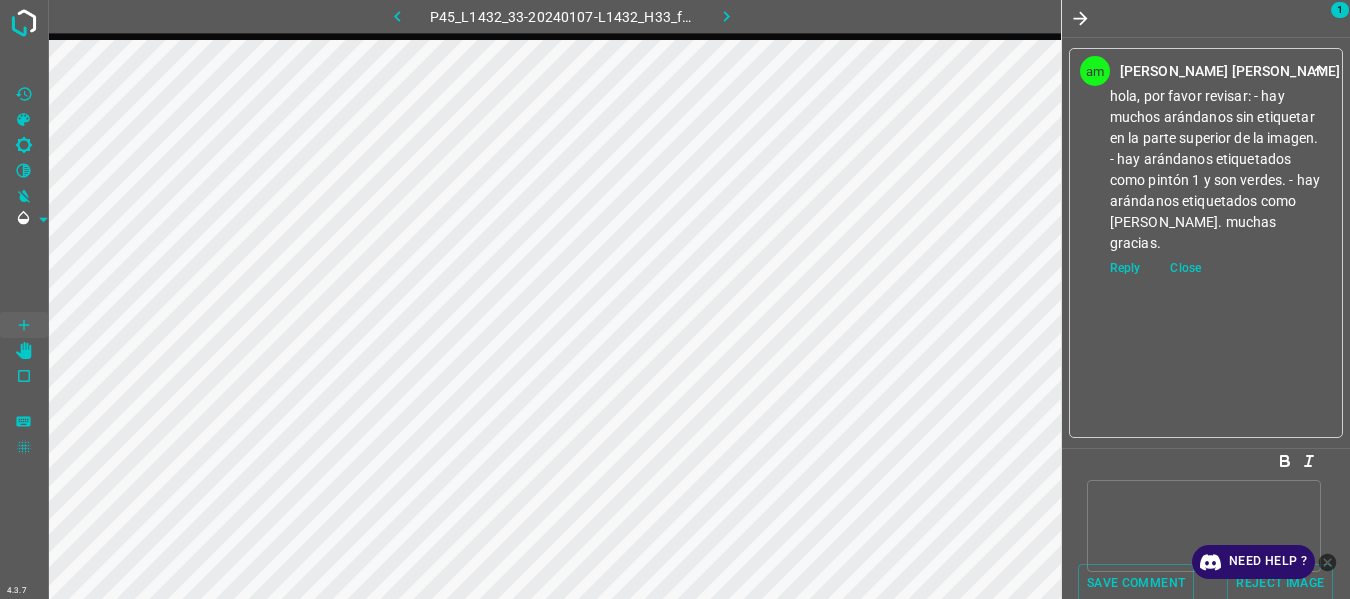 click at bounding box center [1204, 526] 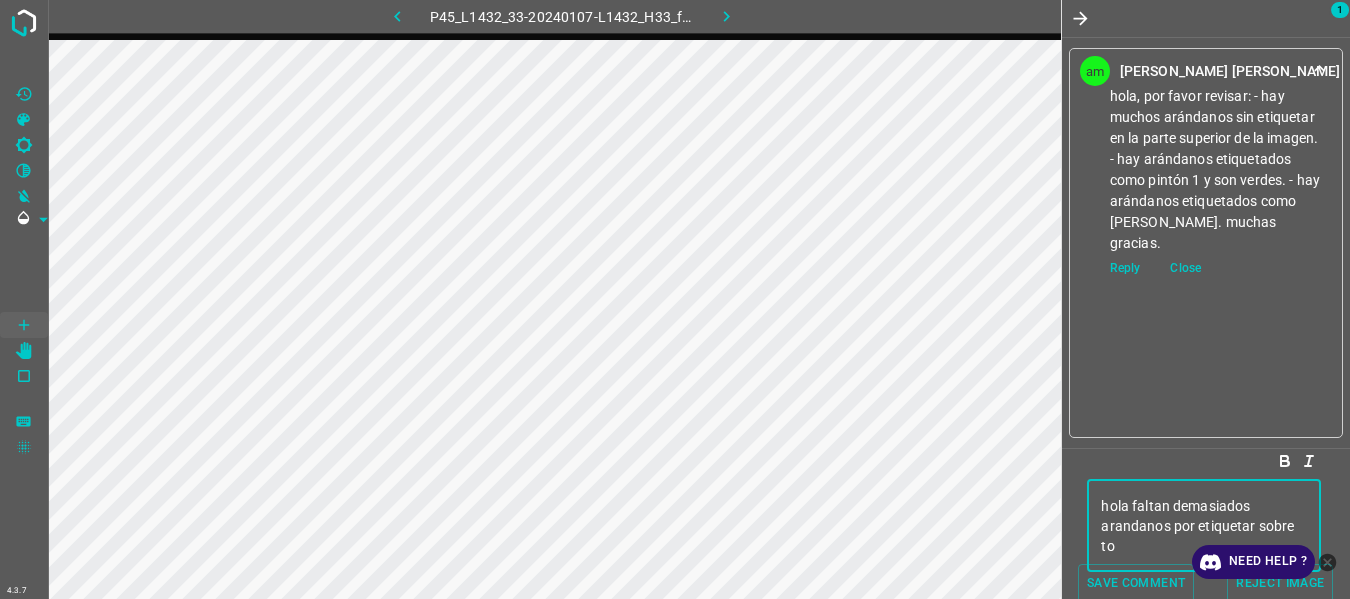 click 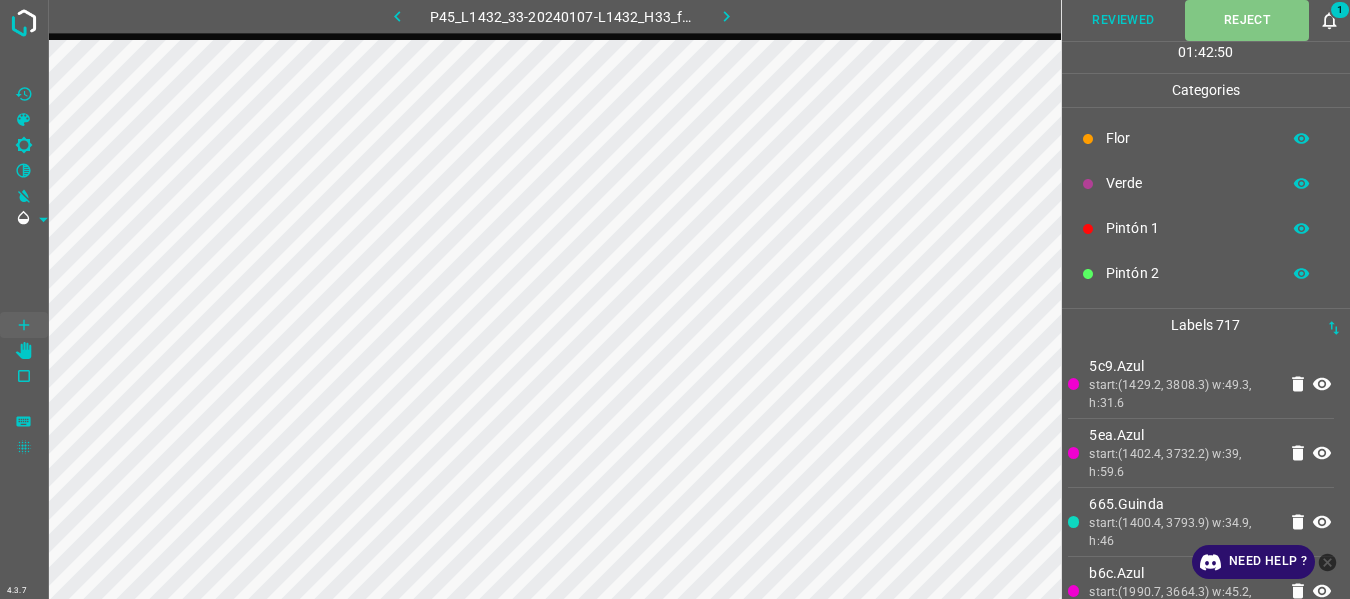 click 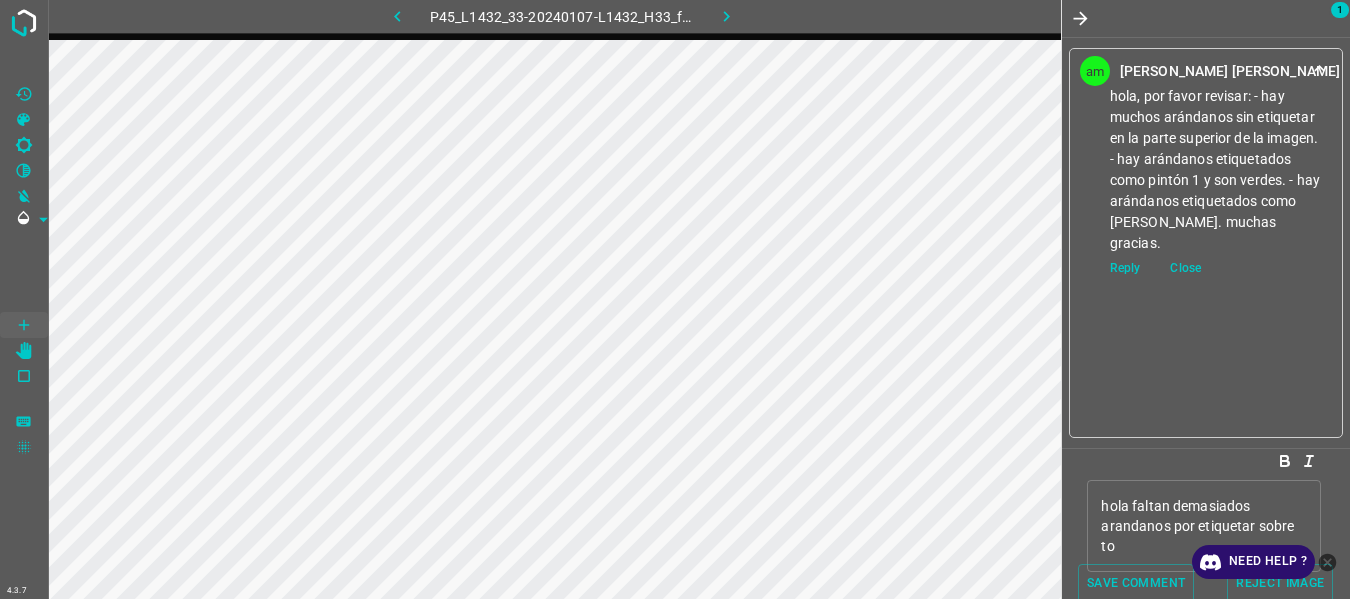 click on "hola faltan demasiados arandanos por etiquetar sobre to" at bounding box center (1204, 526) 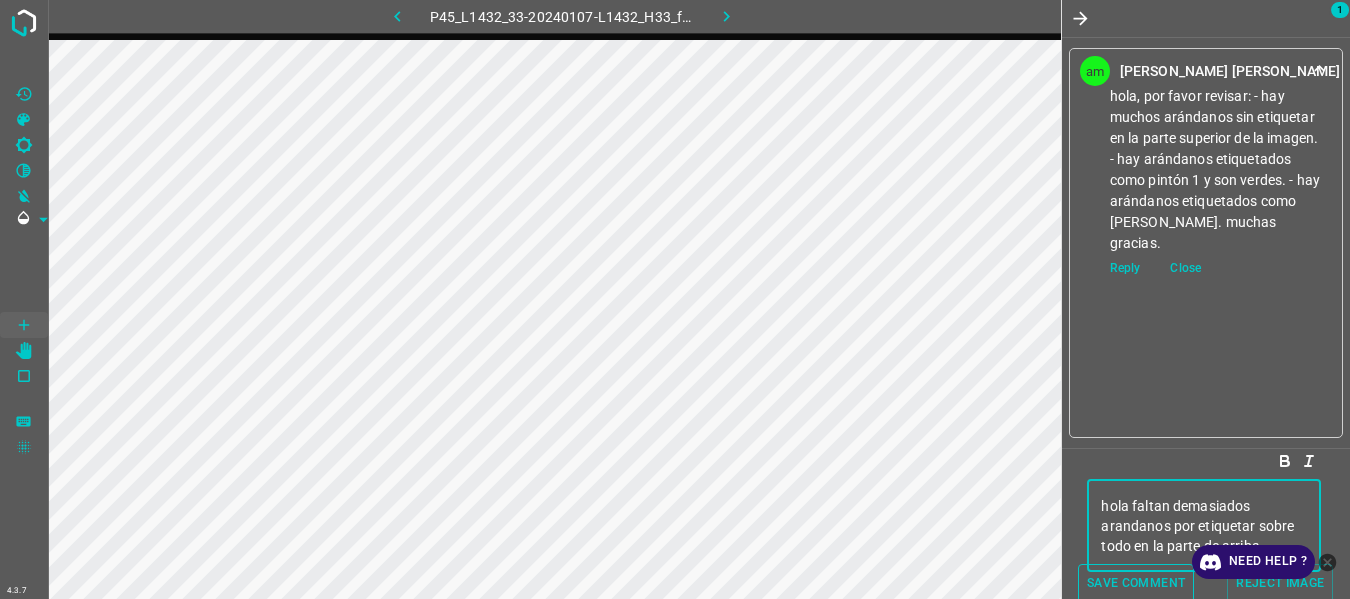type on "hola faltan demasiados arandanos por etiquetar sobre todo en la parte de arriba" 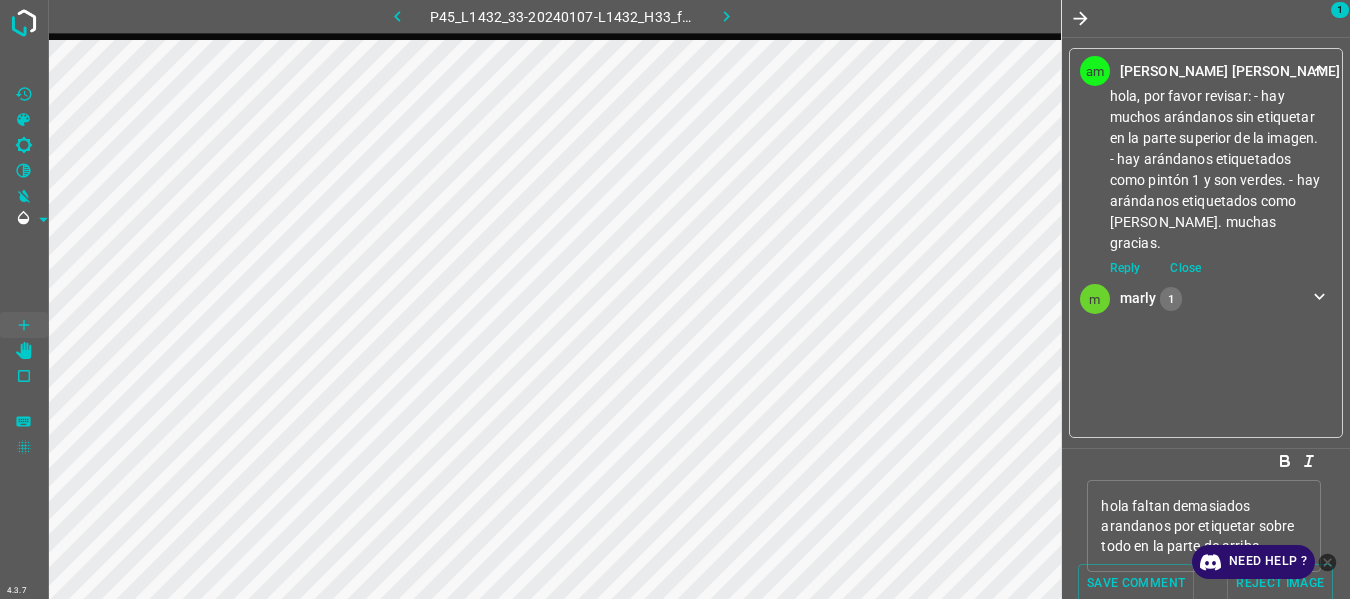 type 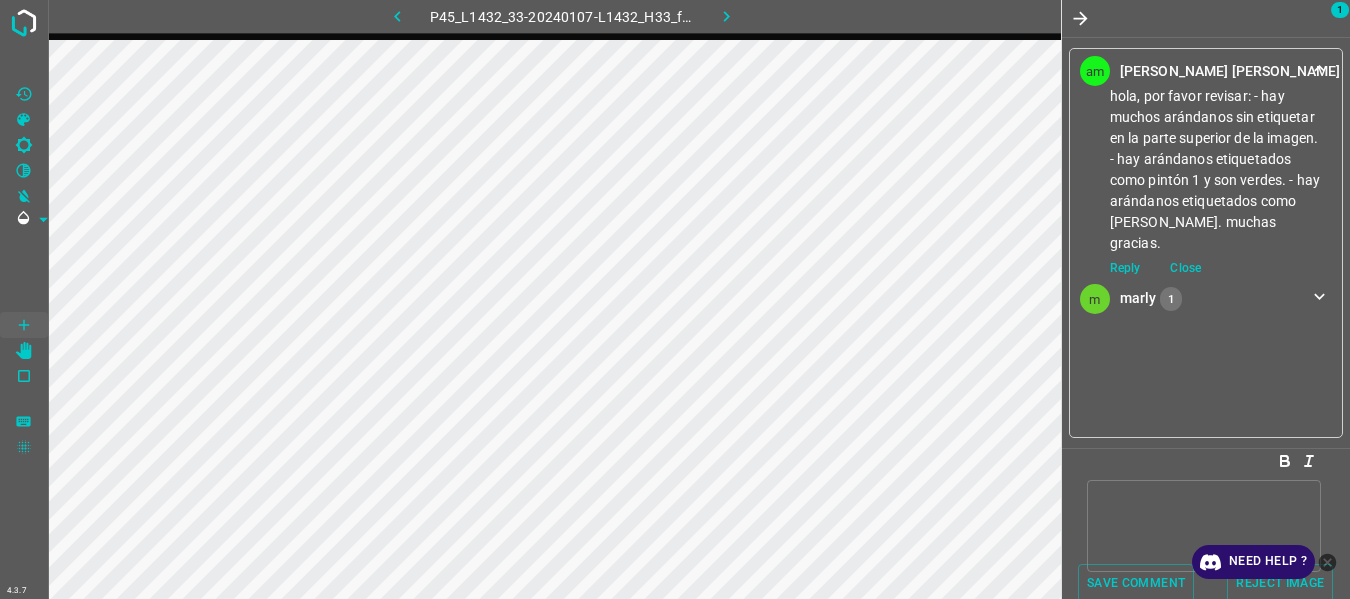 click 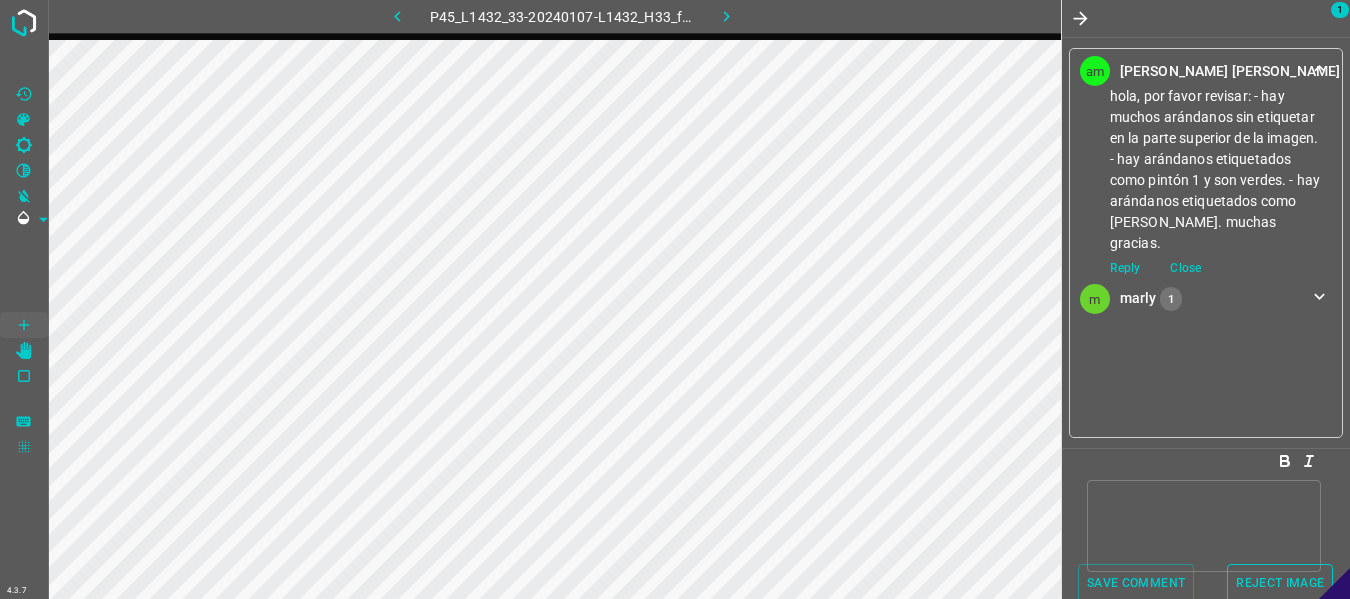 click on "Reject Image" at bounding box center (1280, 583) 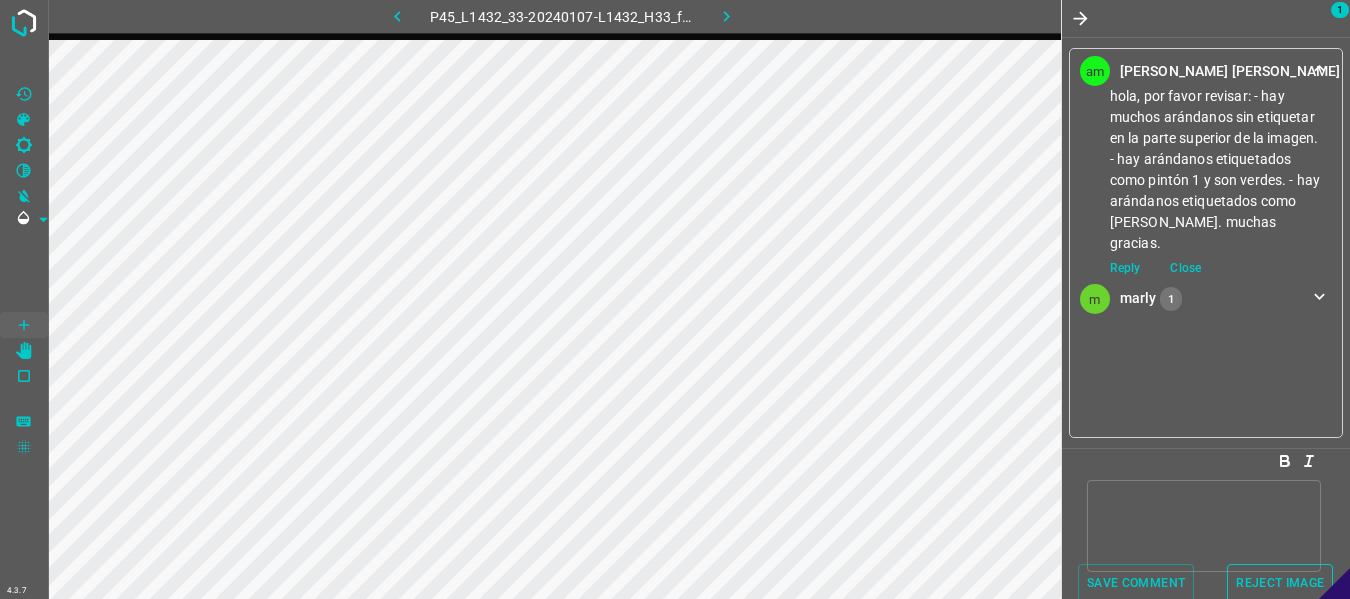 click on "Reject Image" at bounding box center (1280, 583) 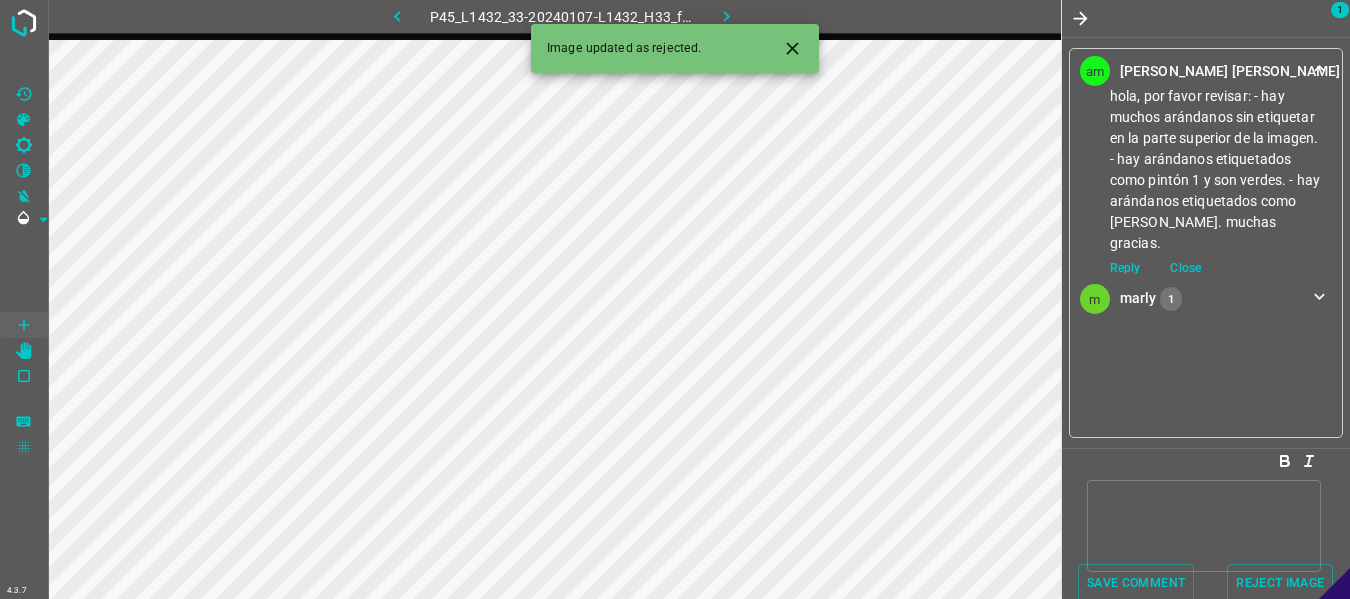 click 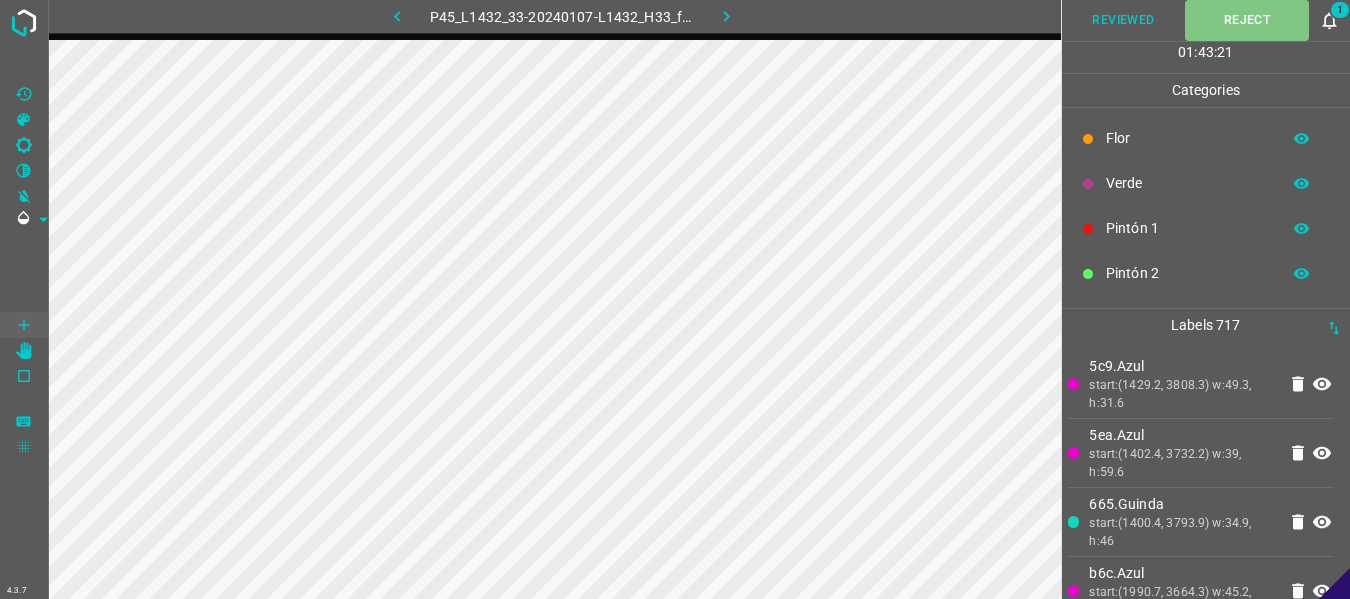click 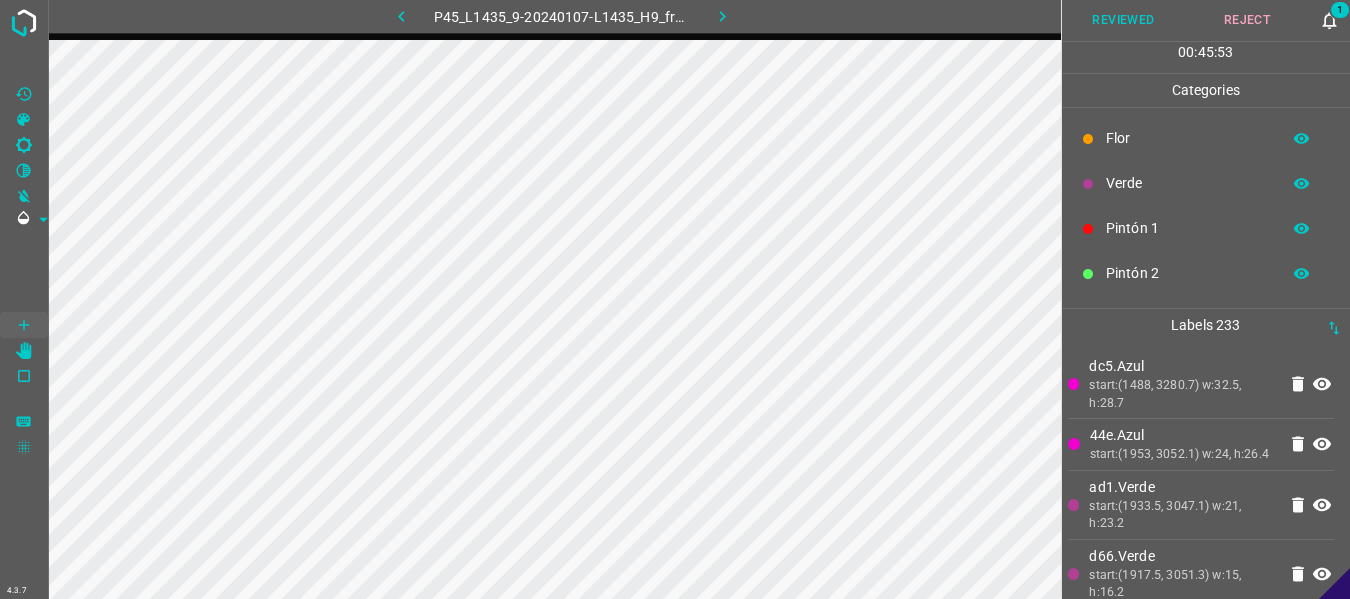 click on "Flor" at bounding box center [1188, 138] 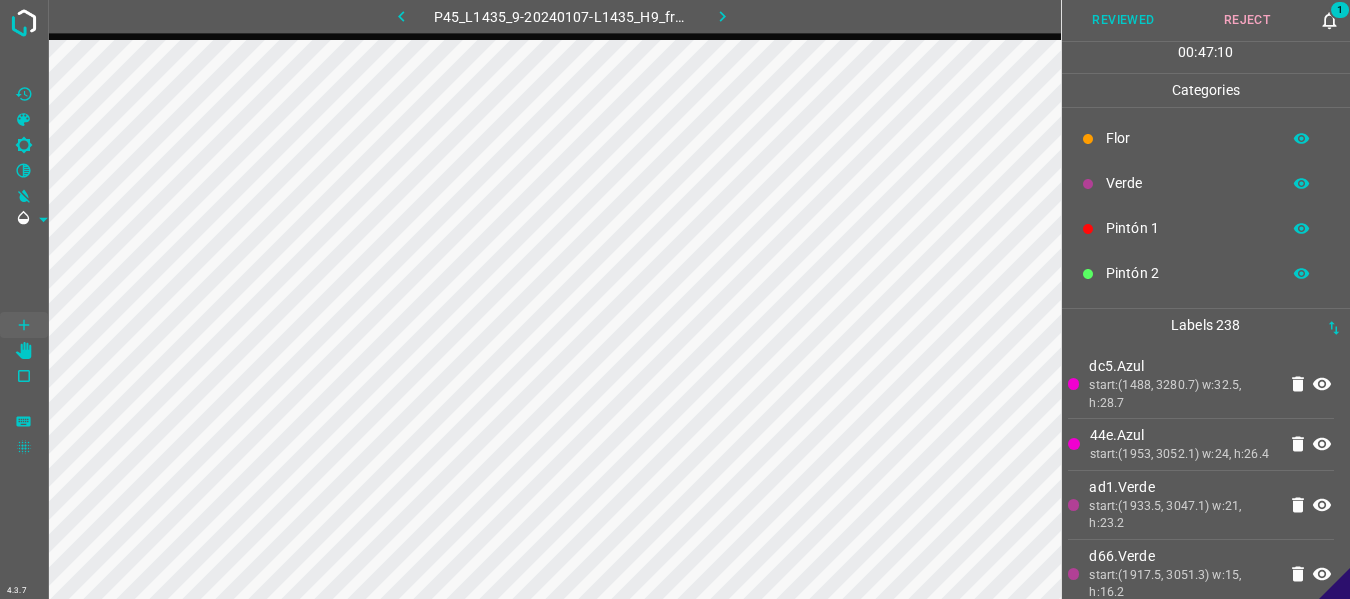 click 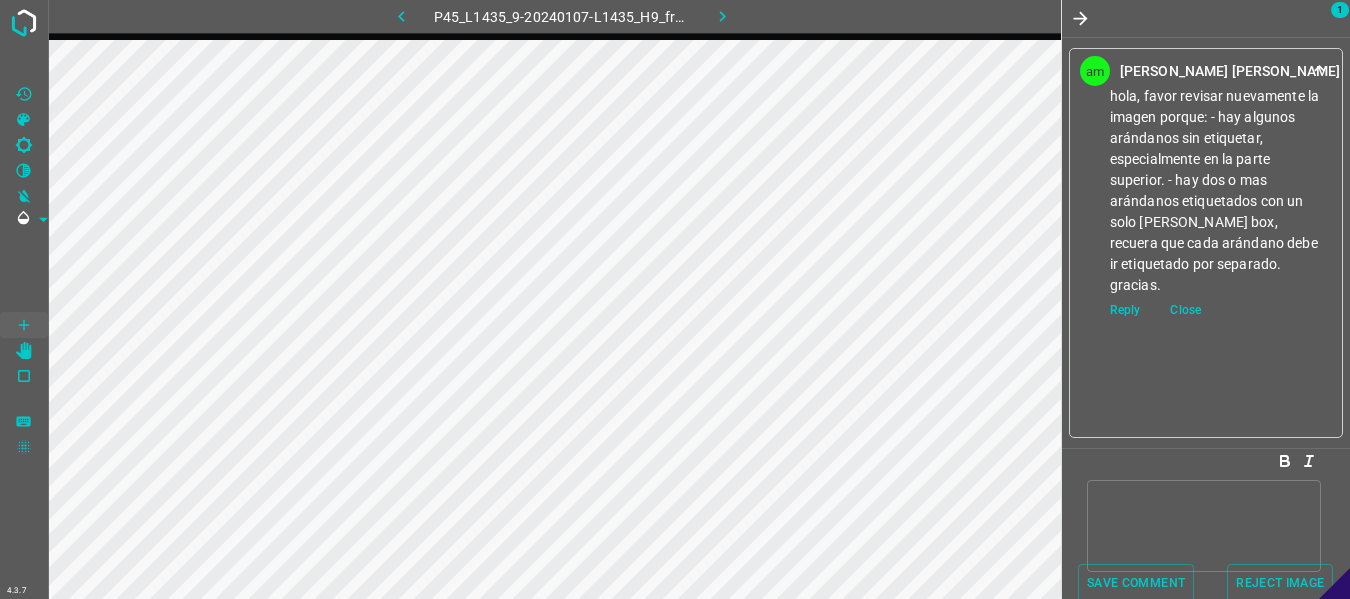 click 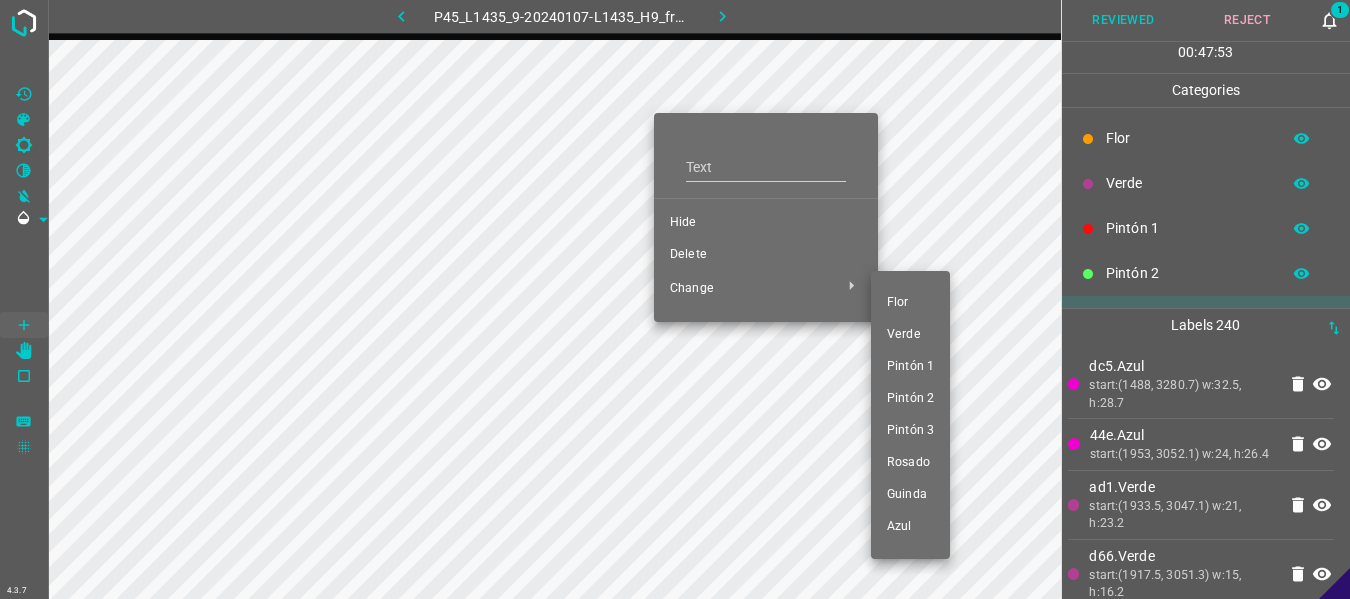 click at bounding box center (675, 299) 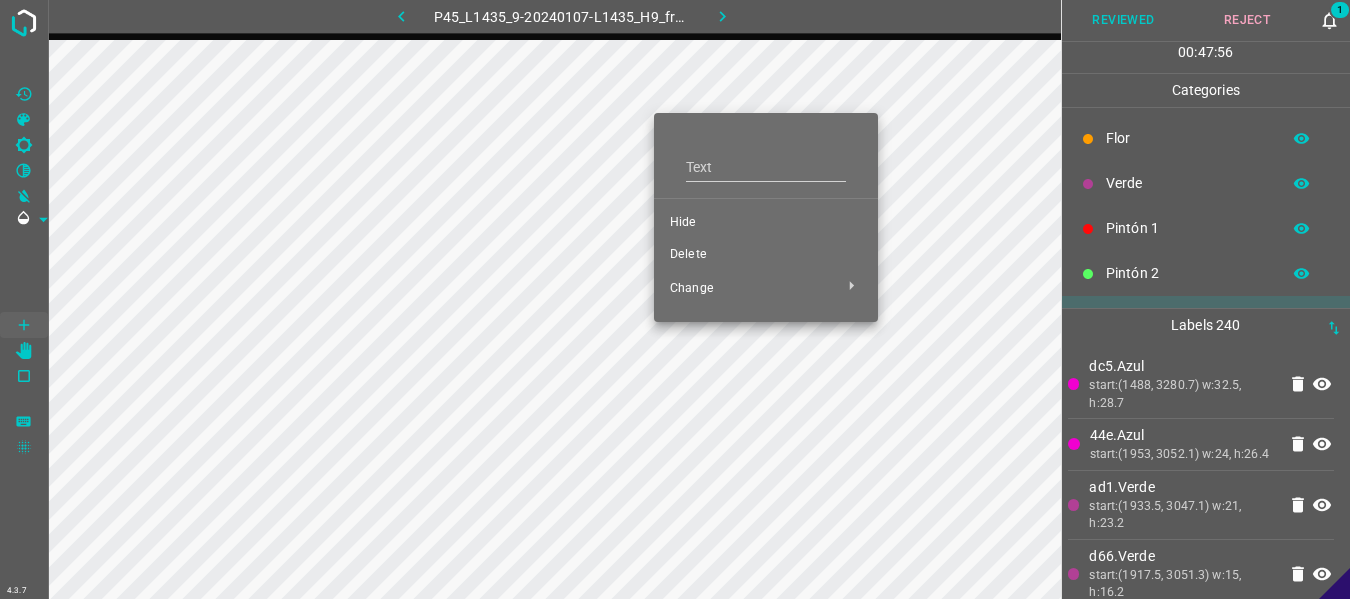 click on "Delete" at bounding box center [766, 255] 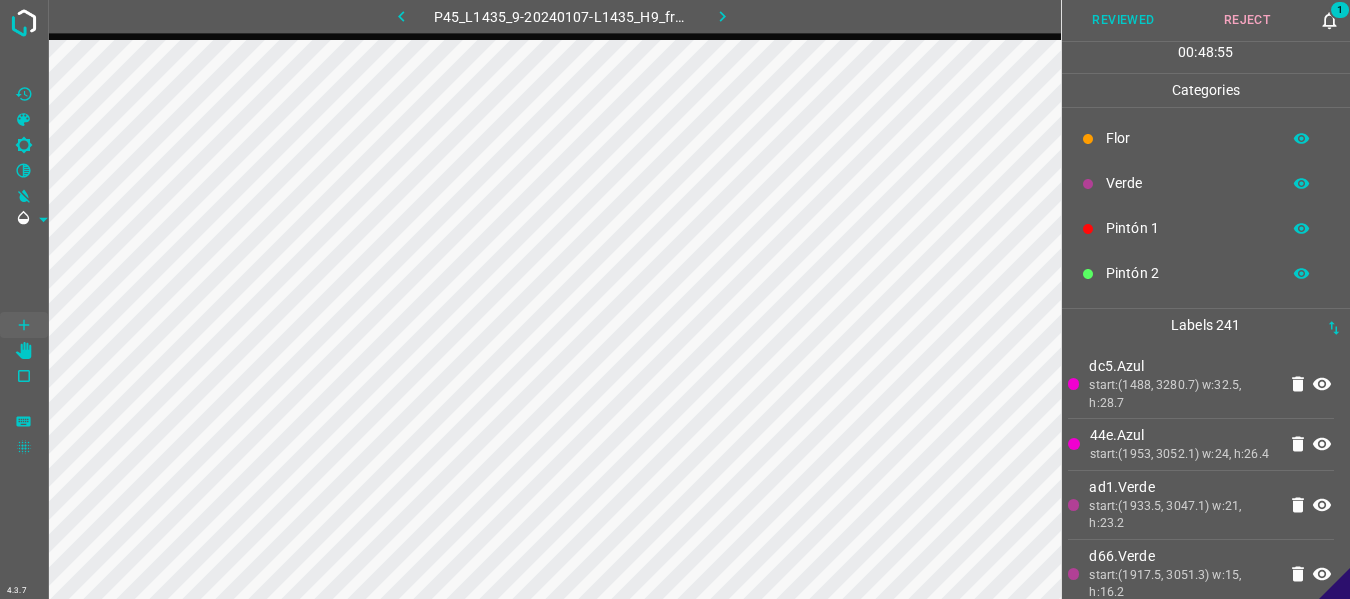 click 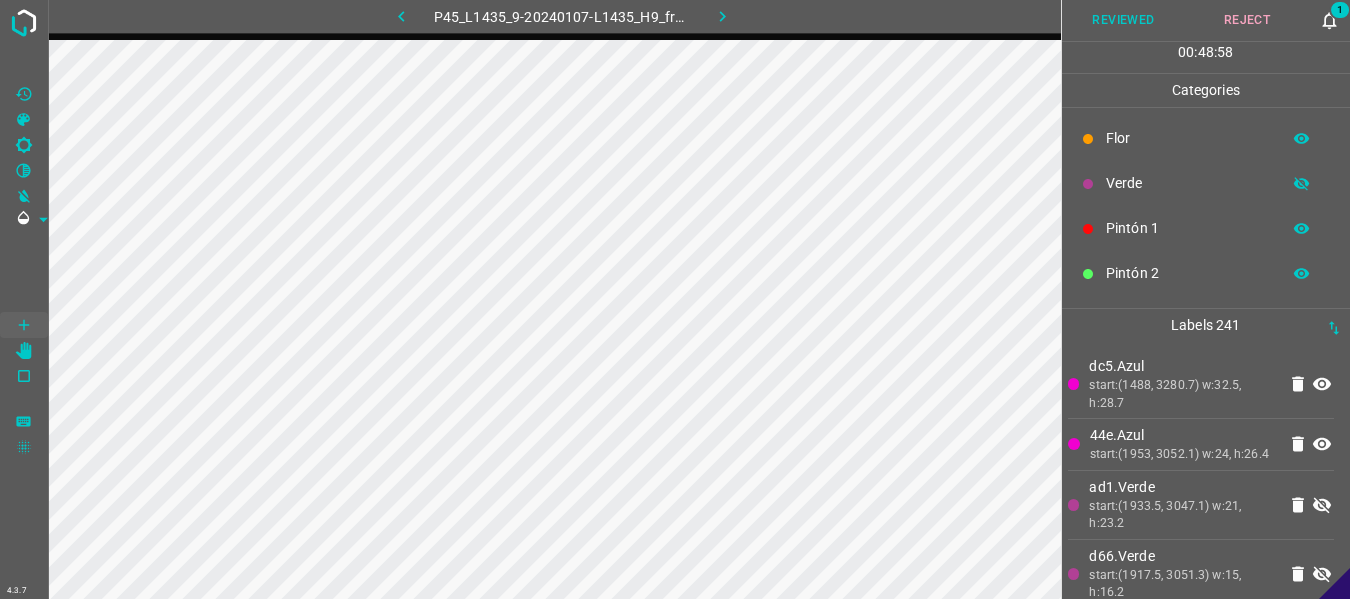 click 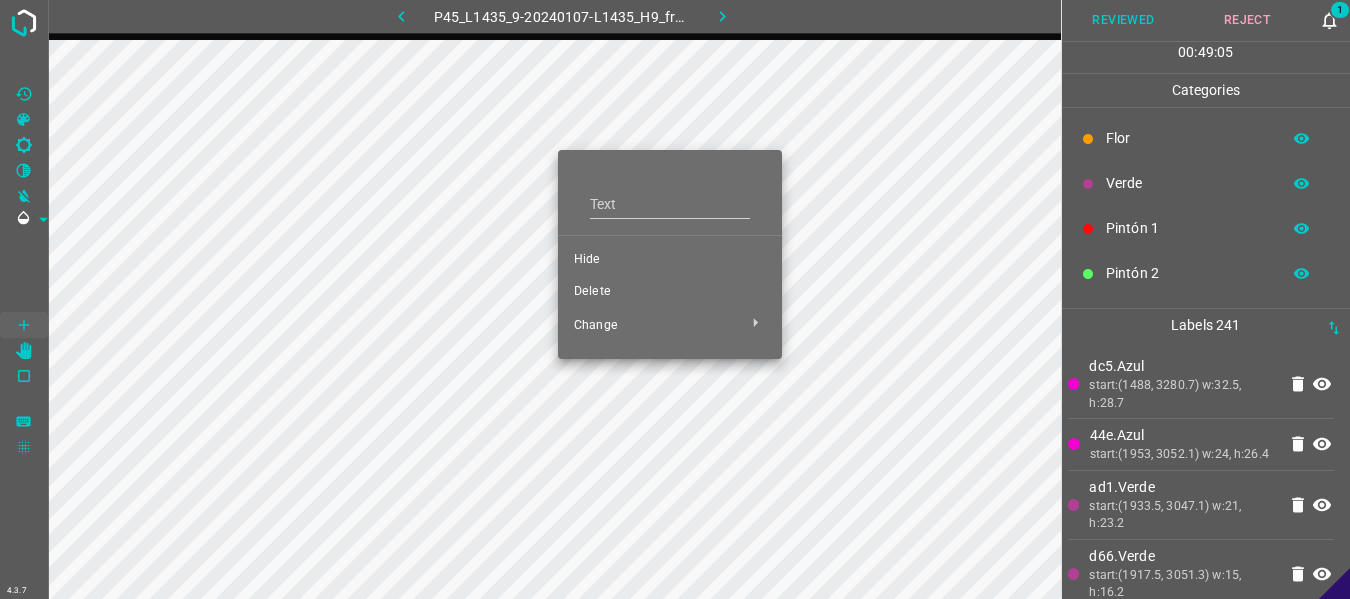 click on "Delete" at bounding box center [670, 292] 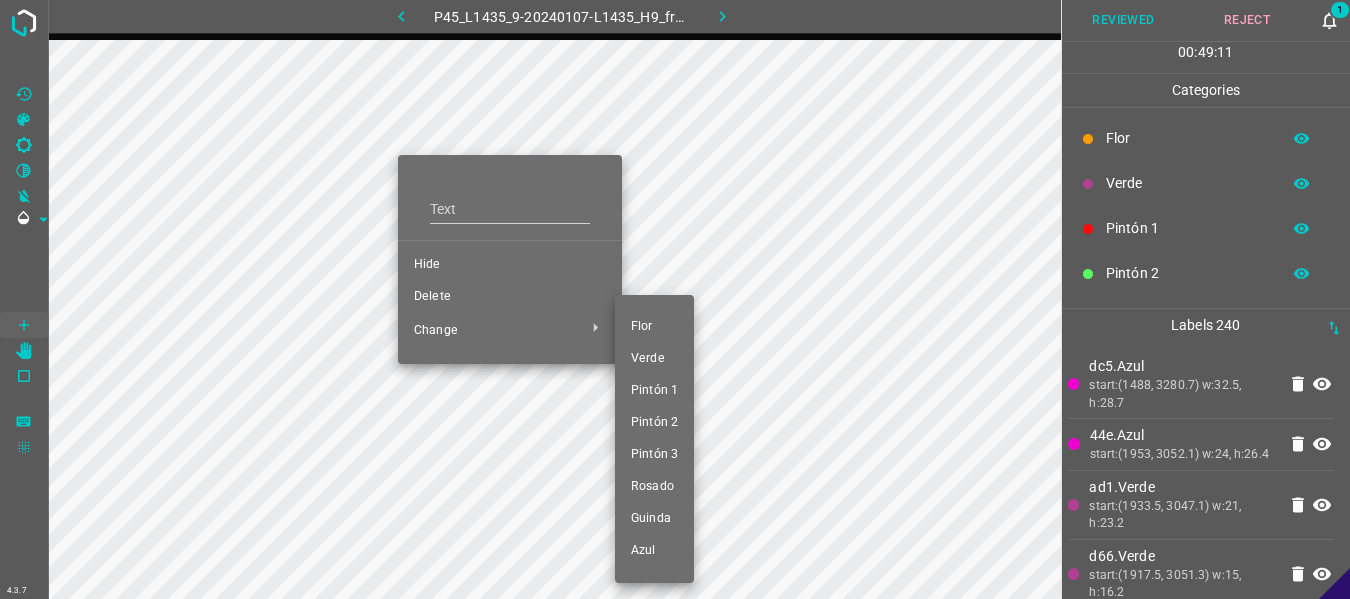 click at bounding box center [675, 299] 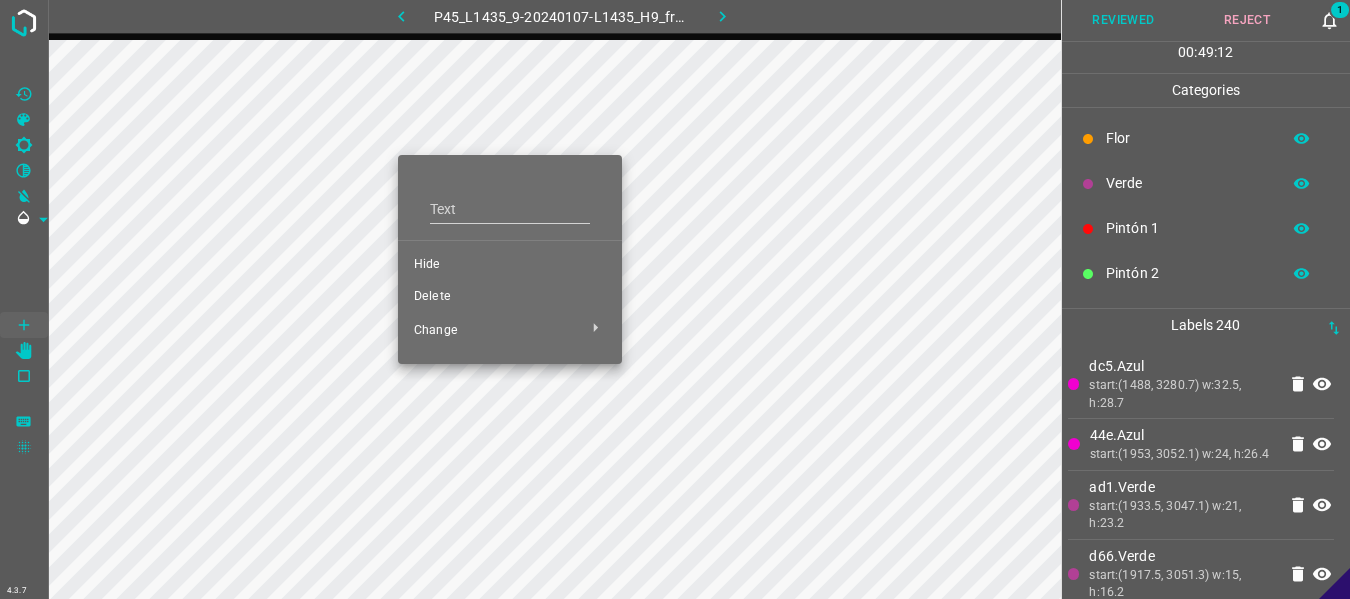 click at bounding box center (675, 299) 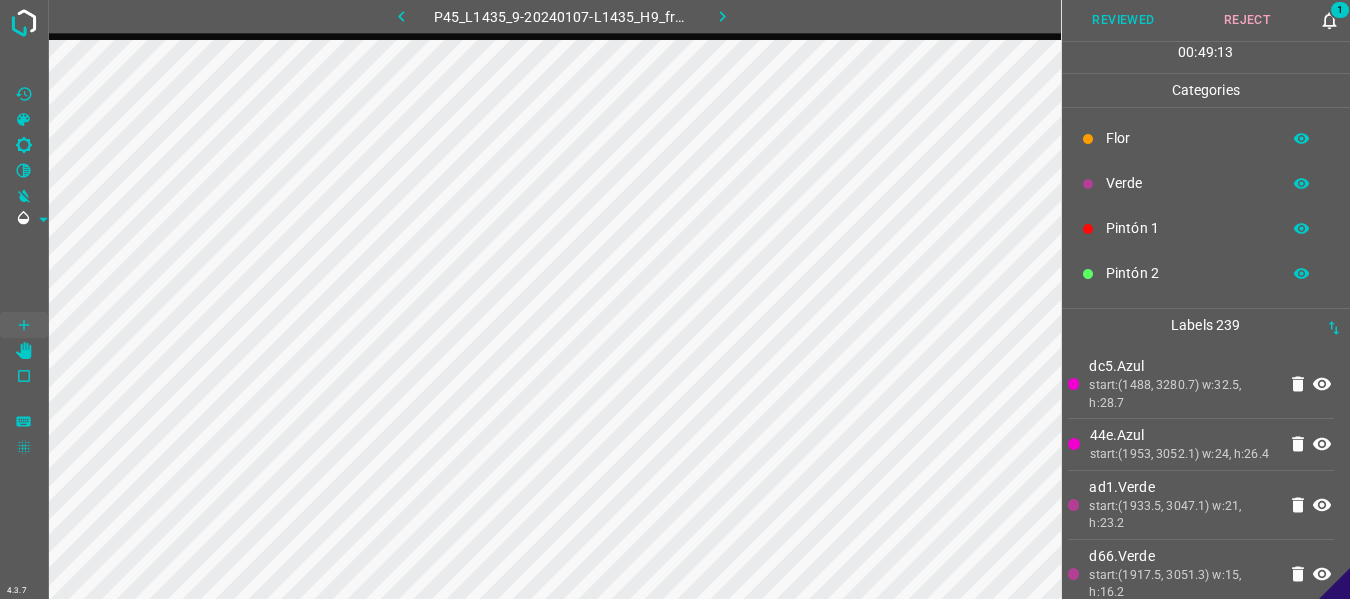 click on "Delete" at bounding box center (482, 235) 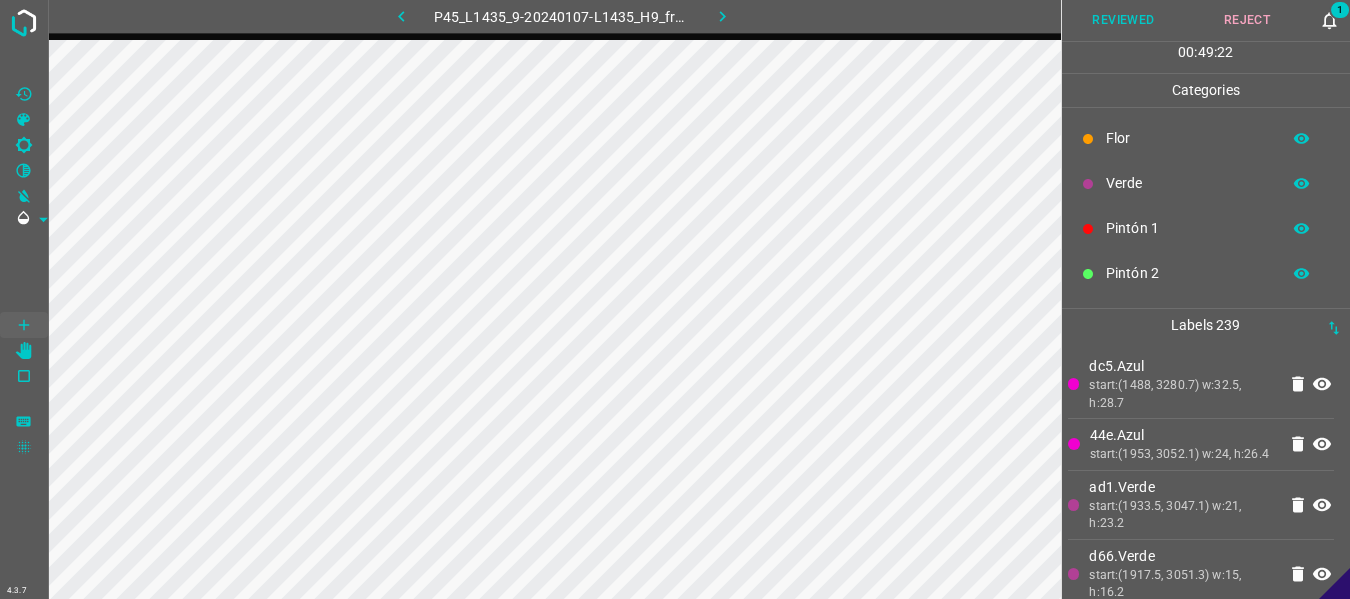 click on "Flor" at bounding box center (1188, 138) 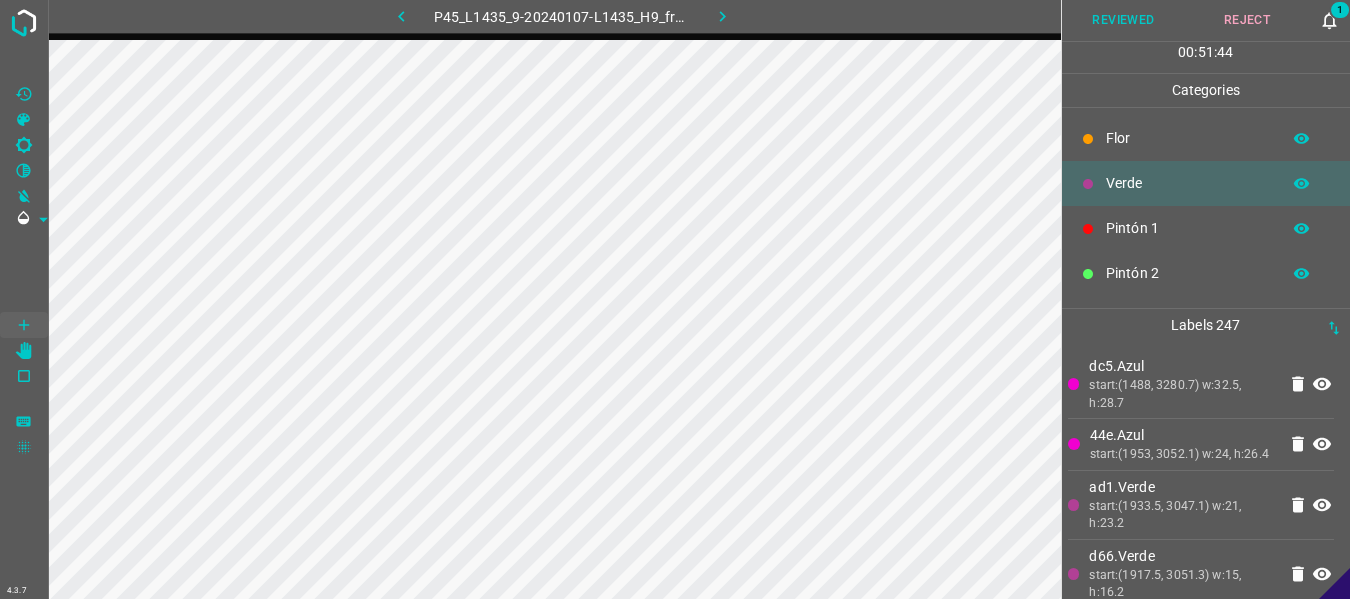 click 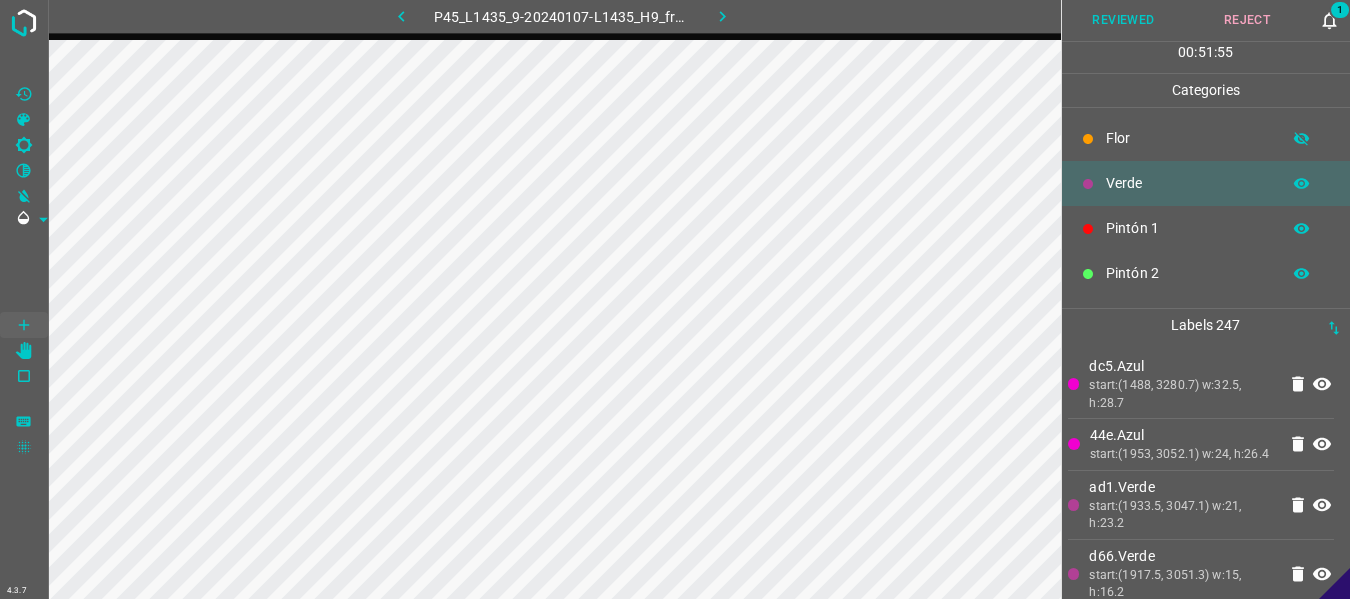 click 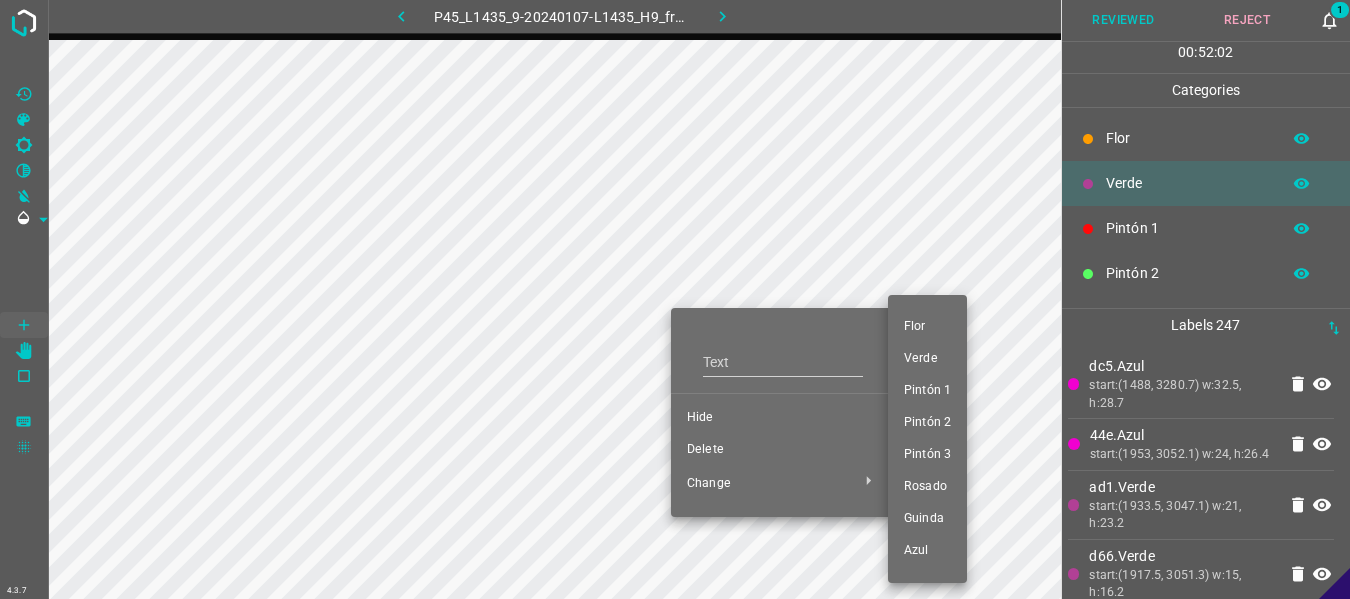 click on "Verde" at bounding box center [927, 359] 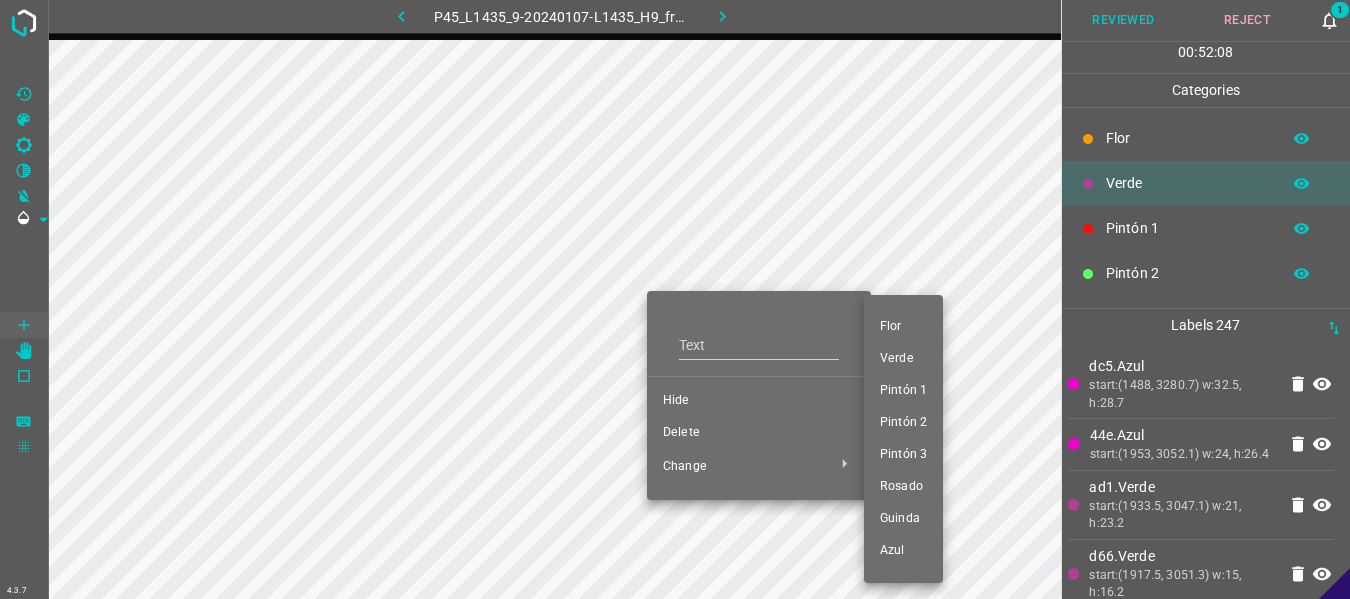 click on "Verde" at bounding box center [903, 359] 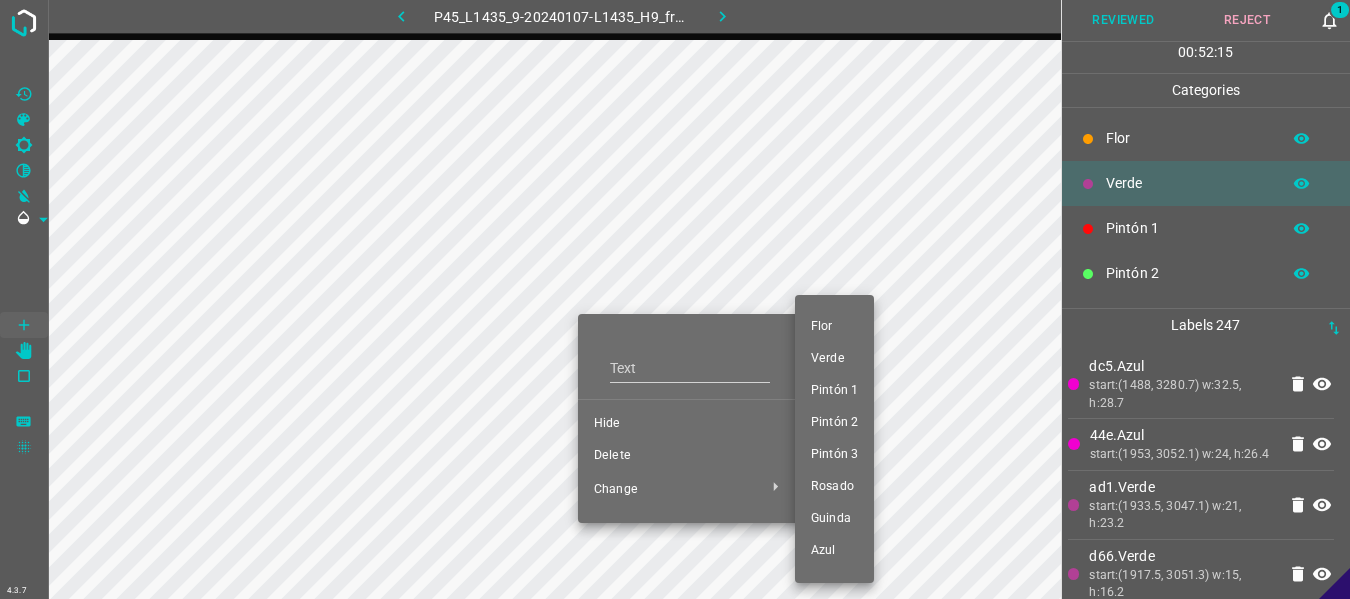 click on "Verde" at bounding box center (834, 359) 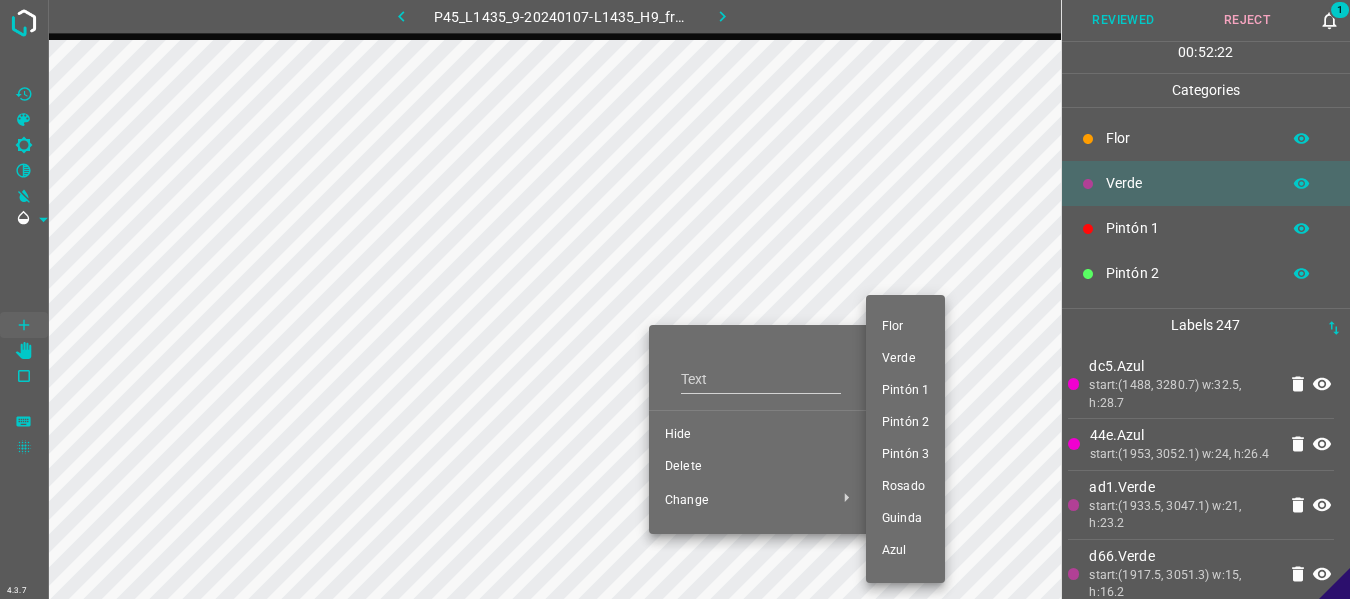 click on "Verde" at bounding box center [905, 359] 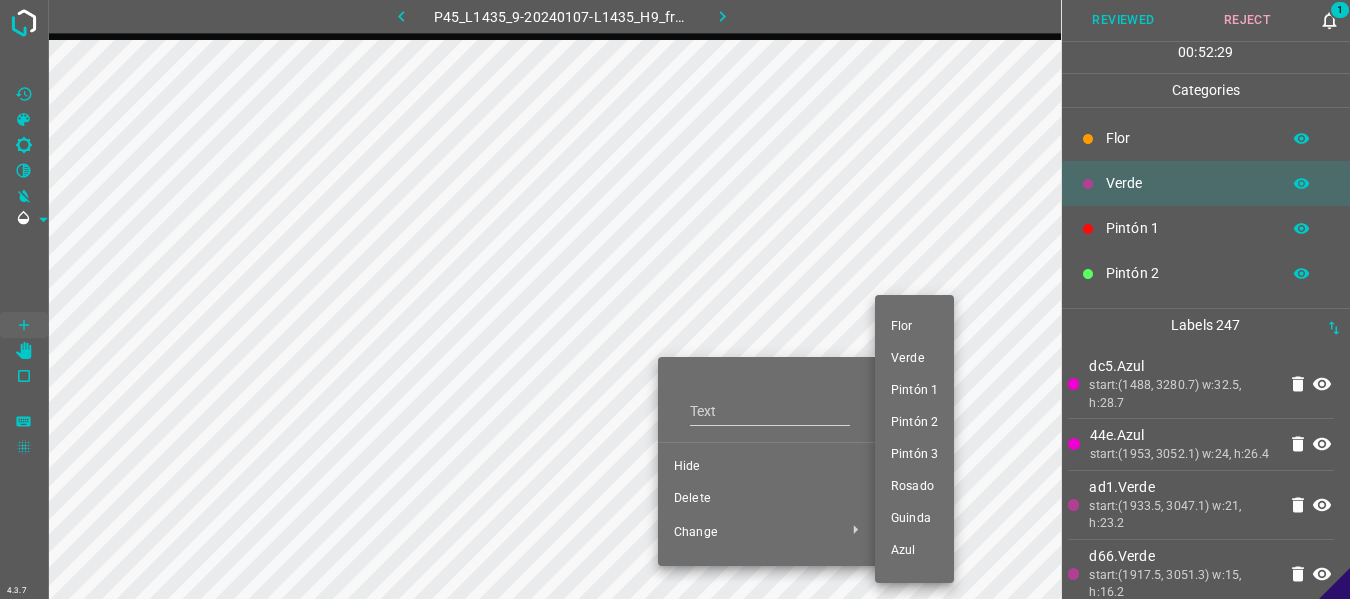 click on "Verde" at bounding box center (914, 359) 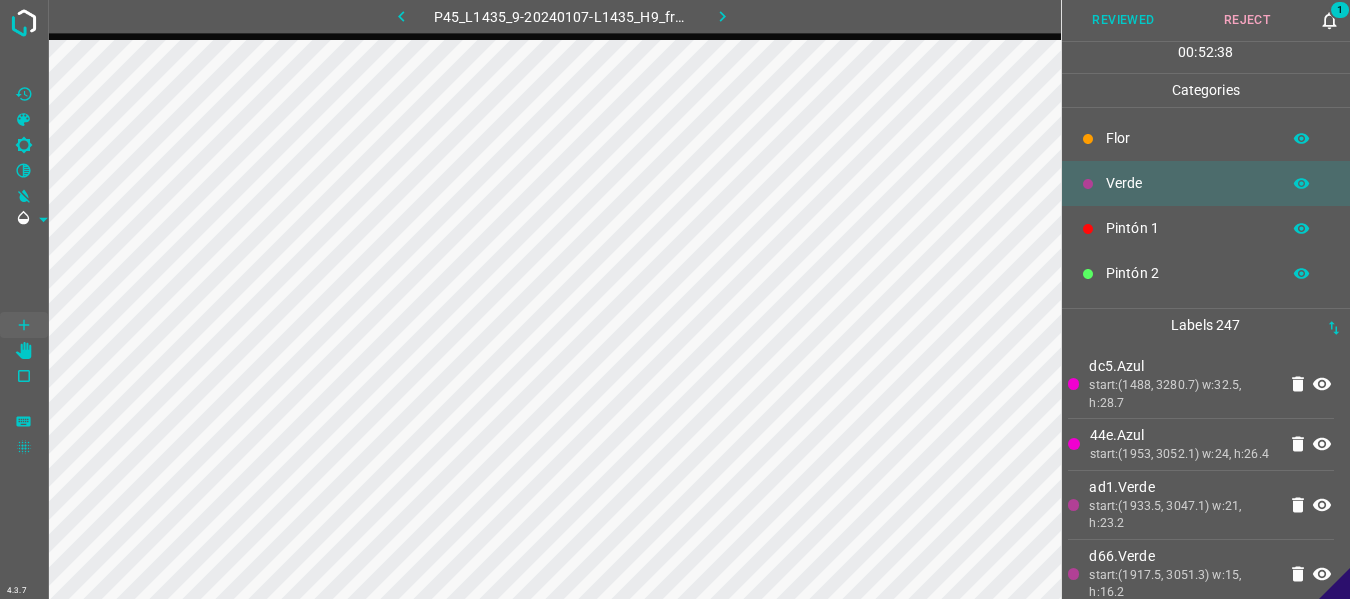 click 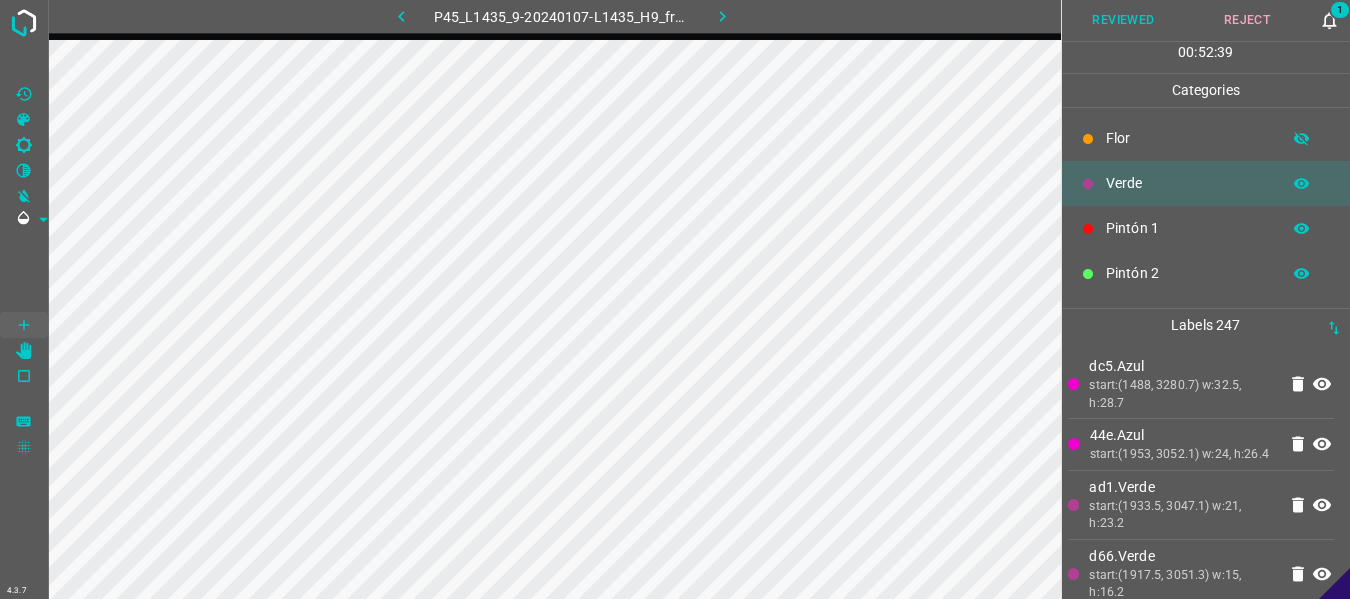 click 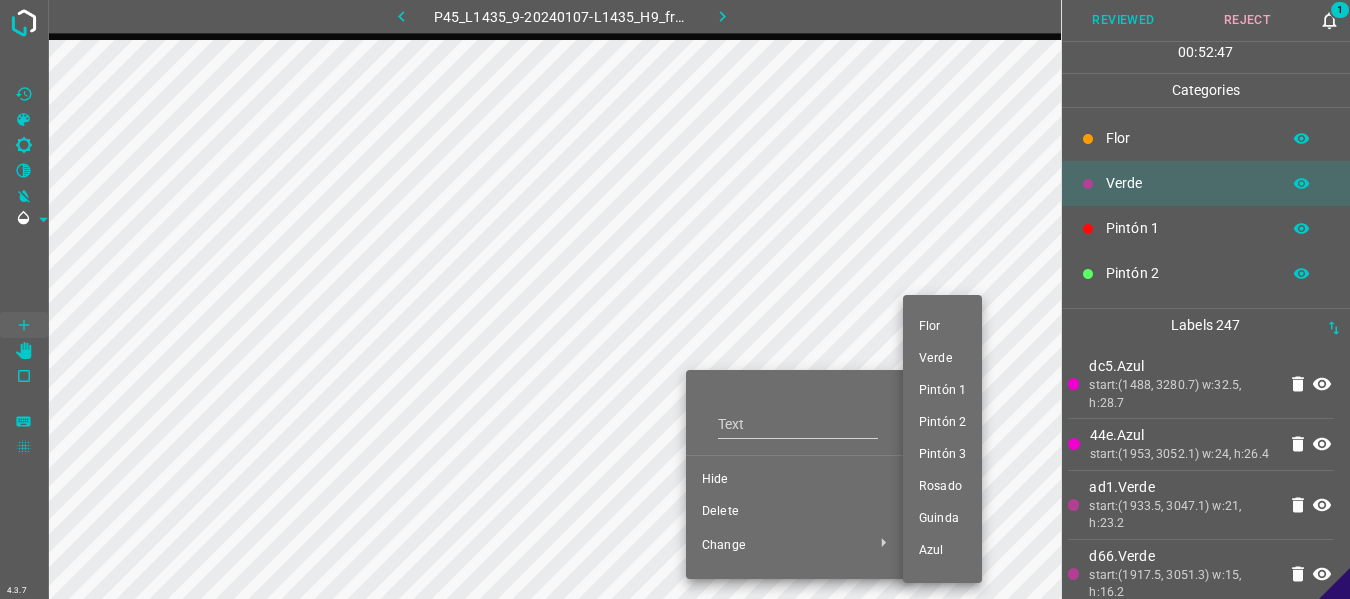 click on "Verde" at bounding box center [942, 359] 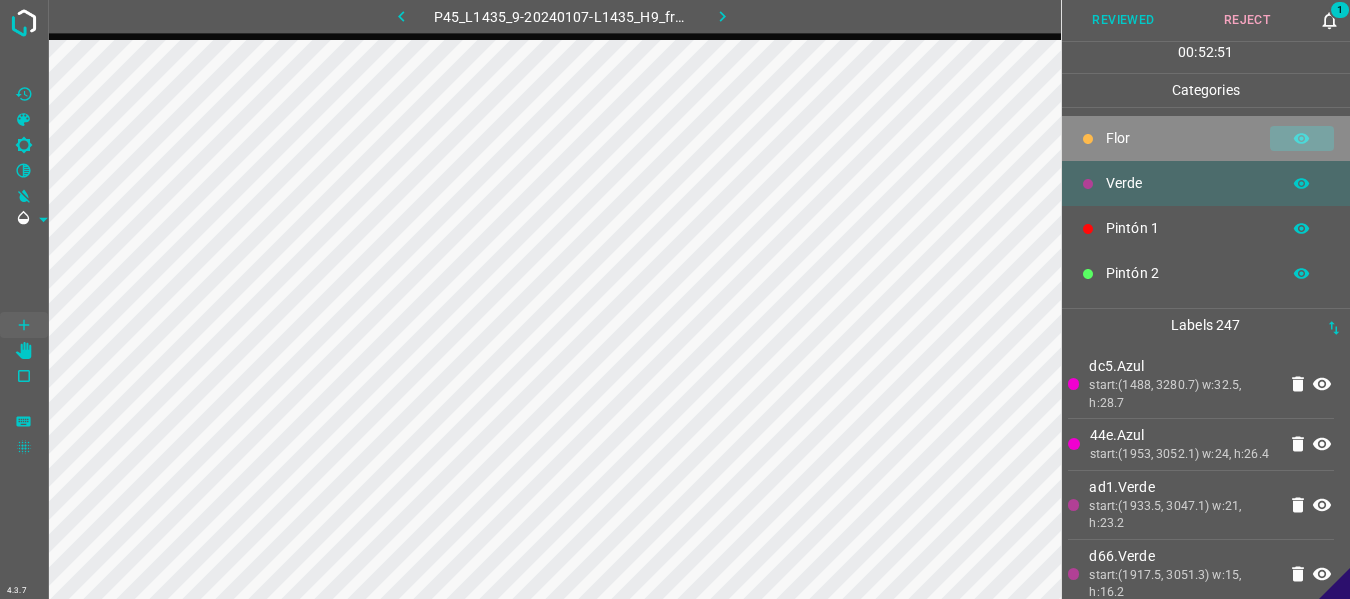 click 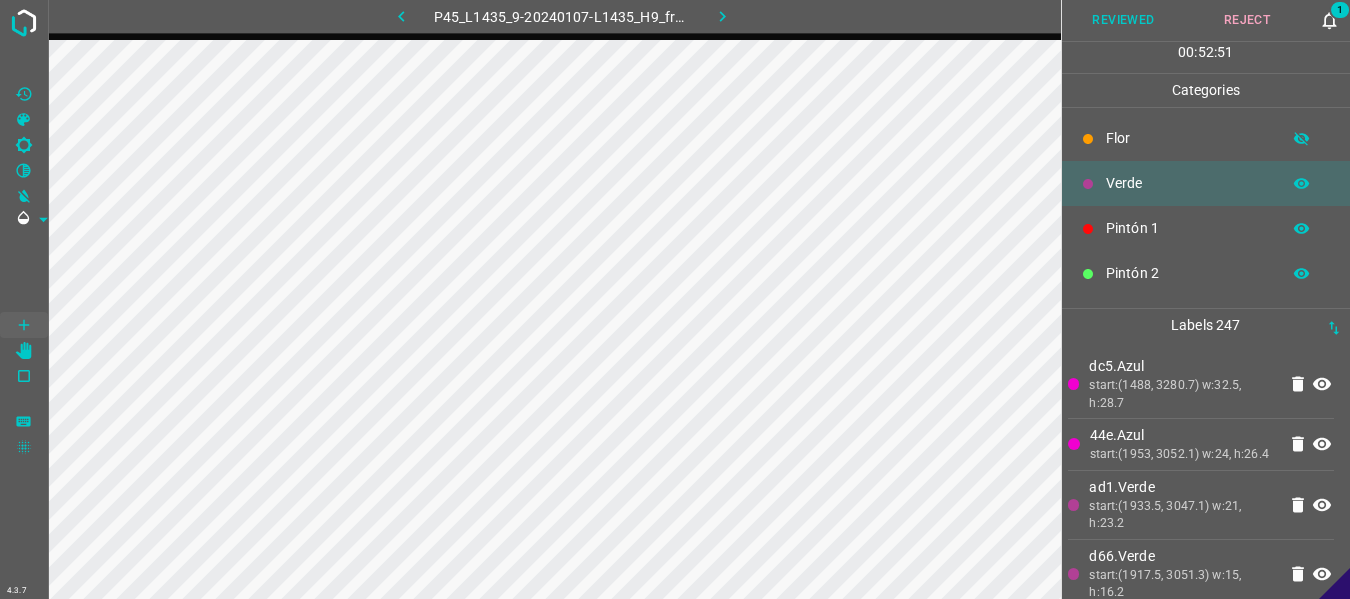 click 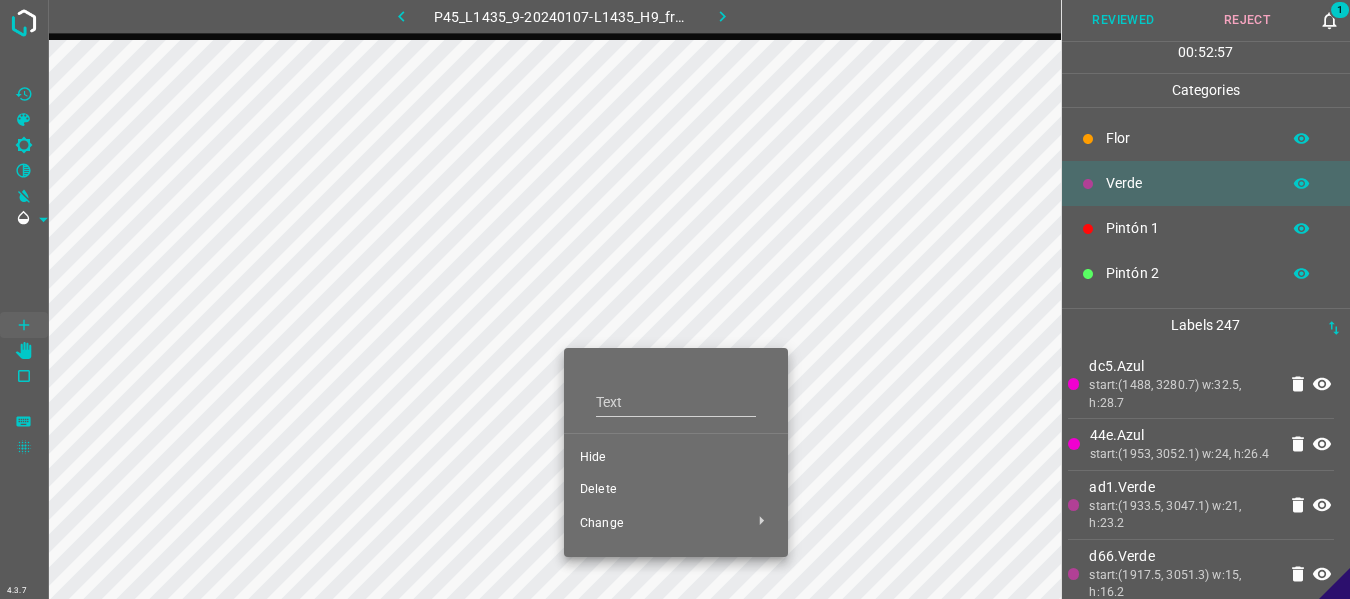 click on "Delete" at bounding box center [676, 490] 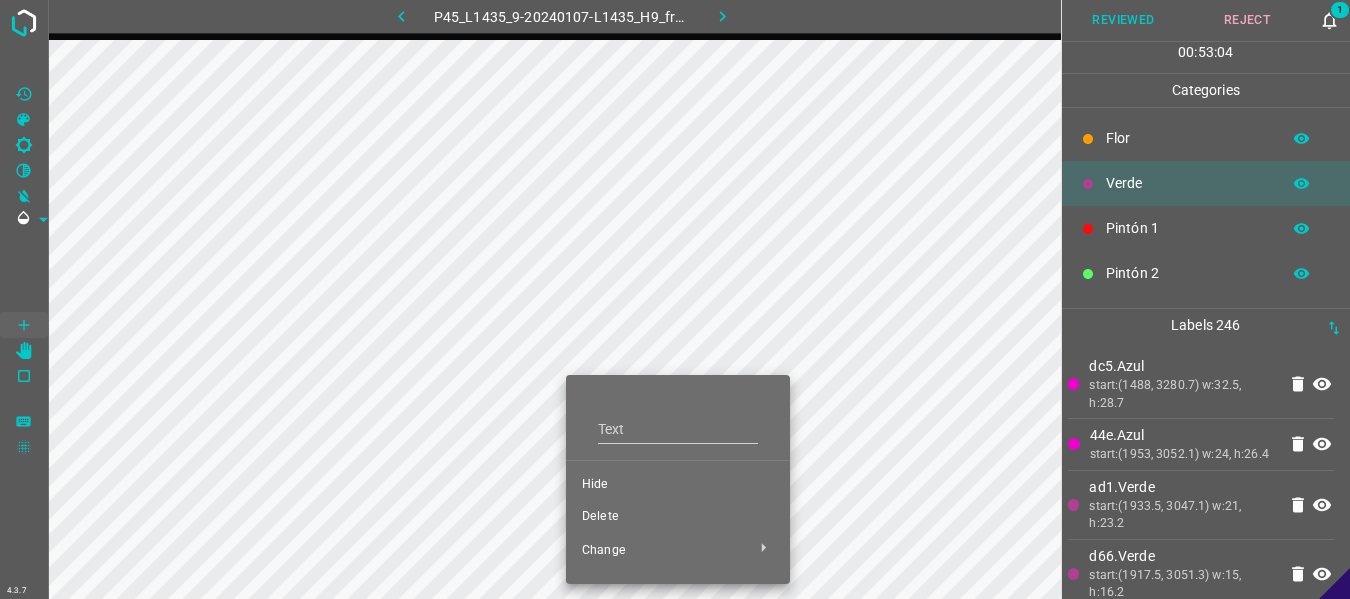 click on "Delete" at bounding box center (678, 517) 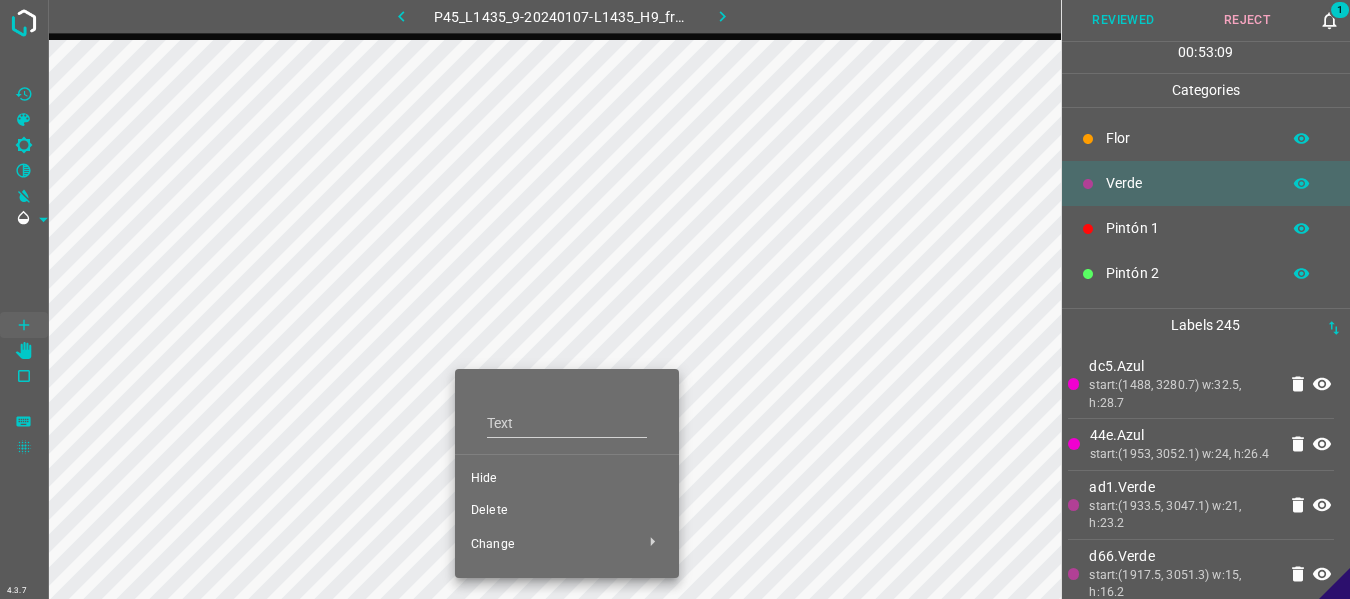 click on "Delete" at bounding box center [567, 511] 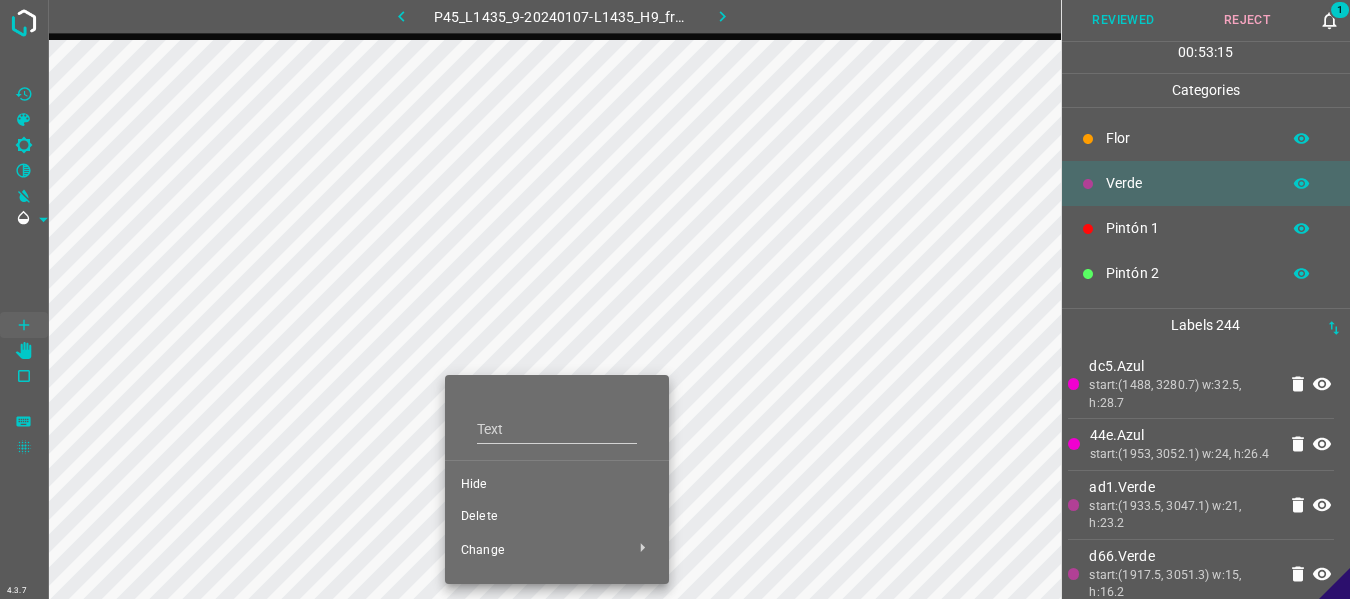 click on "Delete" at bounding box center [557, 517] 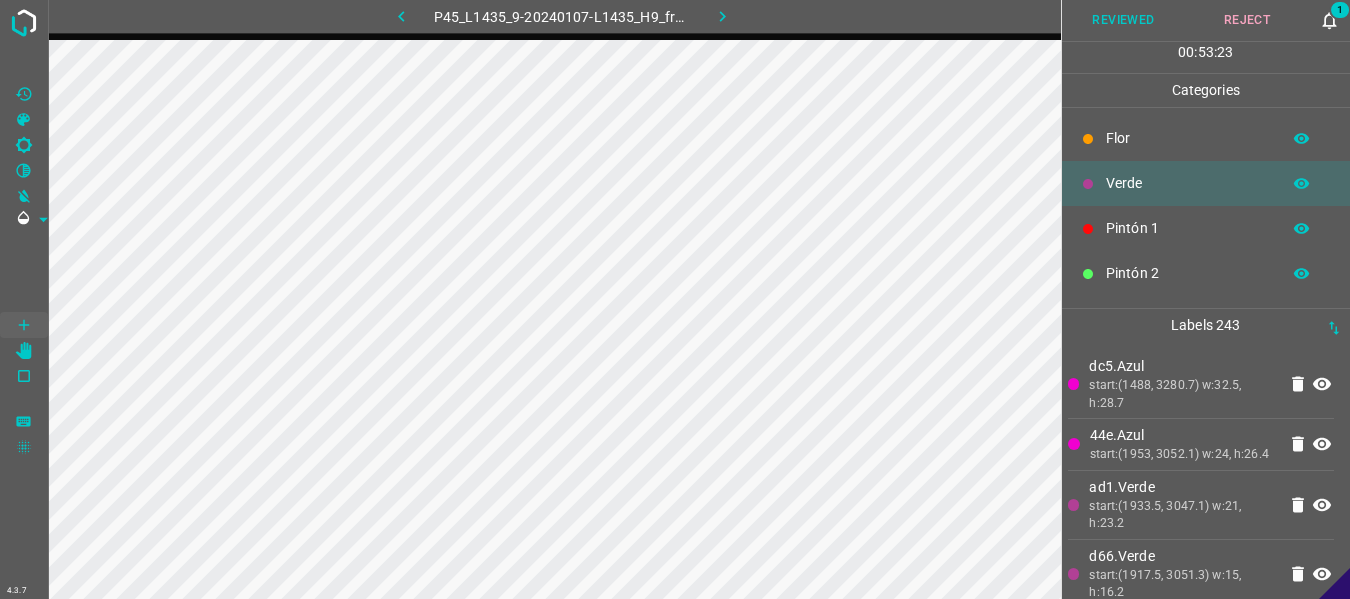 type 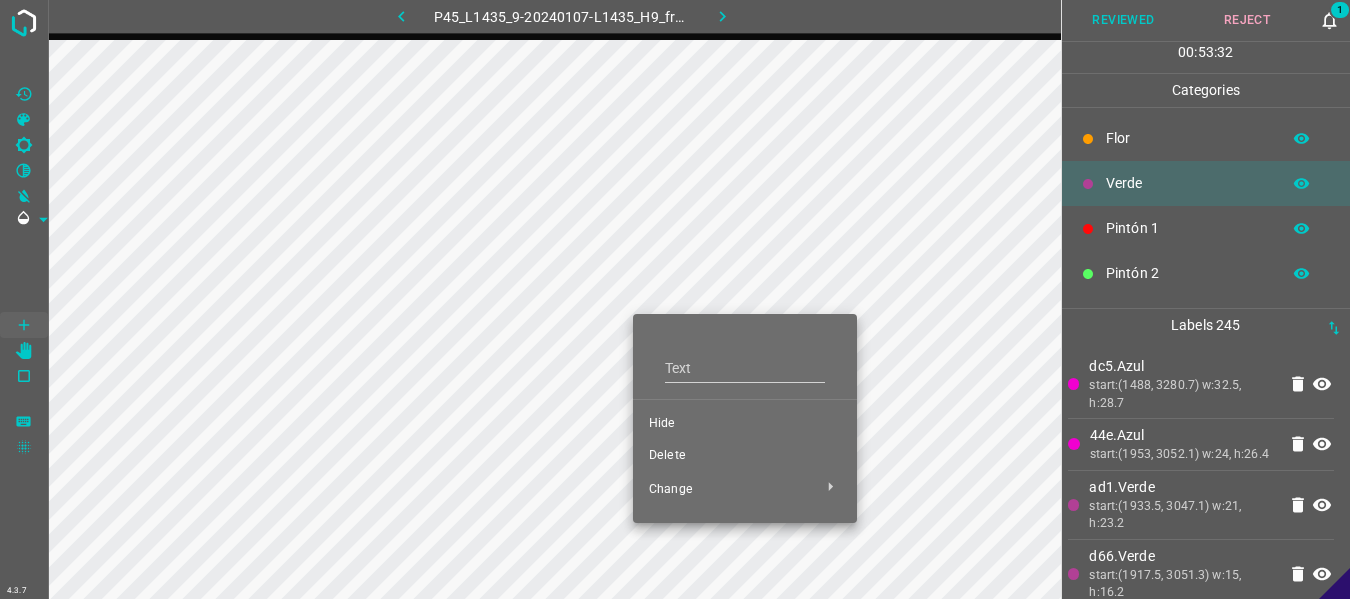 click on "Delete" at bounding box center (745, 456) 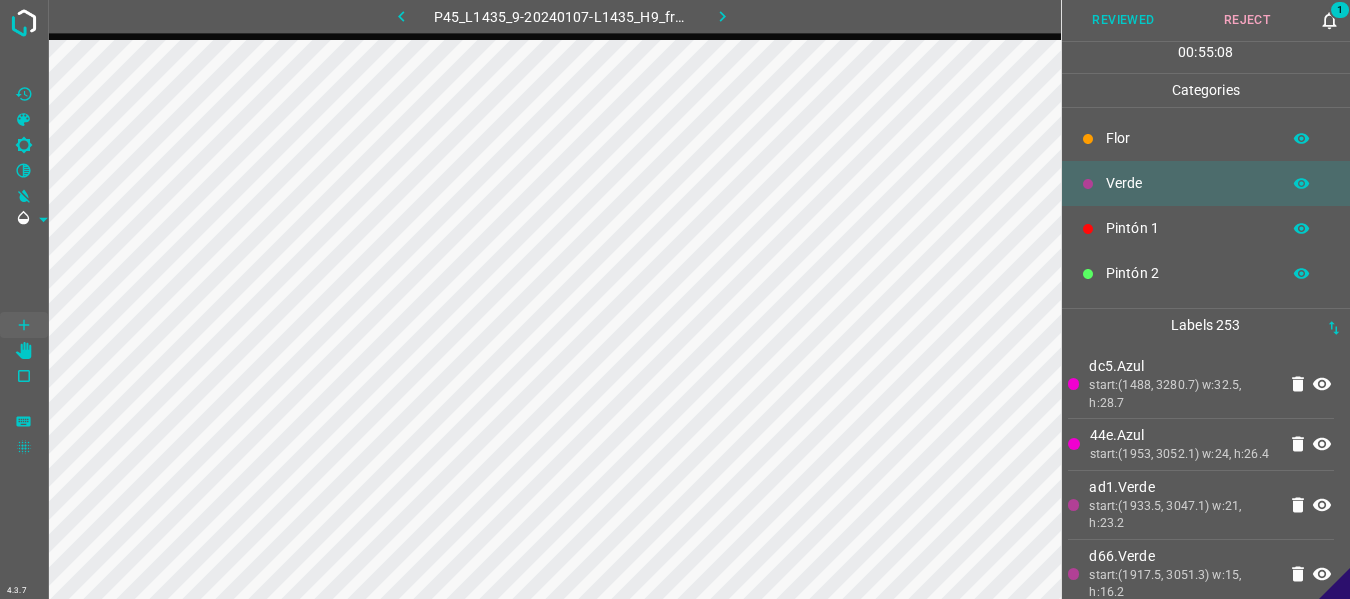click on "Reviewed" at bounding box center [1124, 20] 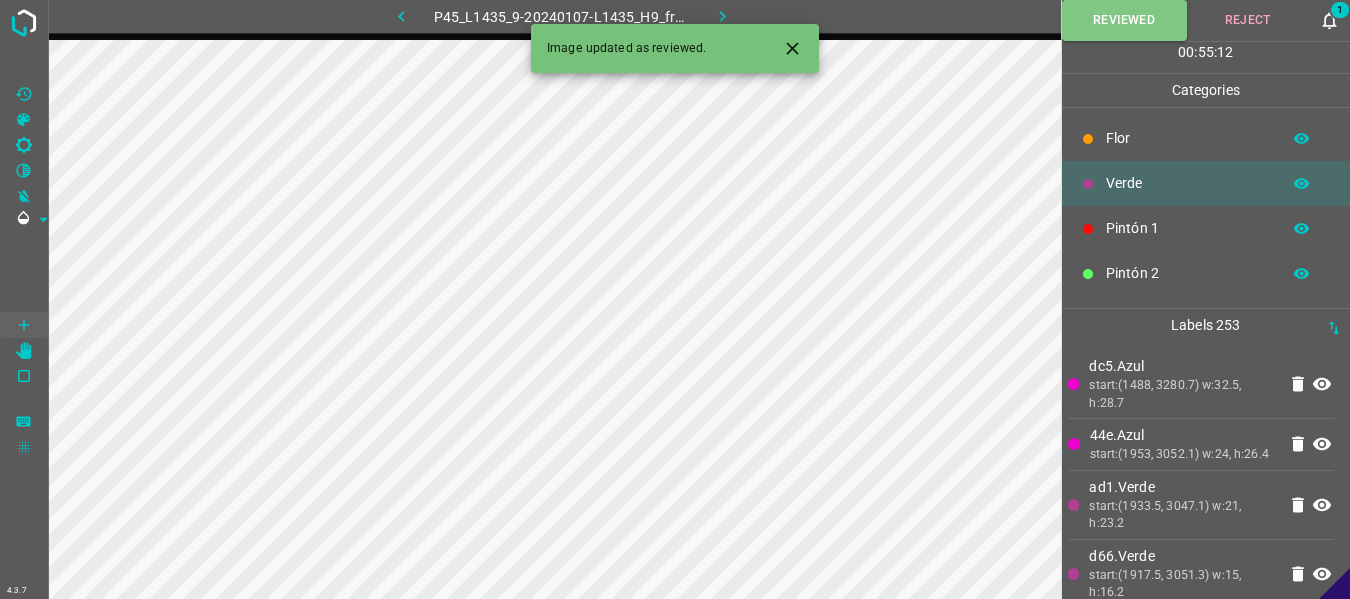 click 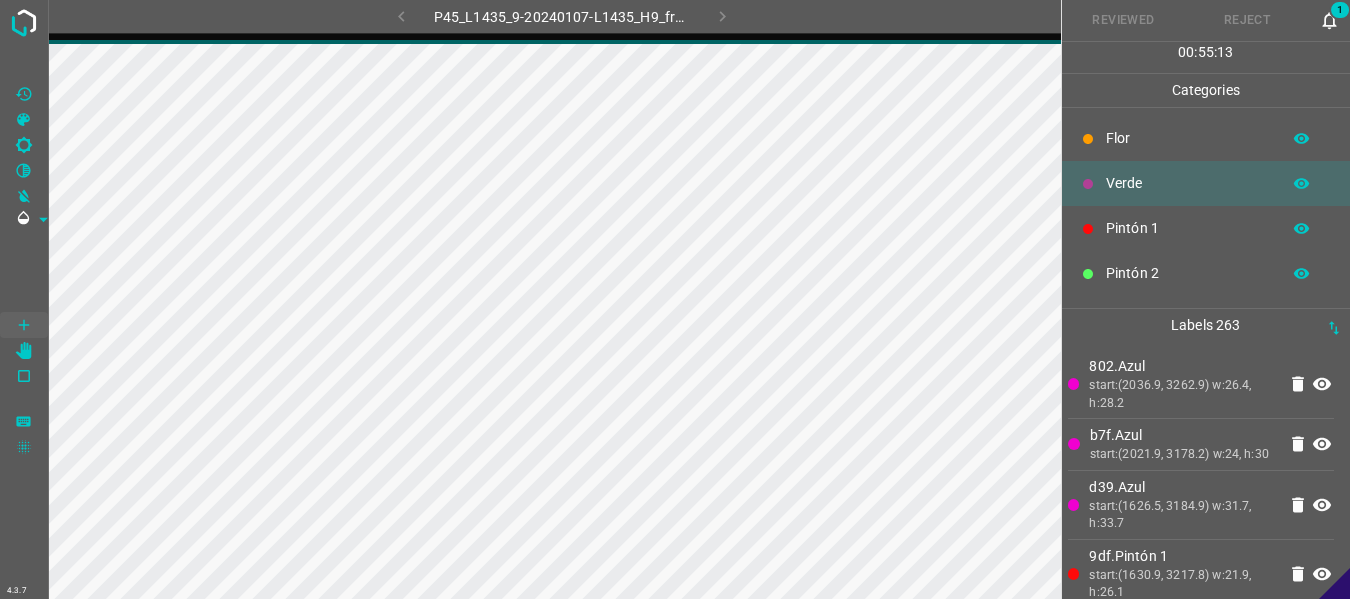 click 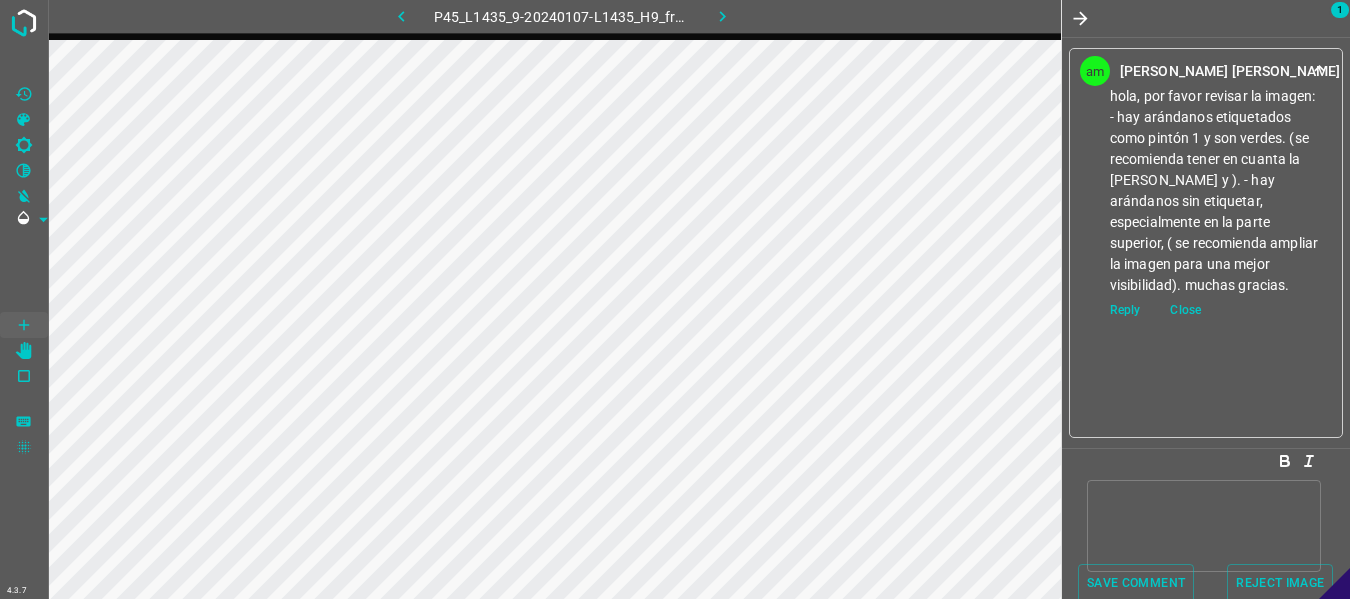 click 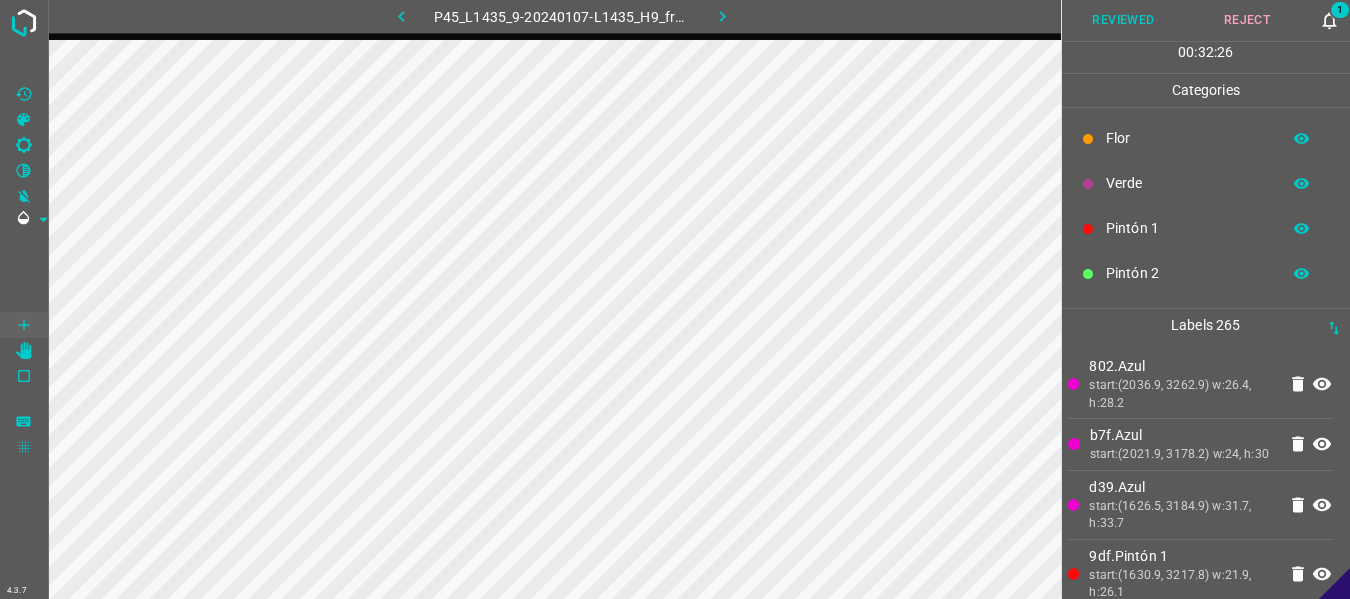 click 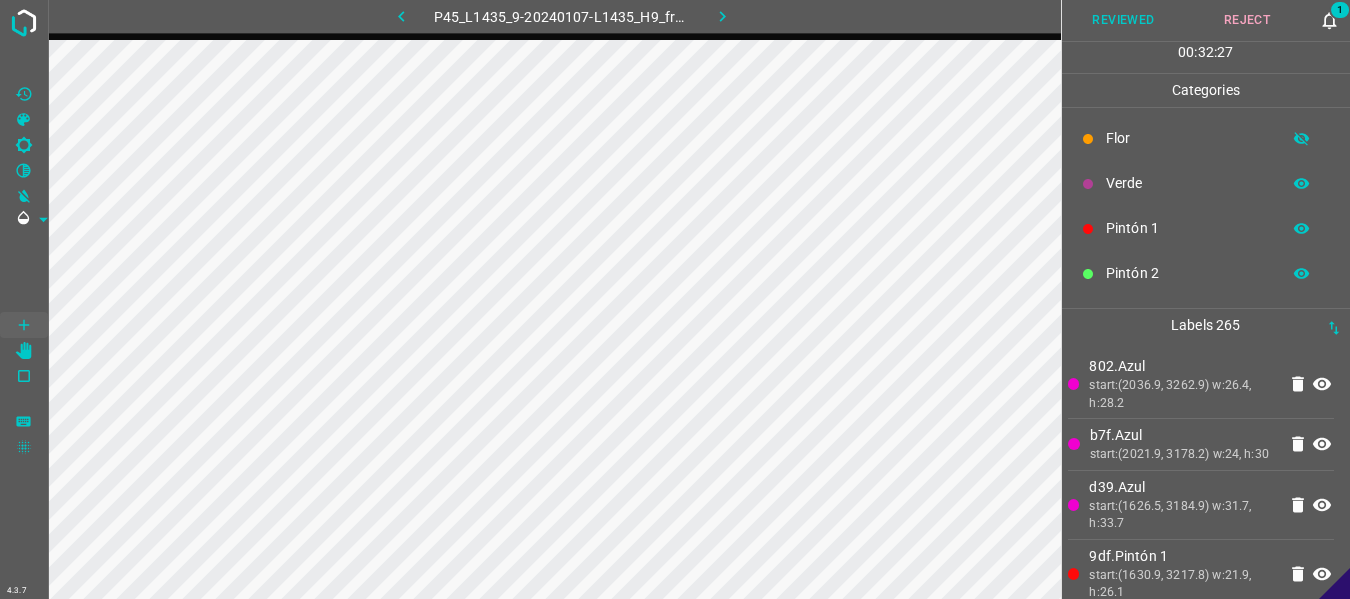 click 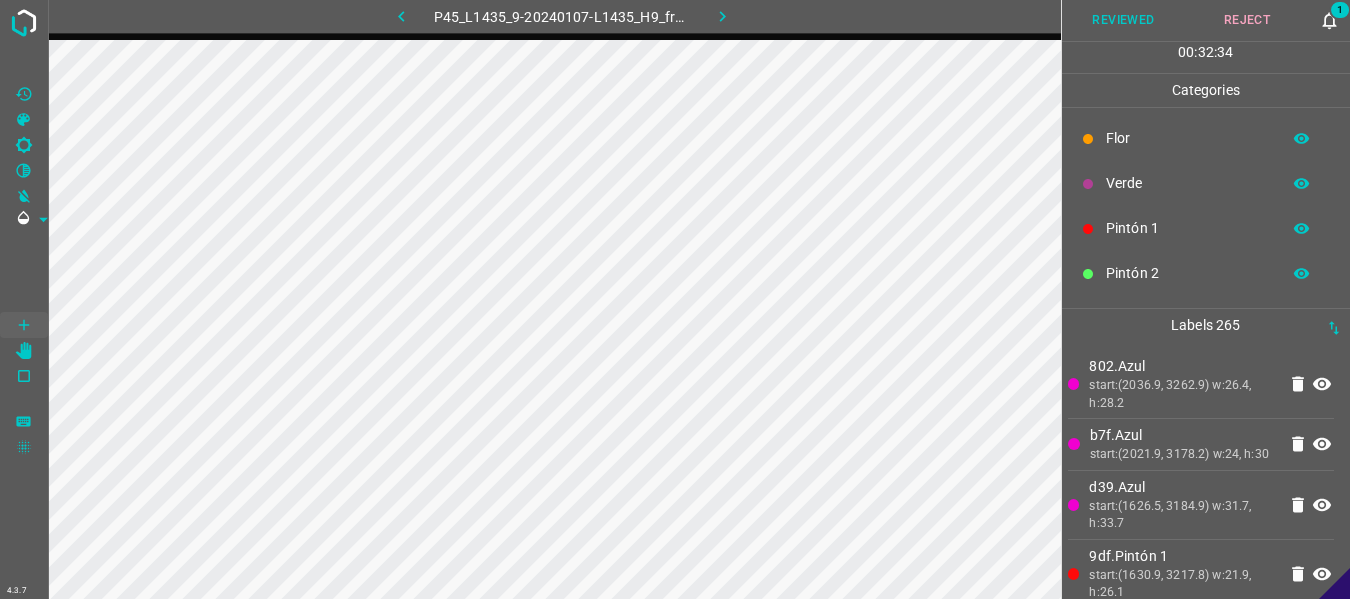 scroll, scrollTop: 176, scrollLeft: 0, axis: vertical 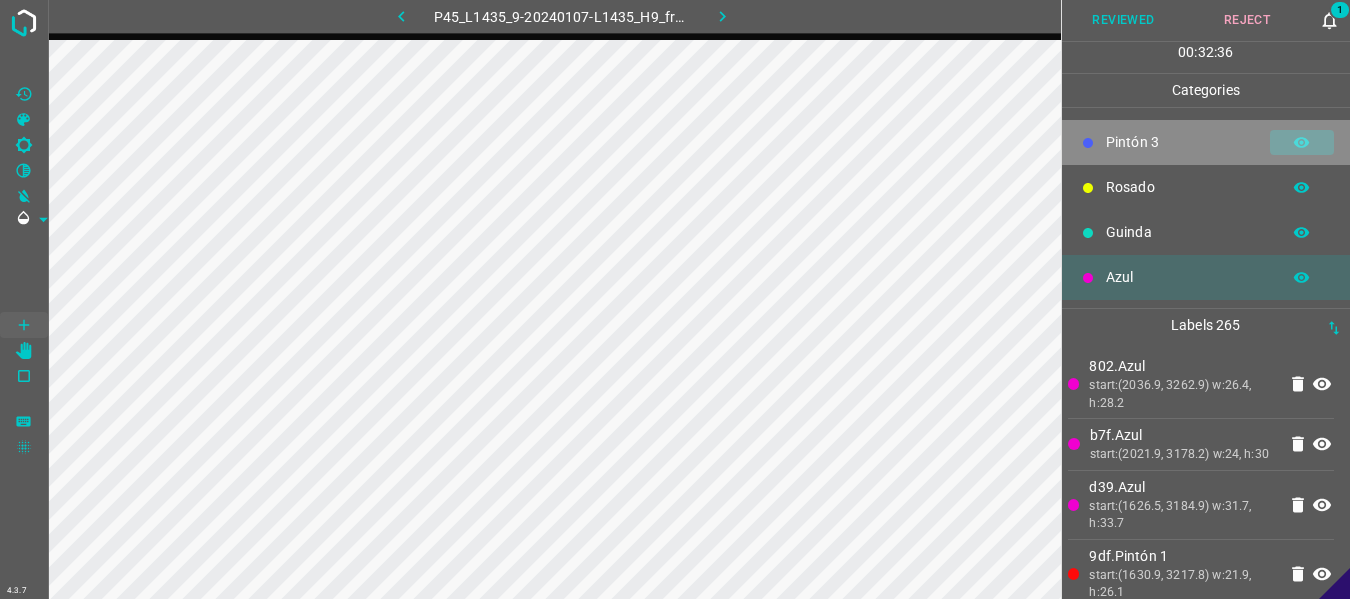 click 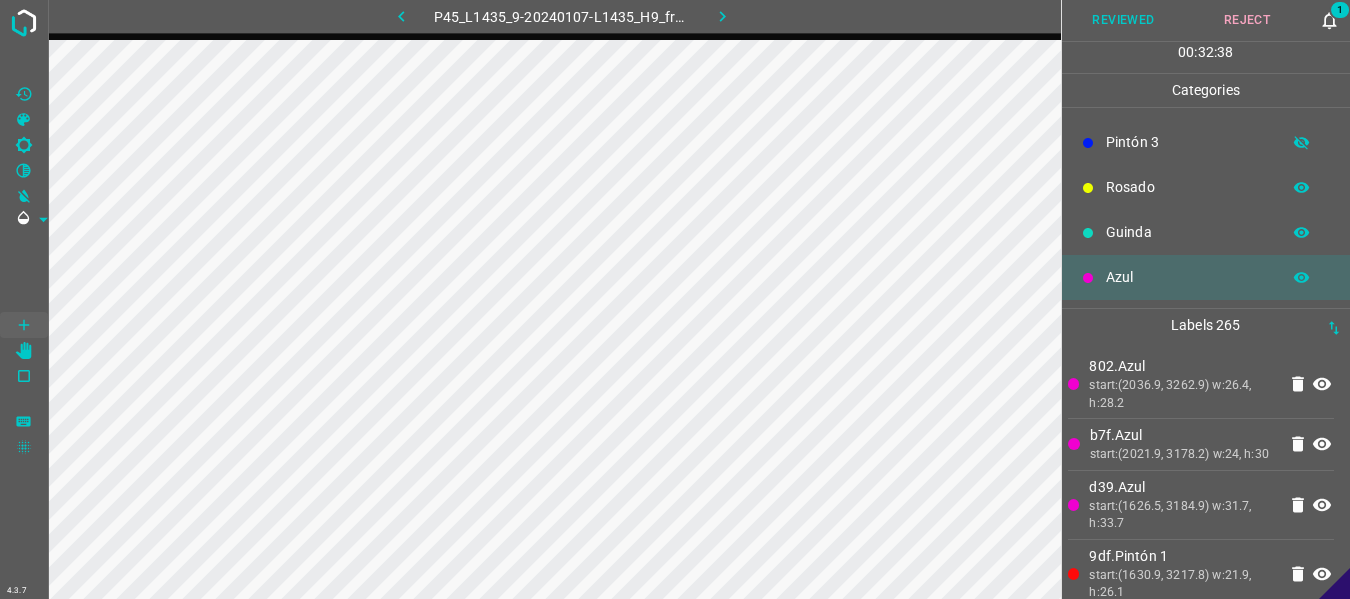 click 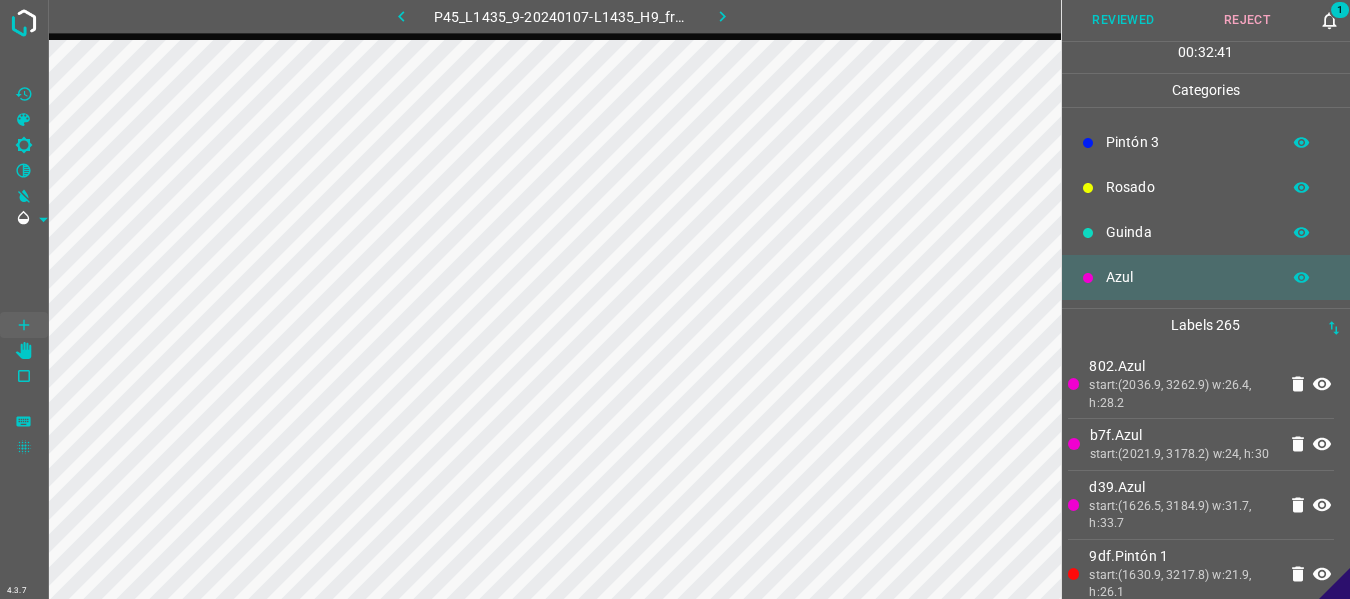 click 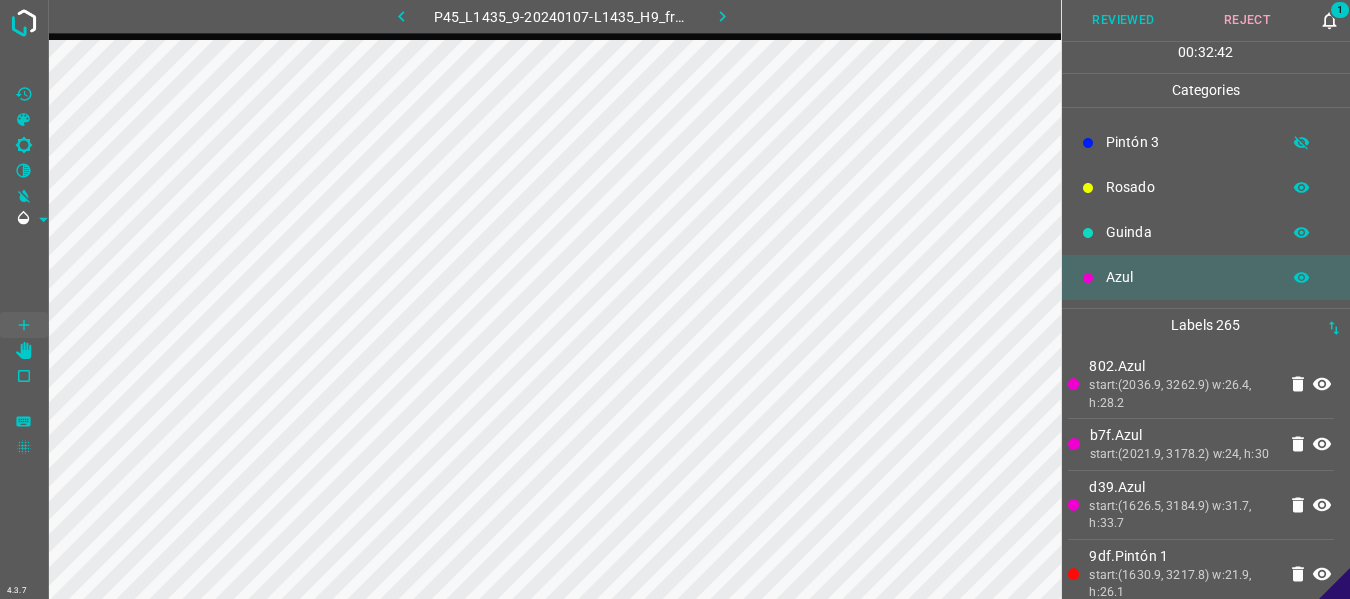 click 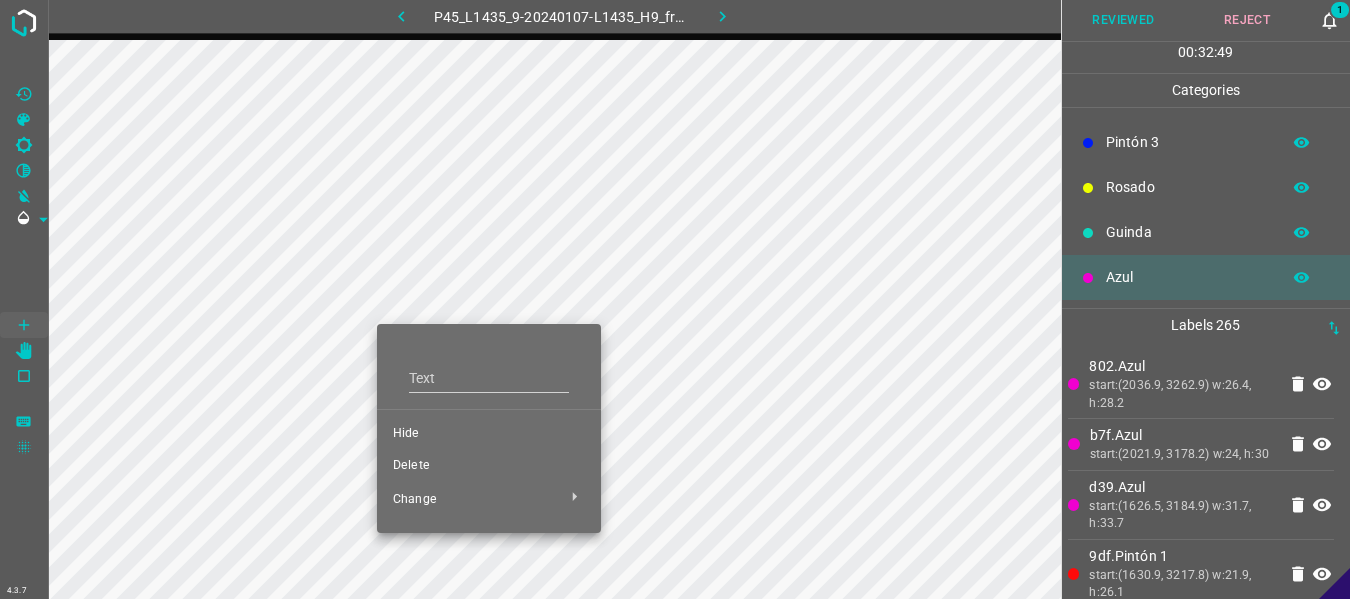click on "Delete" at bounding box center (489, 466) 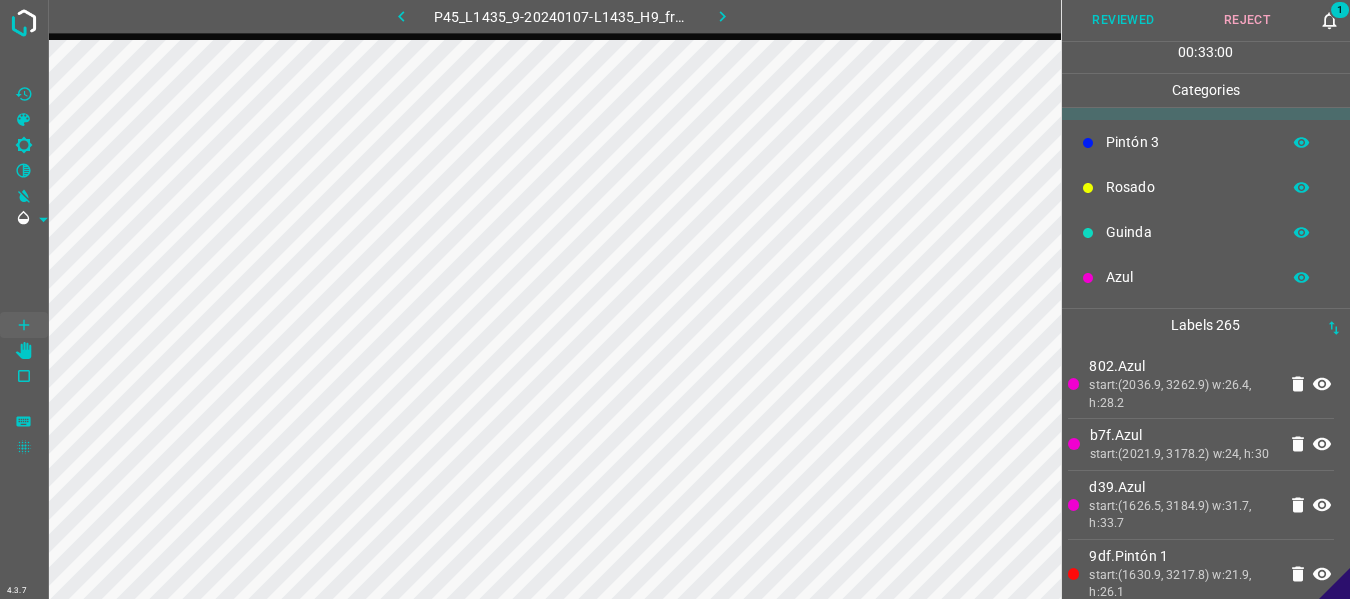 click 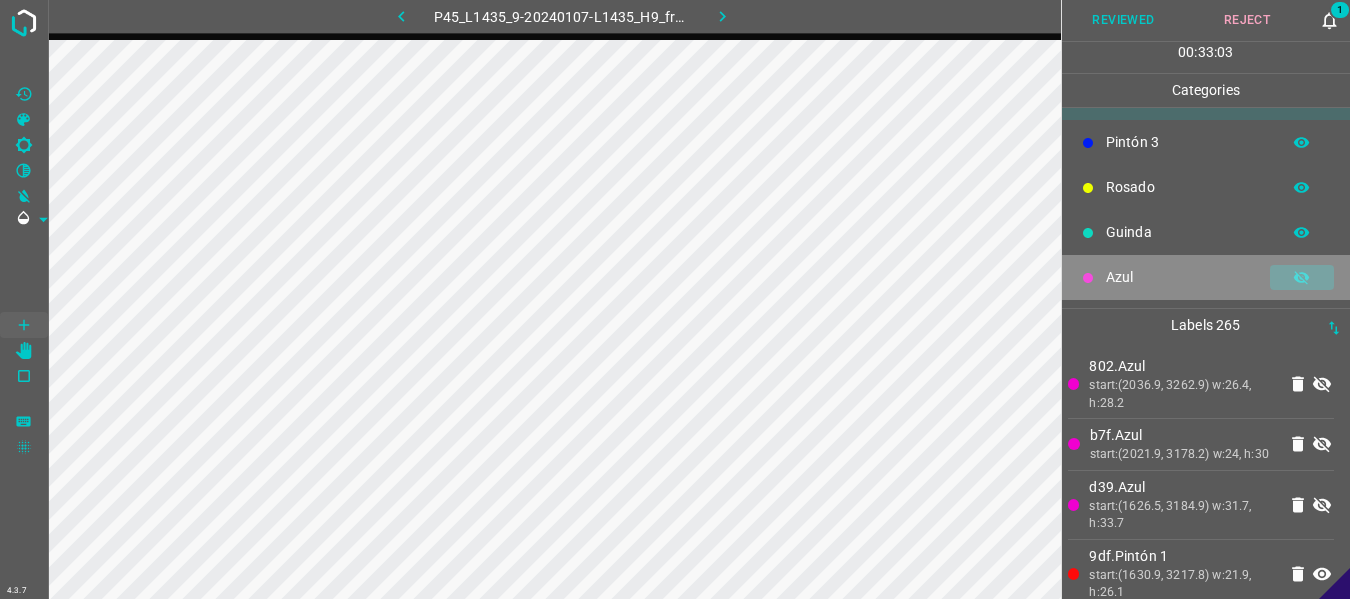 click 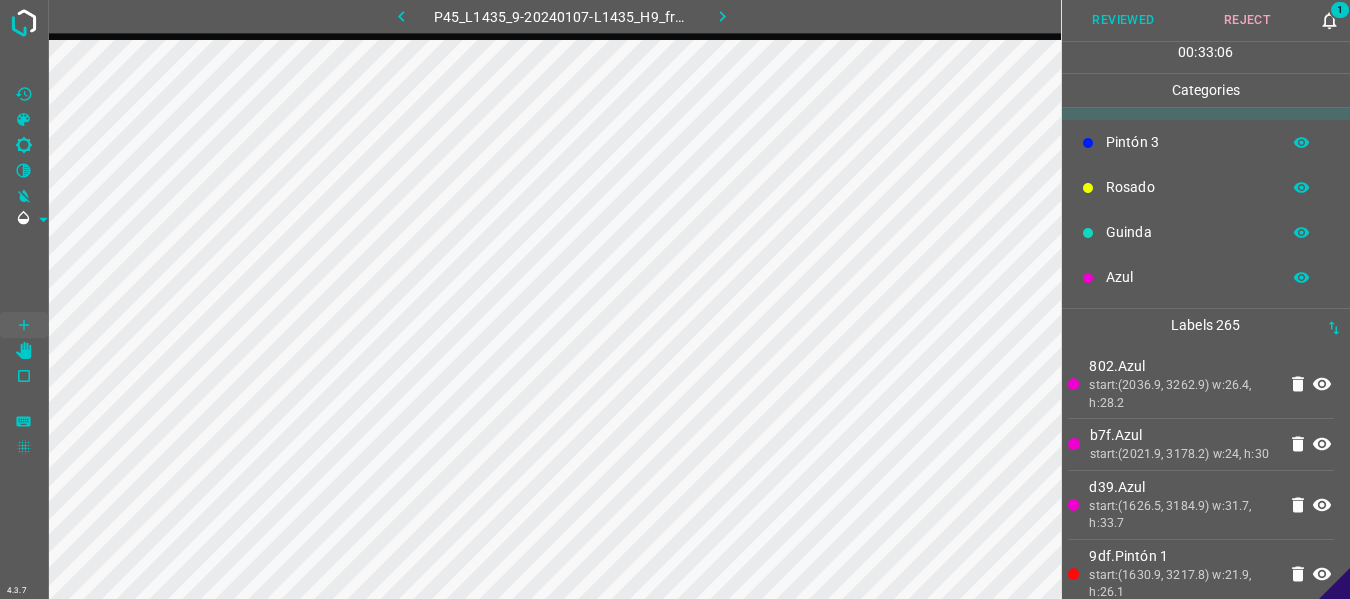 scroll, scrollTop: 0, scrollLeft: 0, axis: both 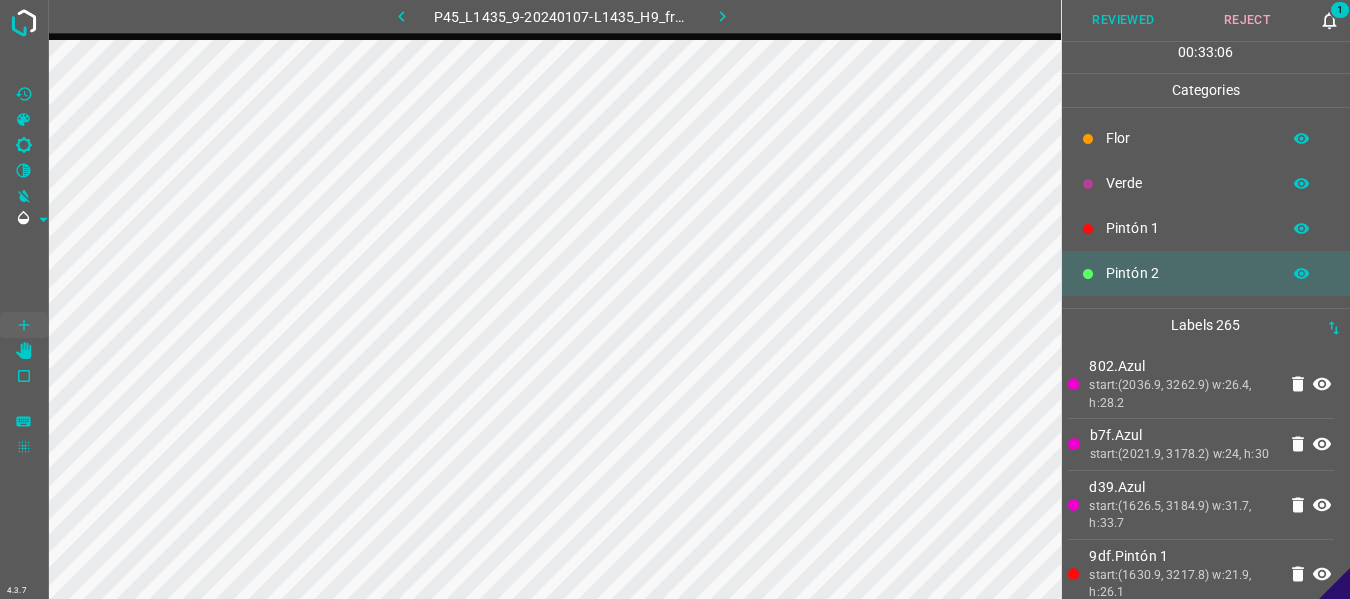 click 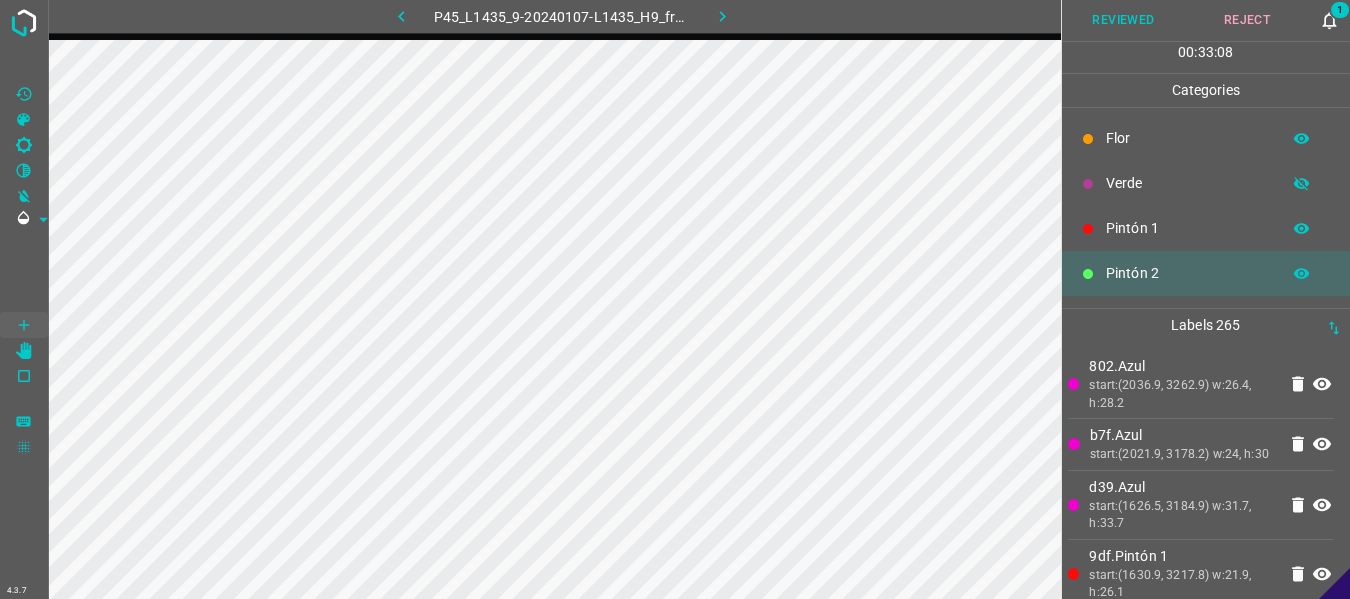 click 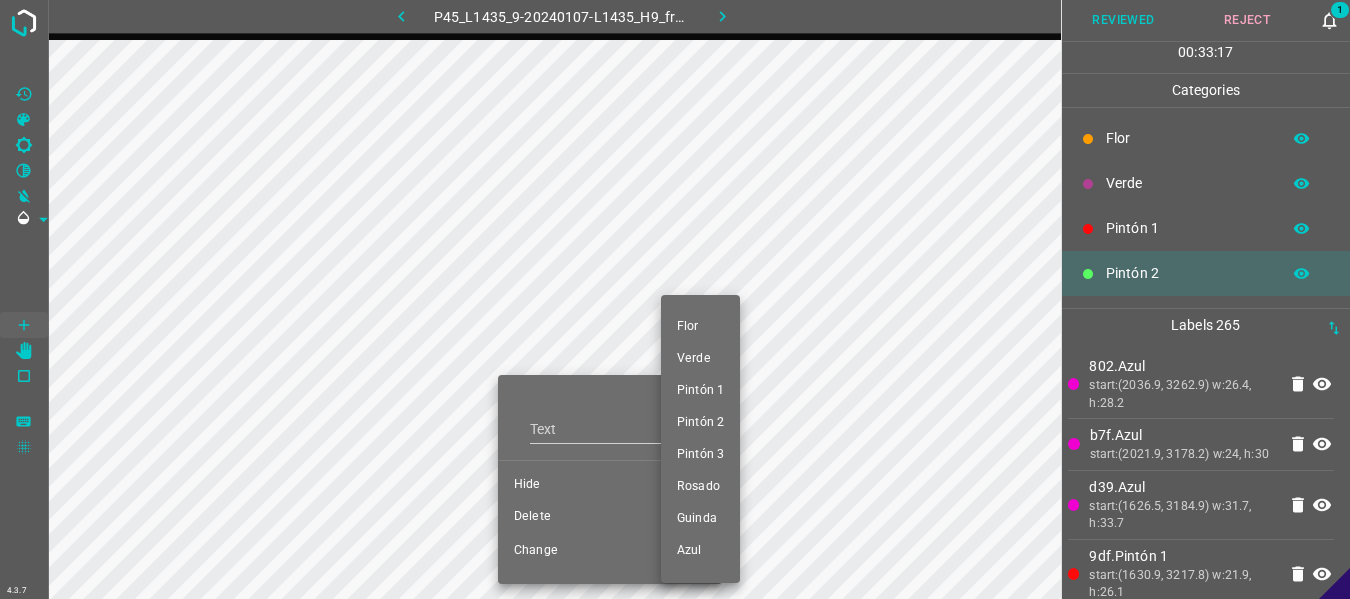 click on "Pintón 1" at bounding box center [700, 391] 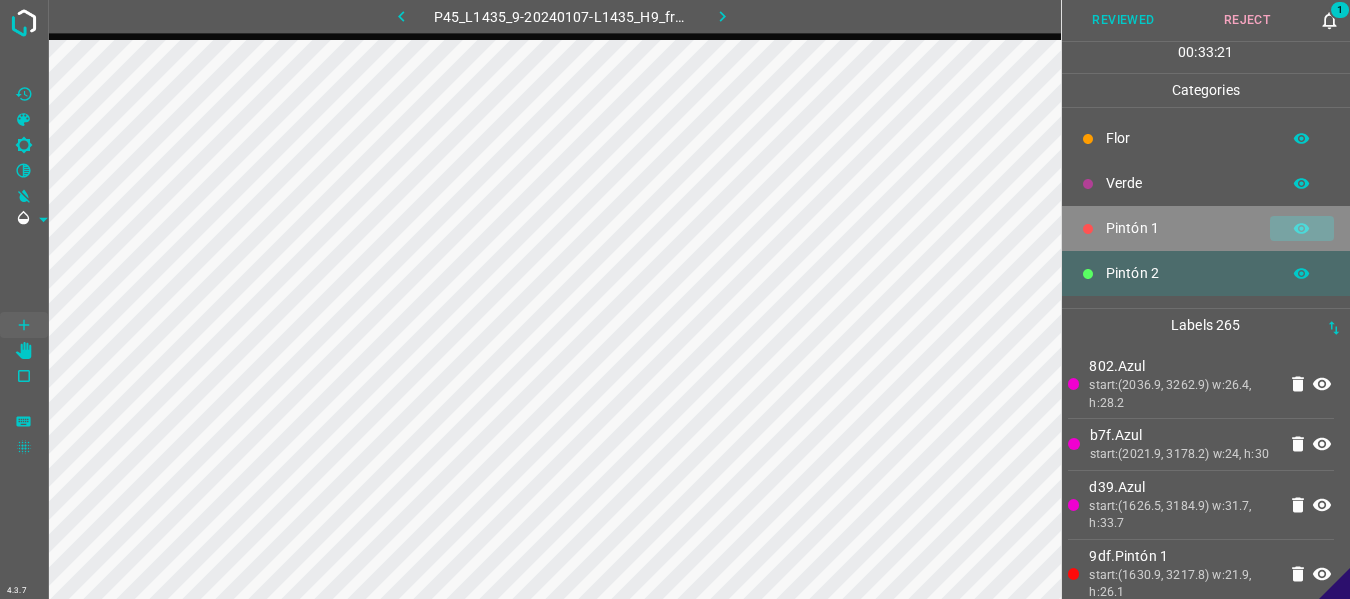 click 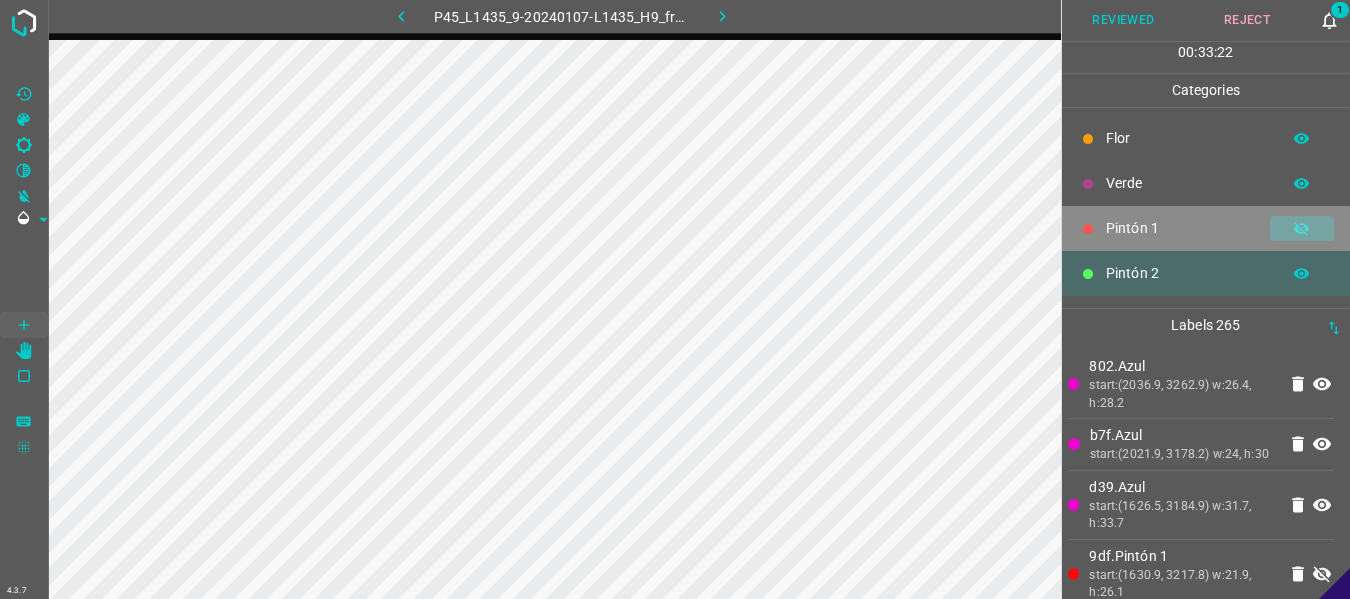 click 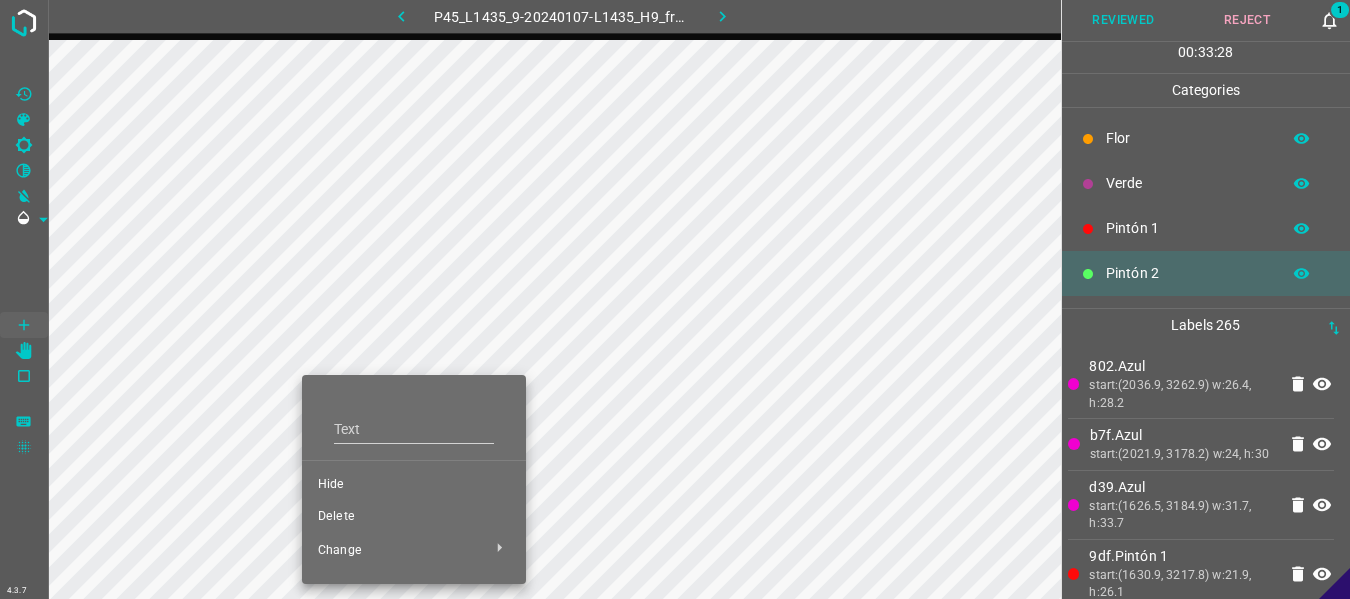 click on "Delete" at bounding box center (414, 517) 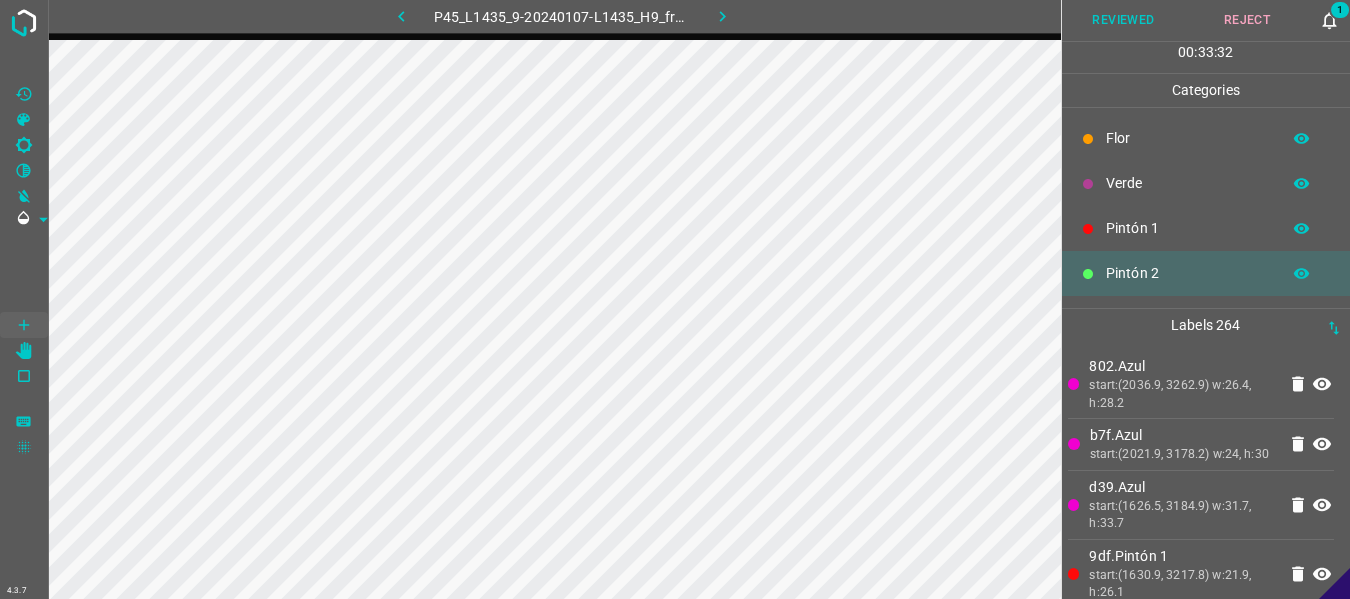 type 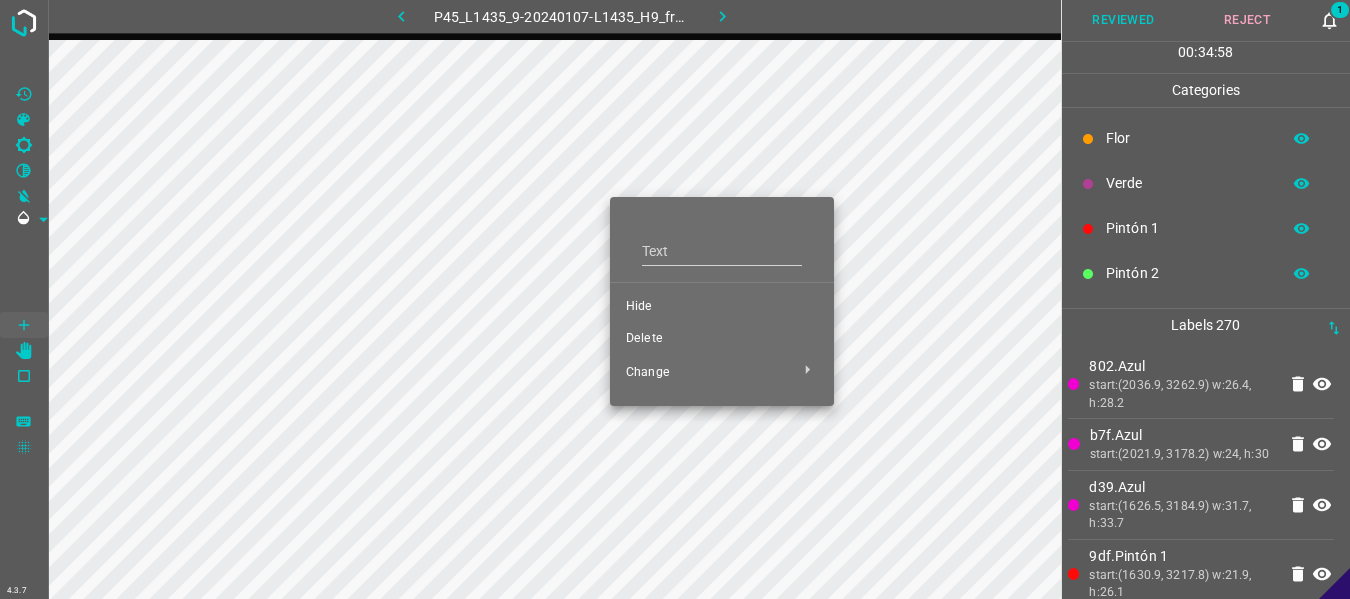 click on "Delete" at bounding box center [722, 339] 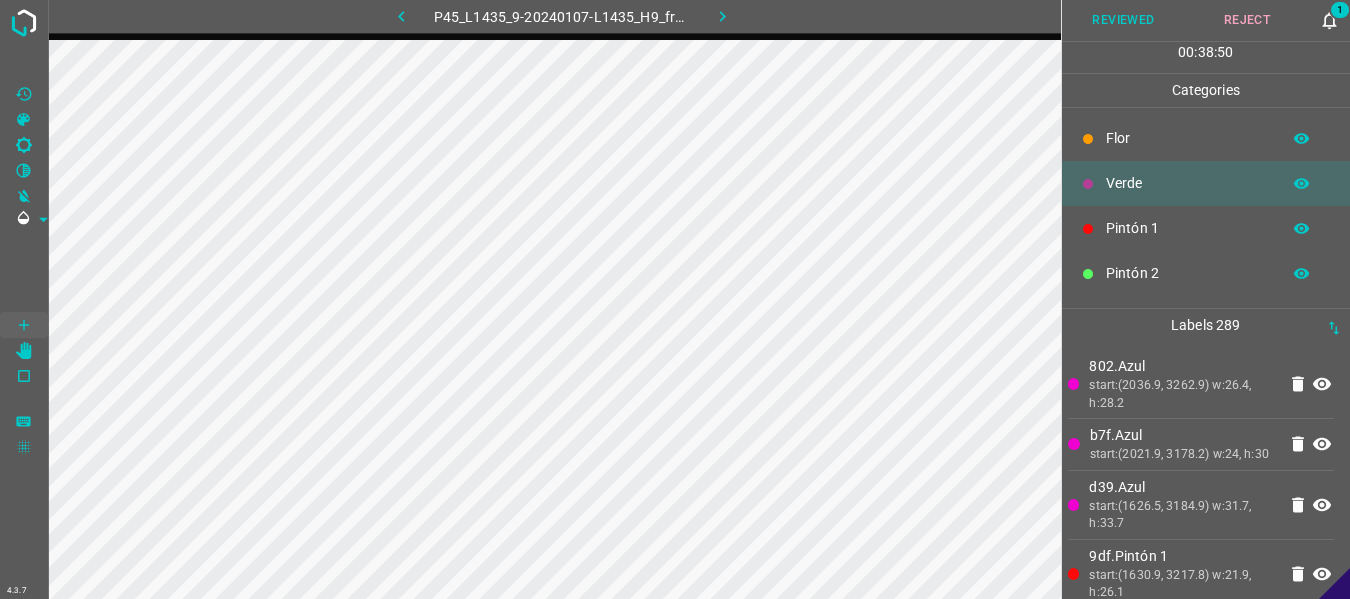 click on "Reviewed" at bounding box center (1124, 20) 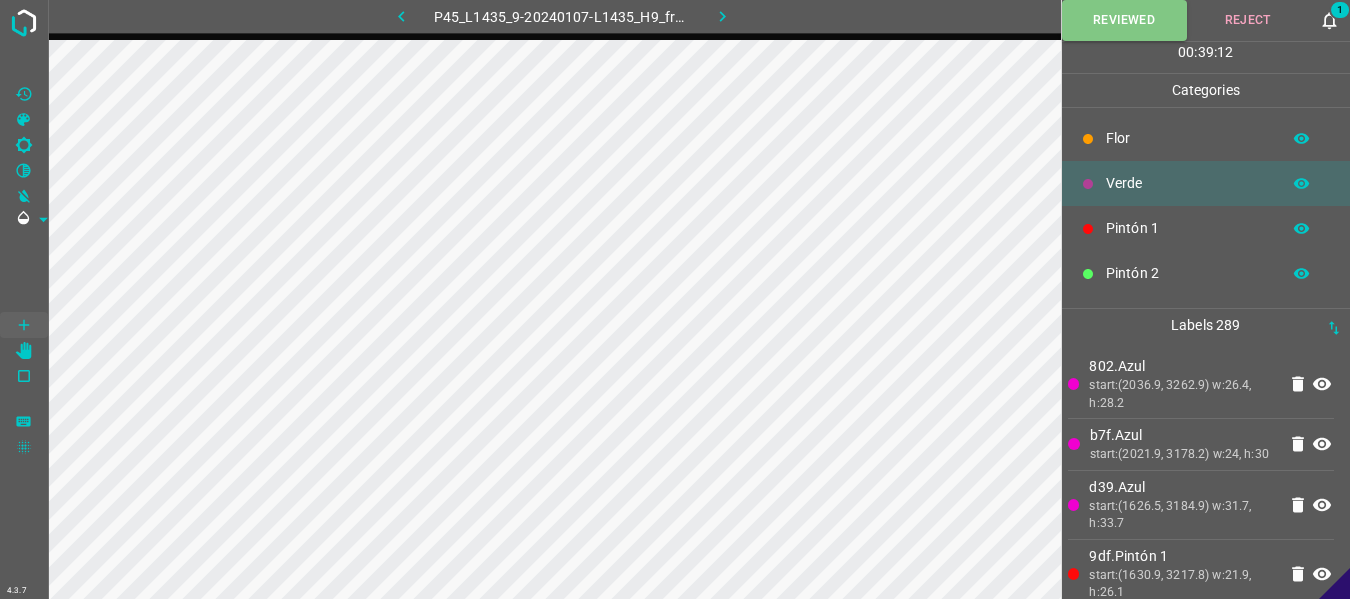 type 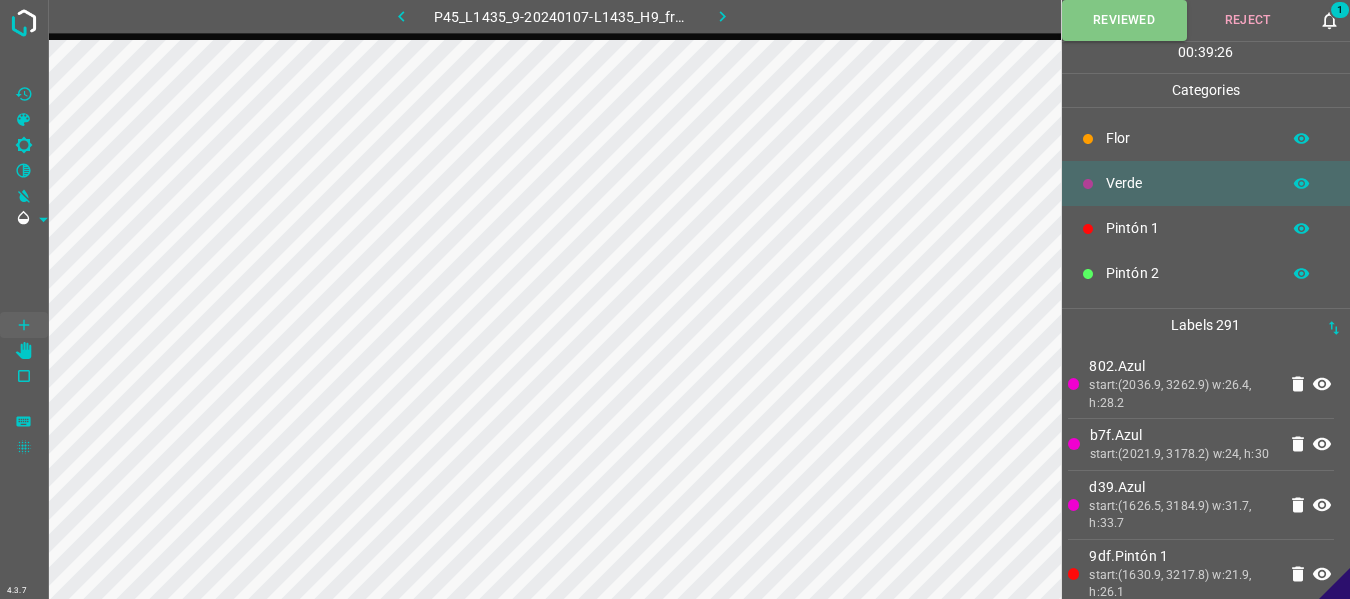 click 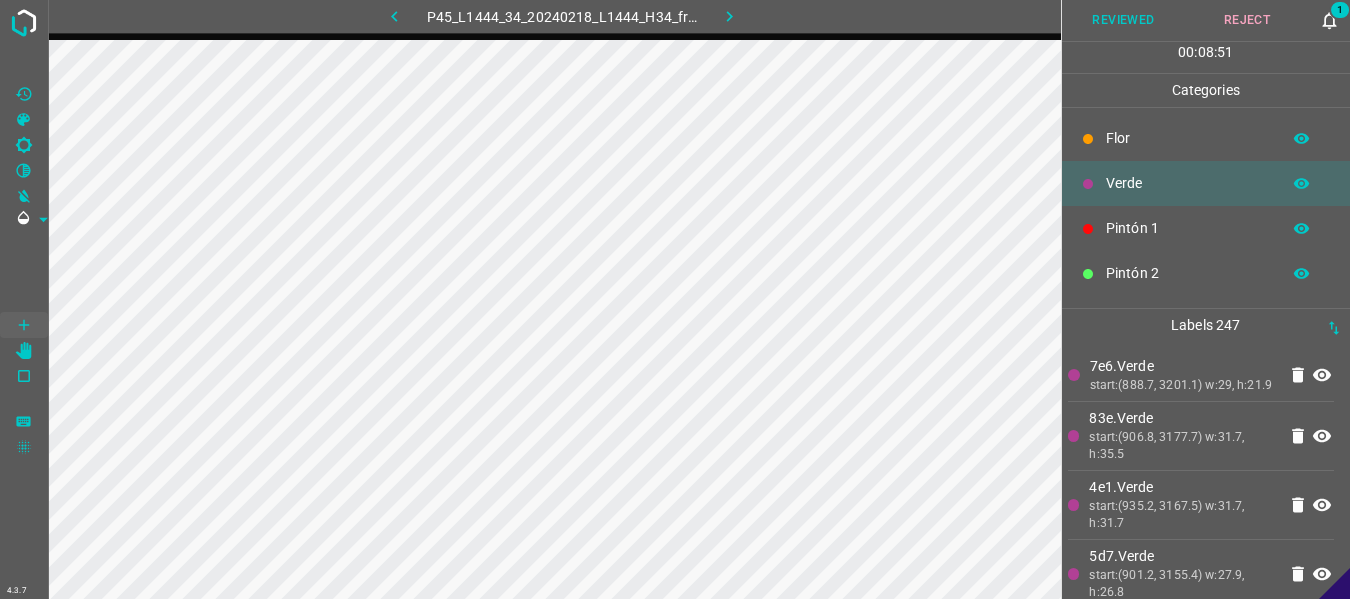 click 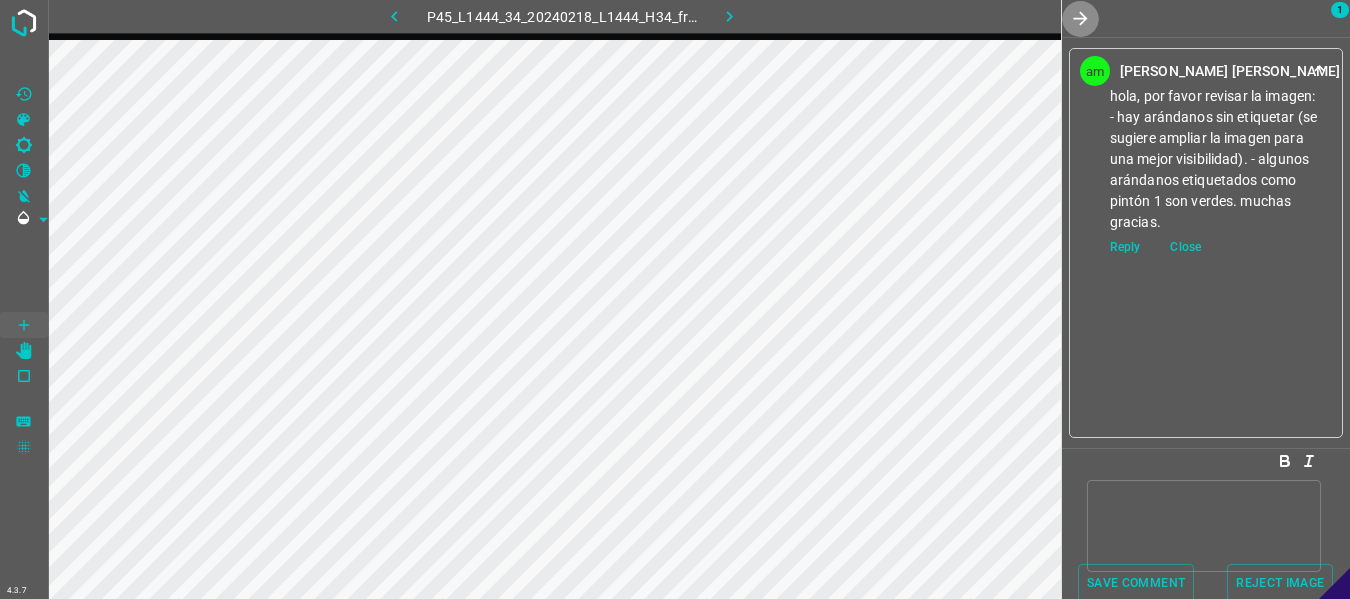 click 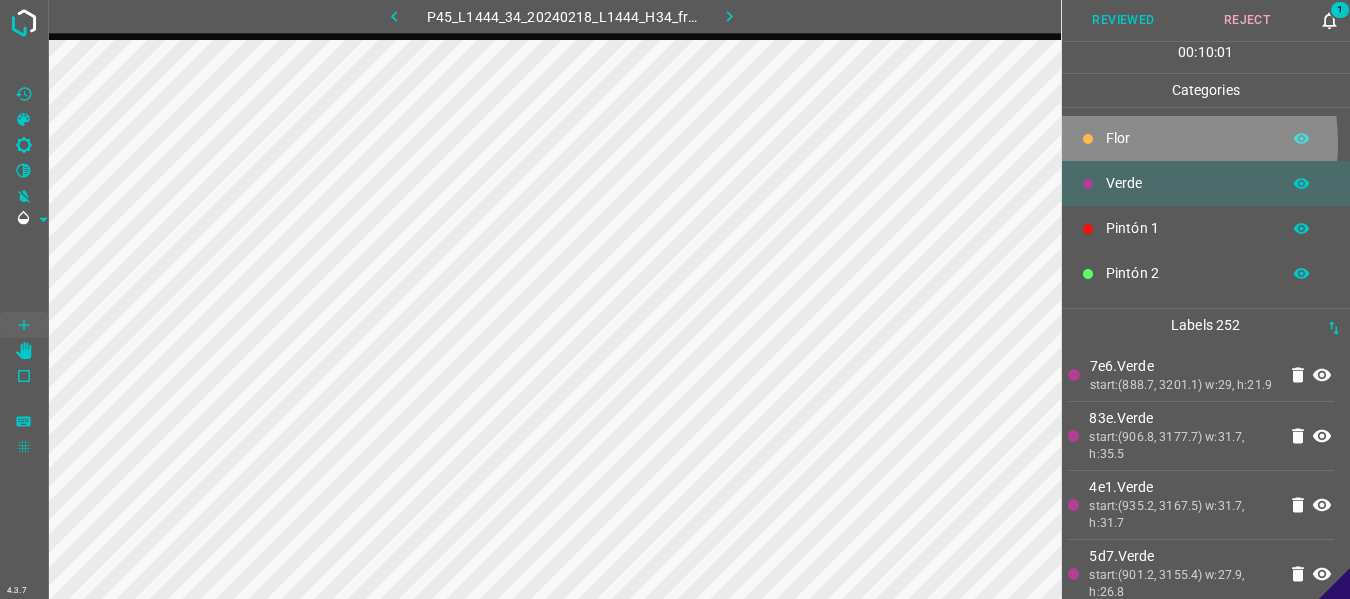 click on "Flor" at bounding box center [1188, 138] 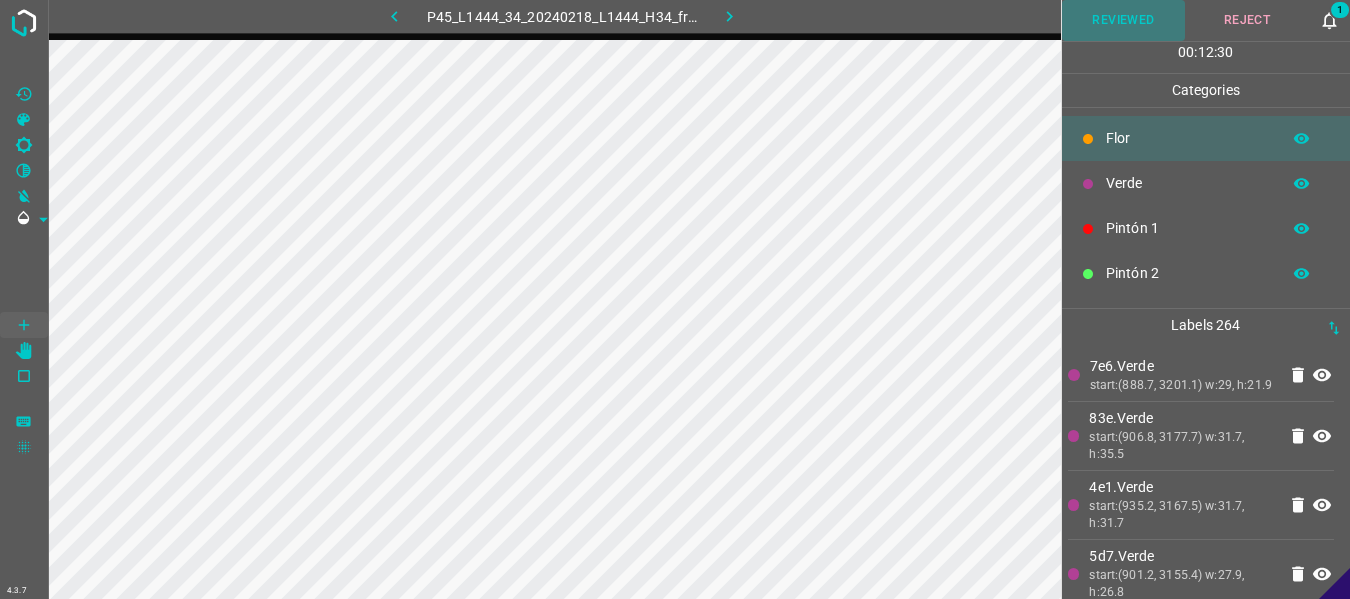 click on "Reviewed" at bounding box center [1124, 20] 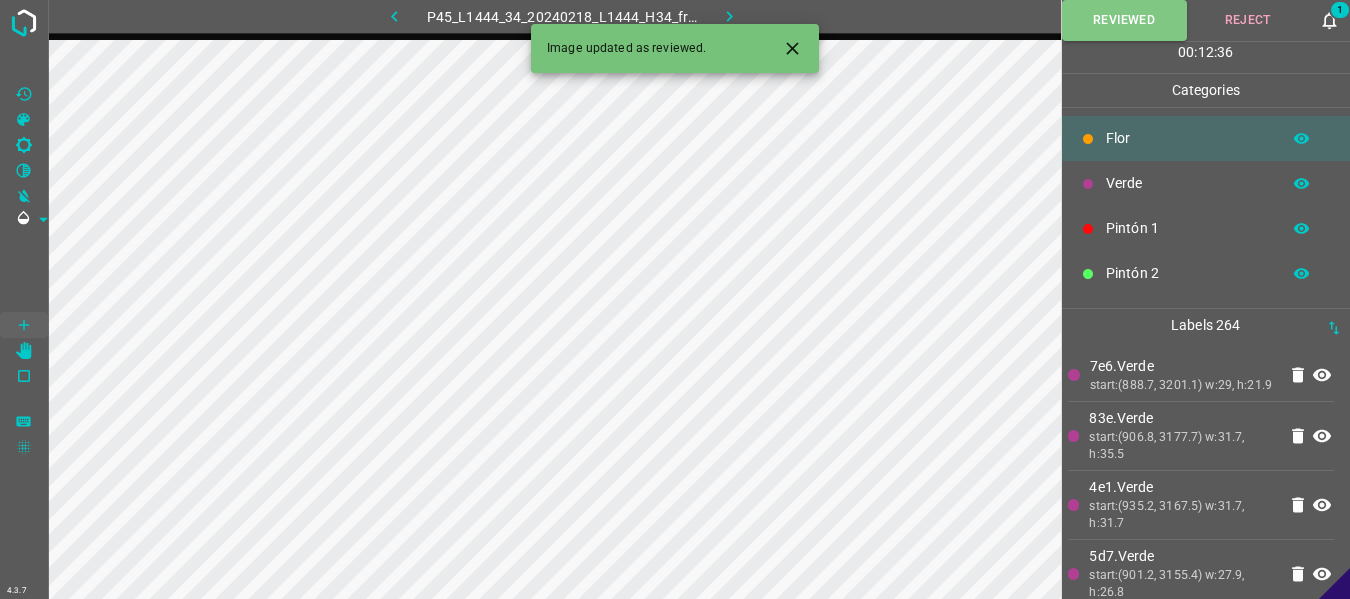click 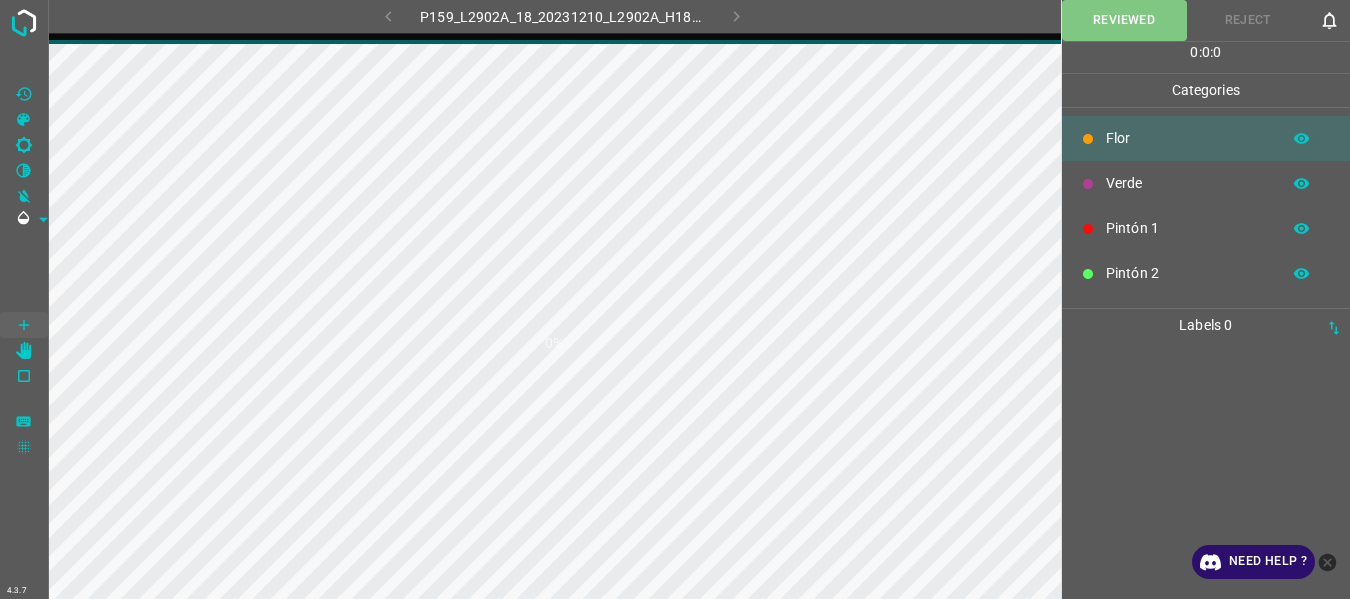 scroll, scrollTop: 0, scrollLeft: 0, axis: both 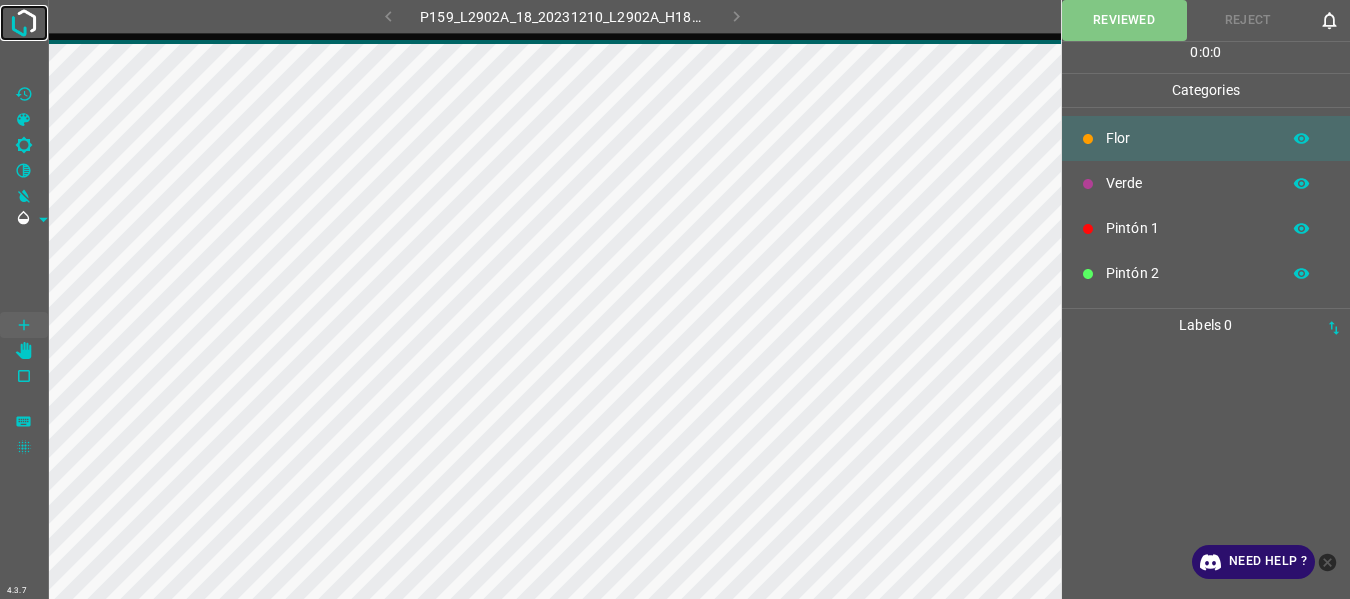 click at bounding box center [24, 23] 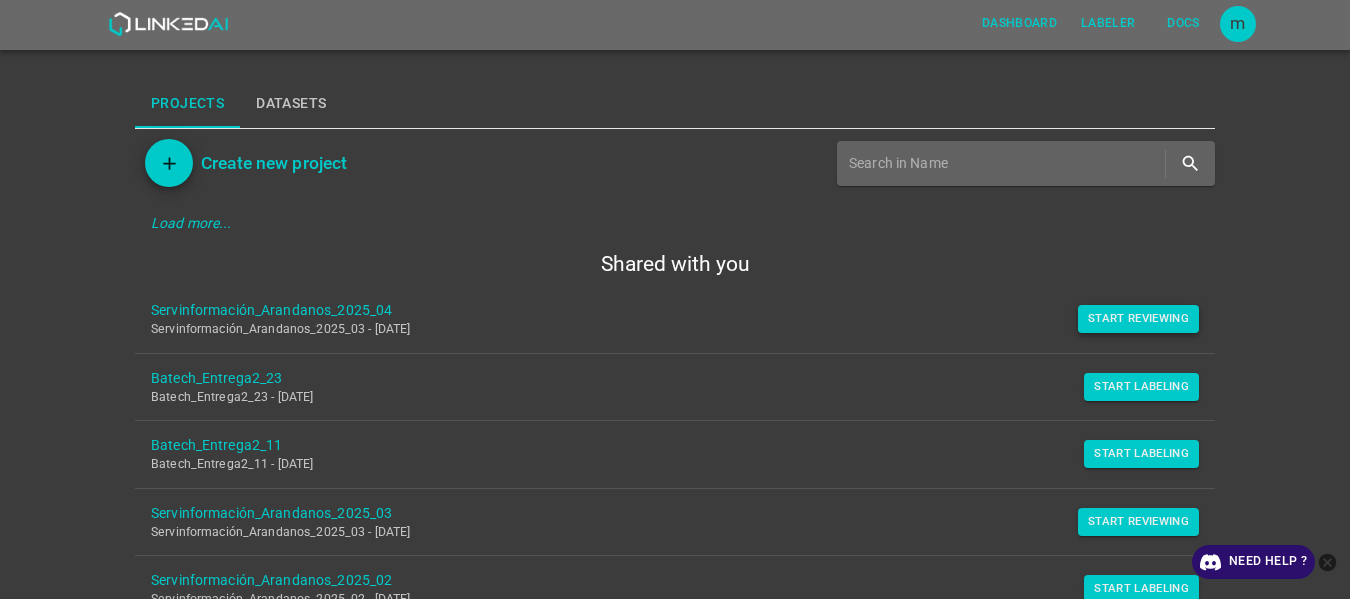 click on "Start Reviewing" at bounding box center (1138, 319) 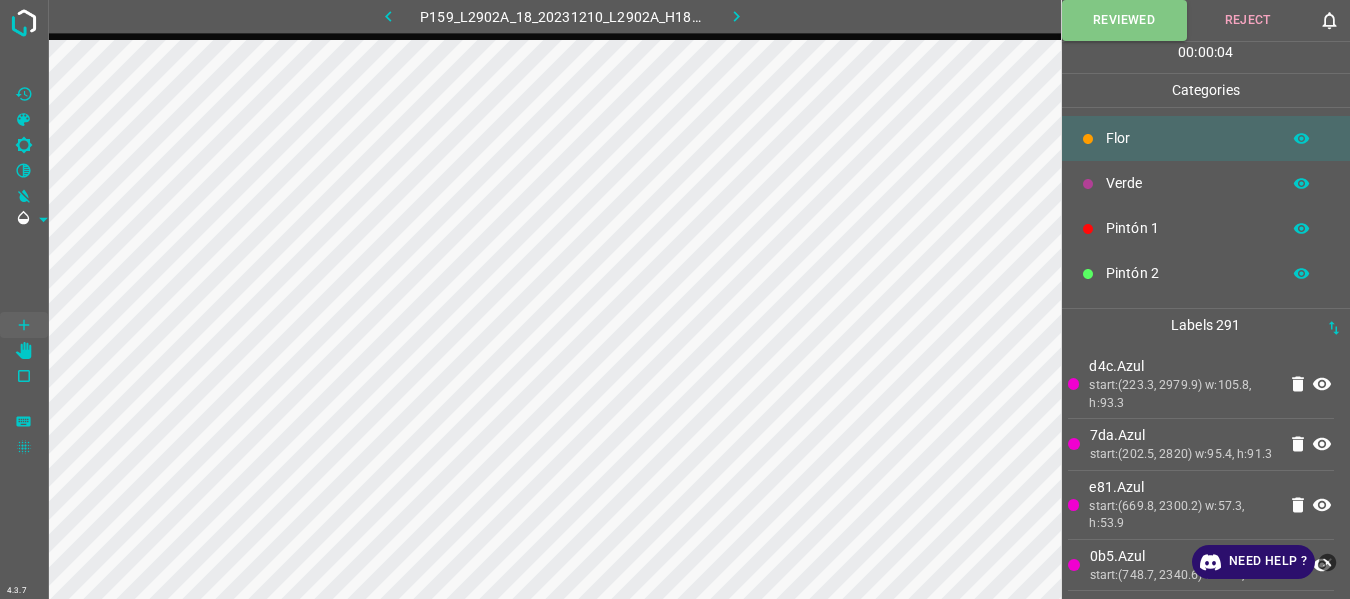 click 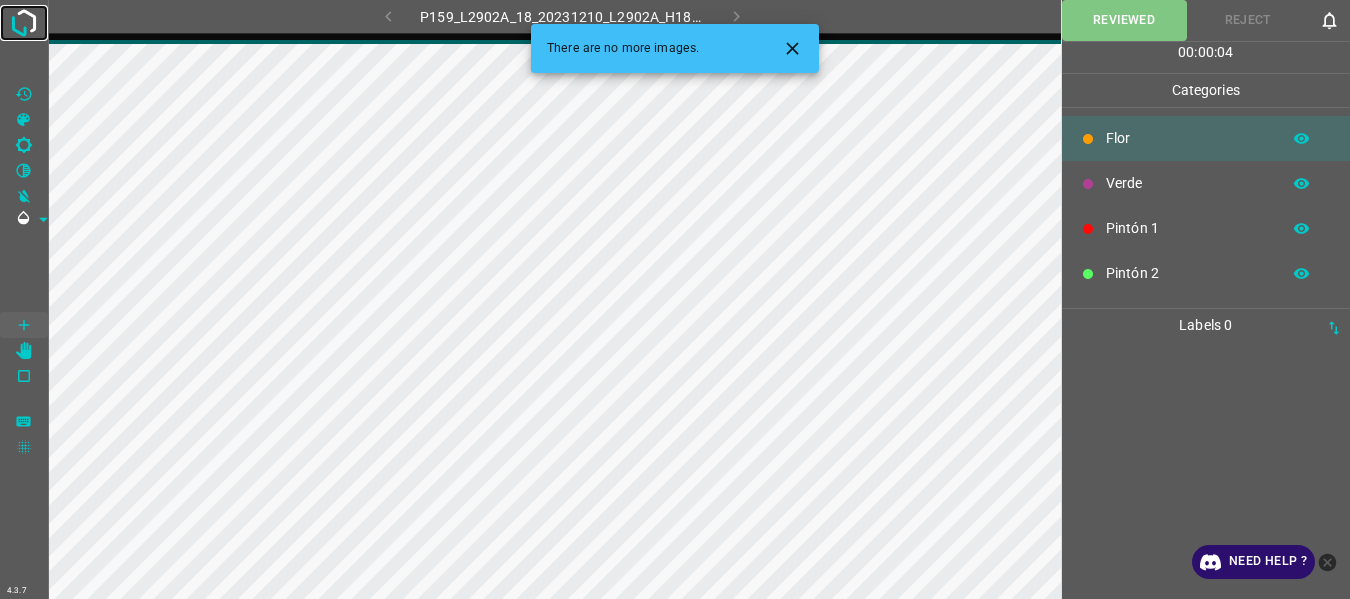click at bounding box center (24, 23) 